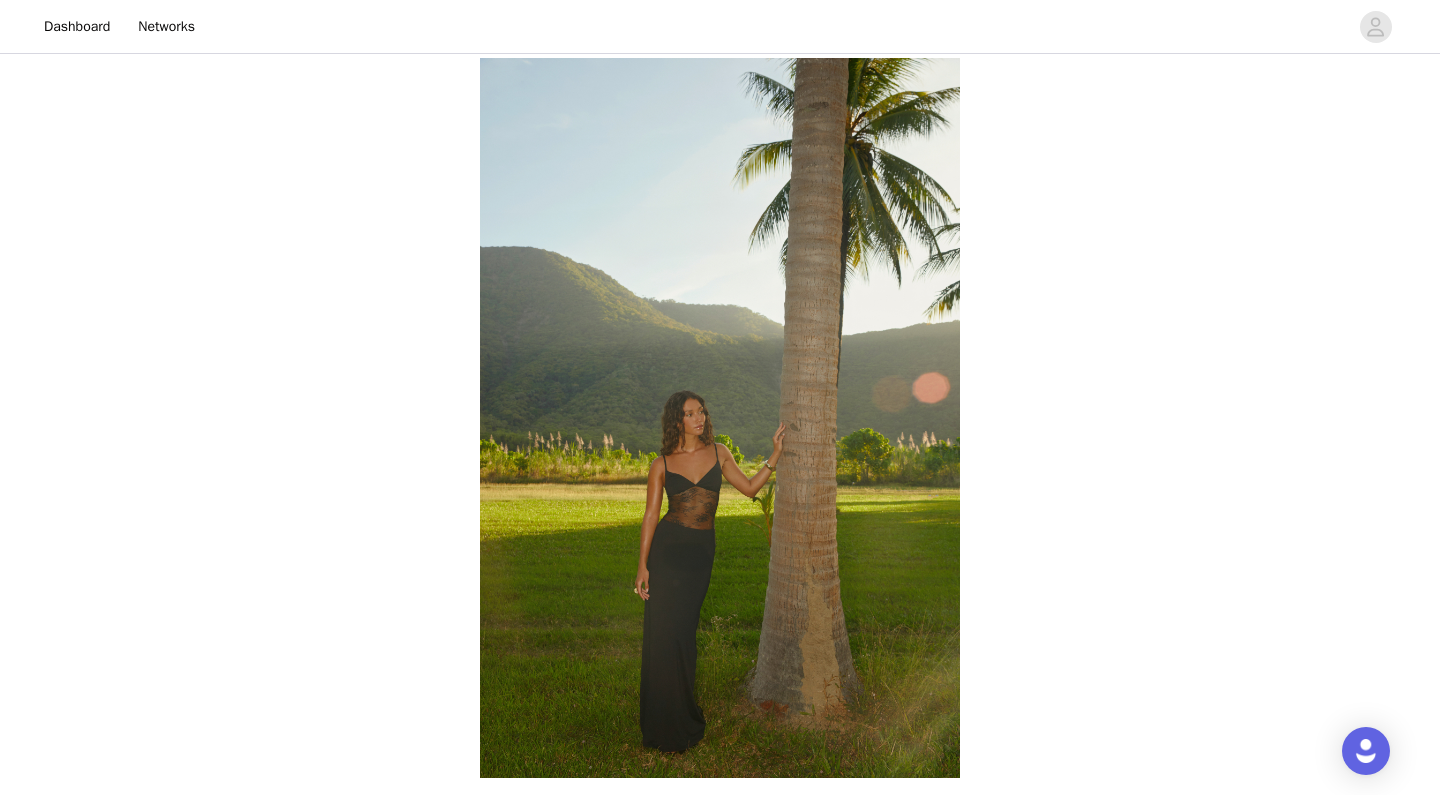 scroll, scrollTop: 680, scrollLeft: 0, axis: vertical 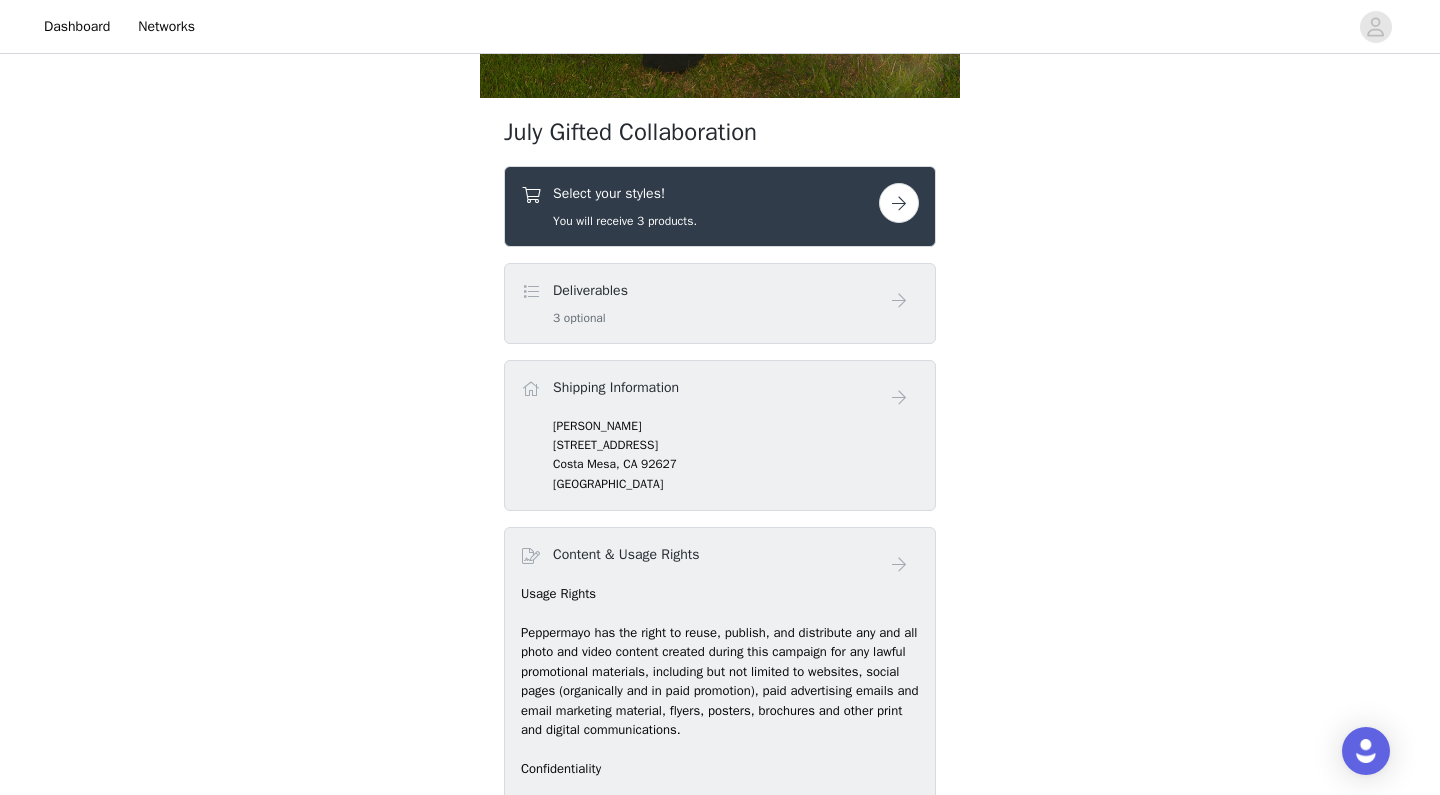 click on "July Gifted Collaboration" at bounding box center (720, 132) 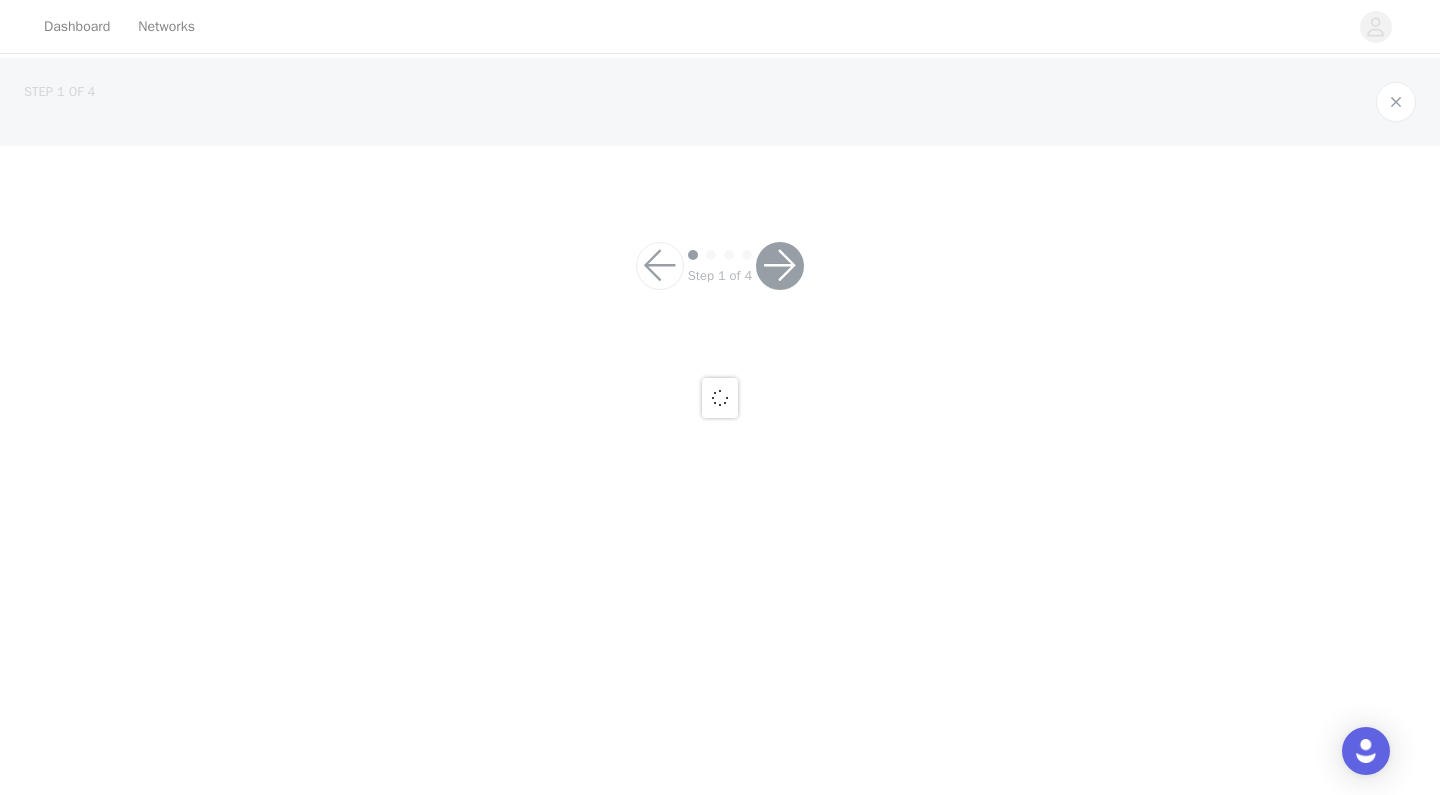 scroll, scrollTop: 0, scrollLeft: 0, axis: both 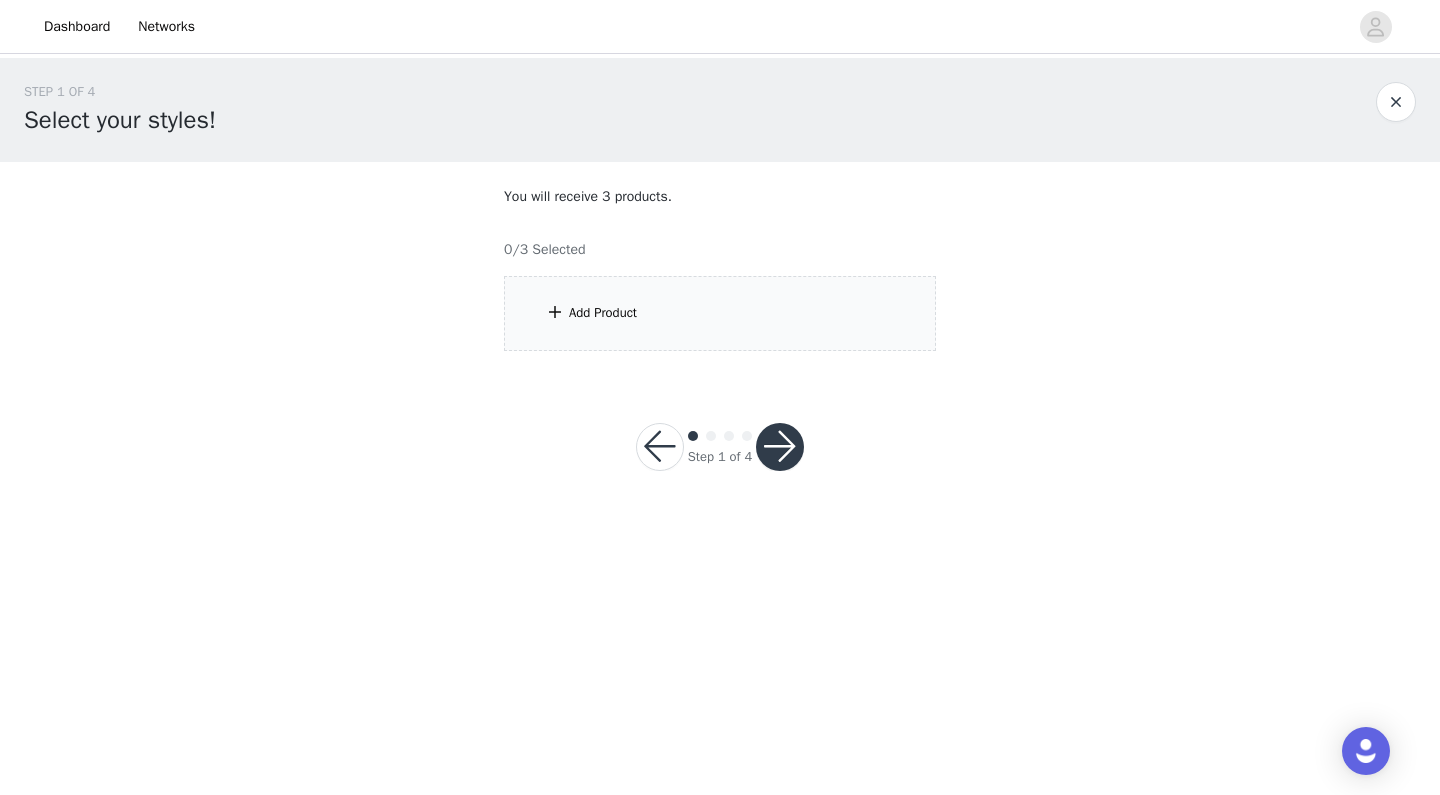 click on "Add Product" at bounding box center [720, 313] 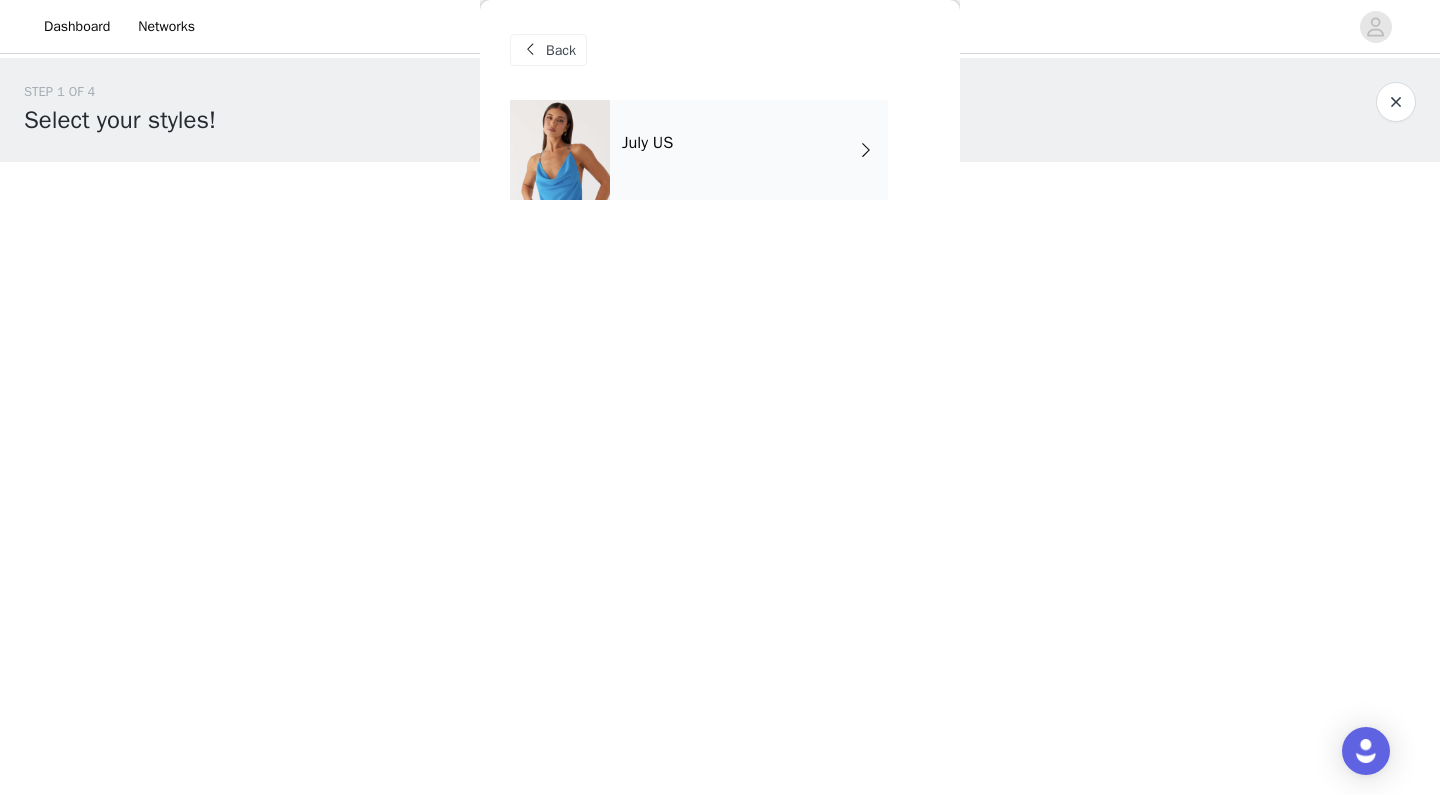 click on "July US" at bounding box center (749, 150) 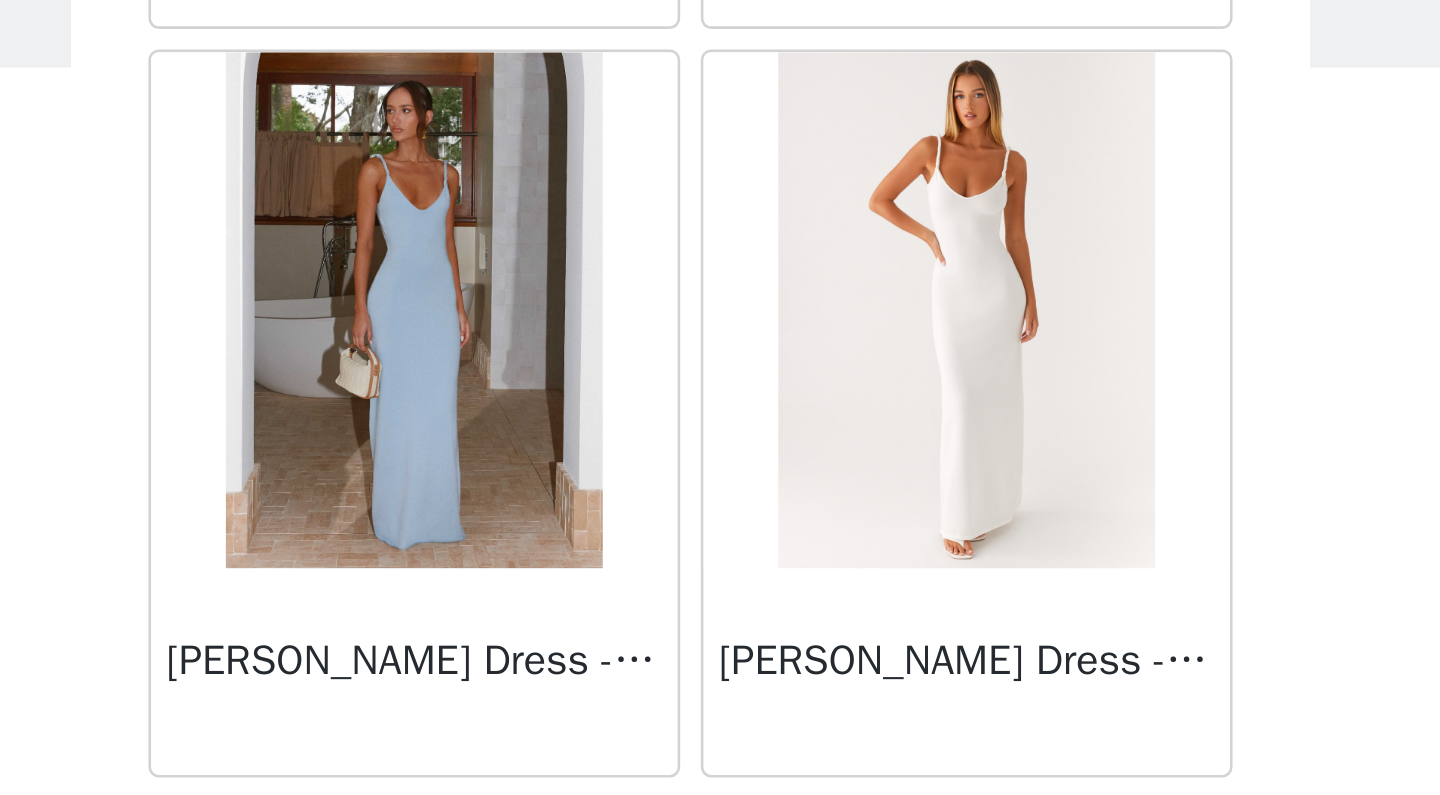 scroll, scrollTop: 2265, scrollLeft: 0, axis: vertical 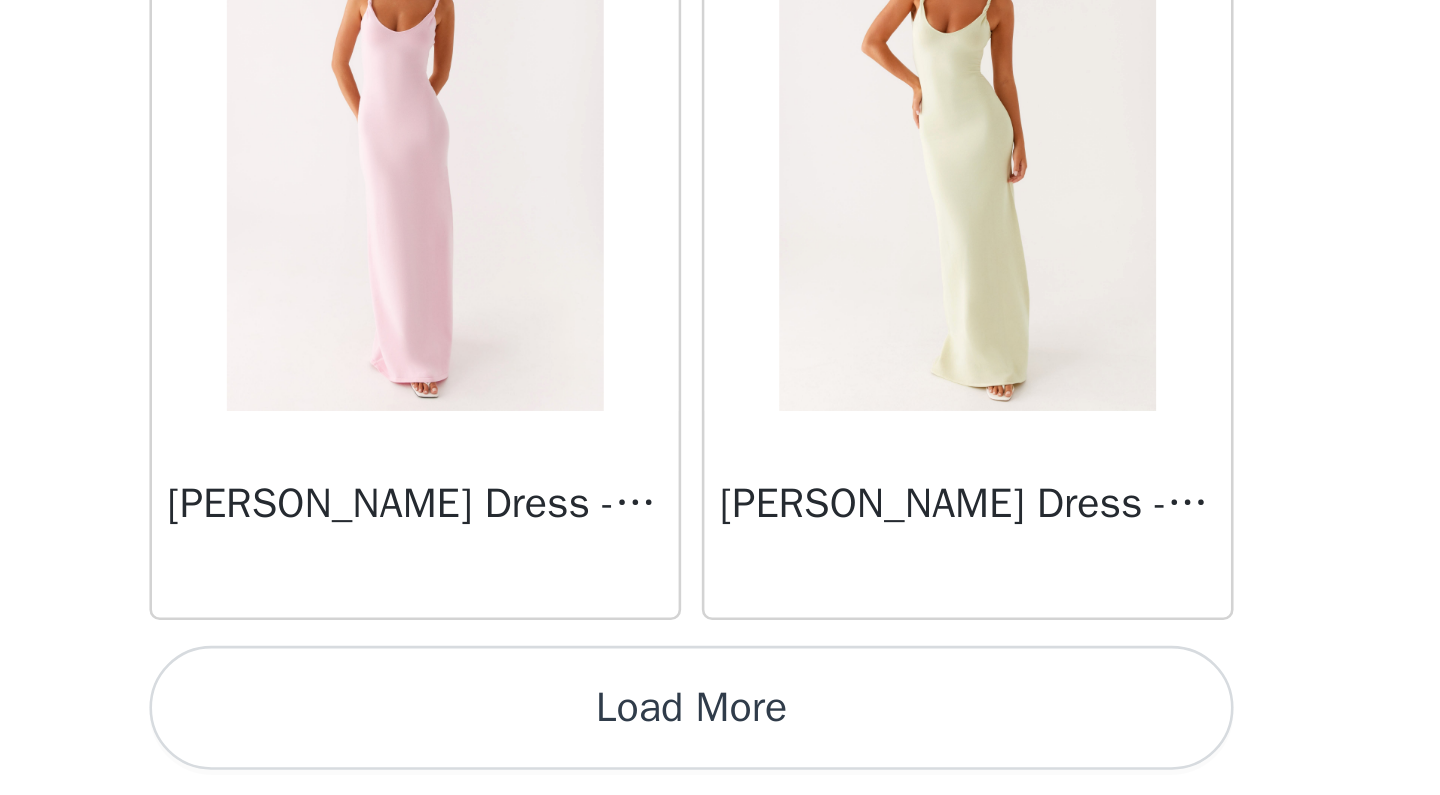 click on "Load More" at bounding box center [720, 761] 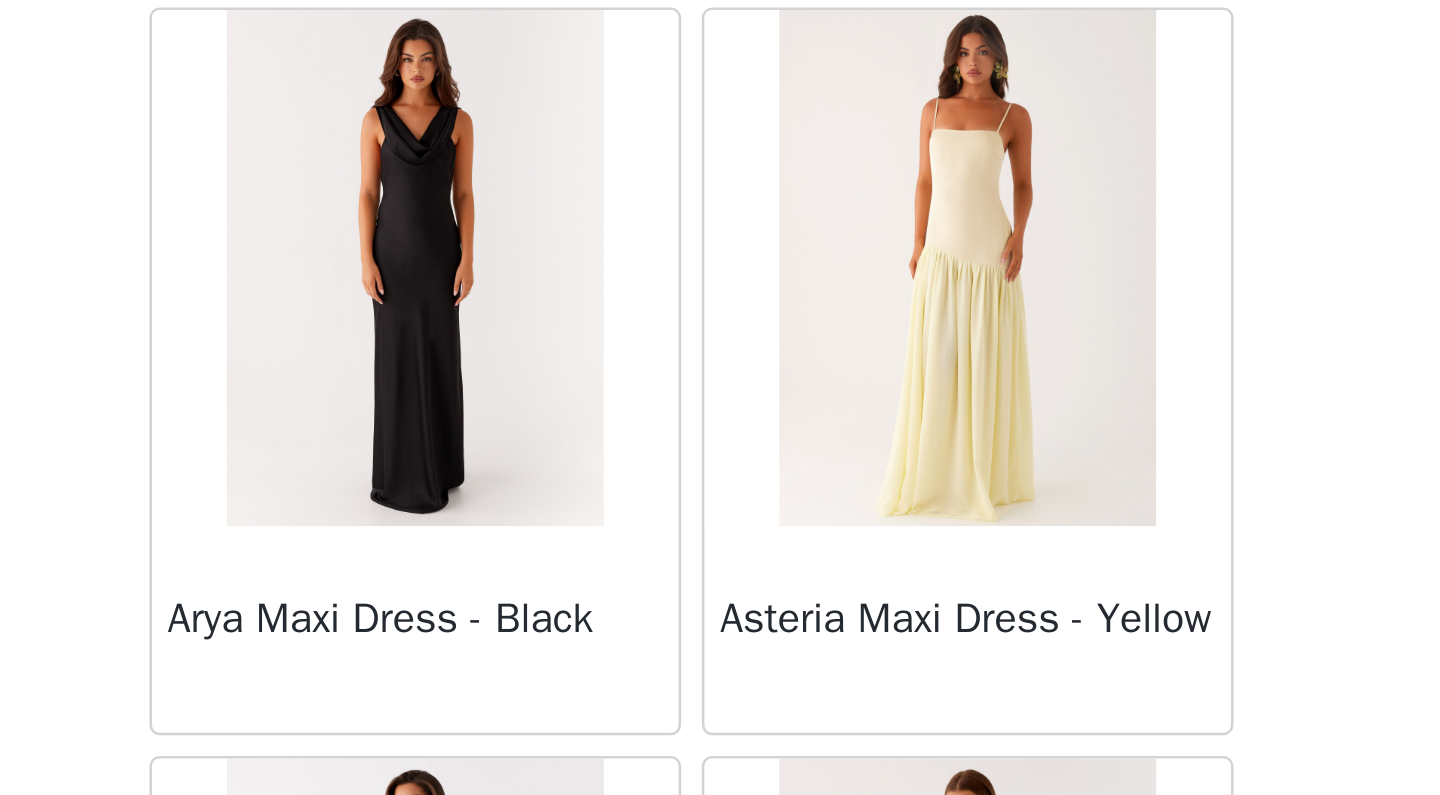 scroll, scrollTop: 3969, scrollLeft: 0, axis: vertical 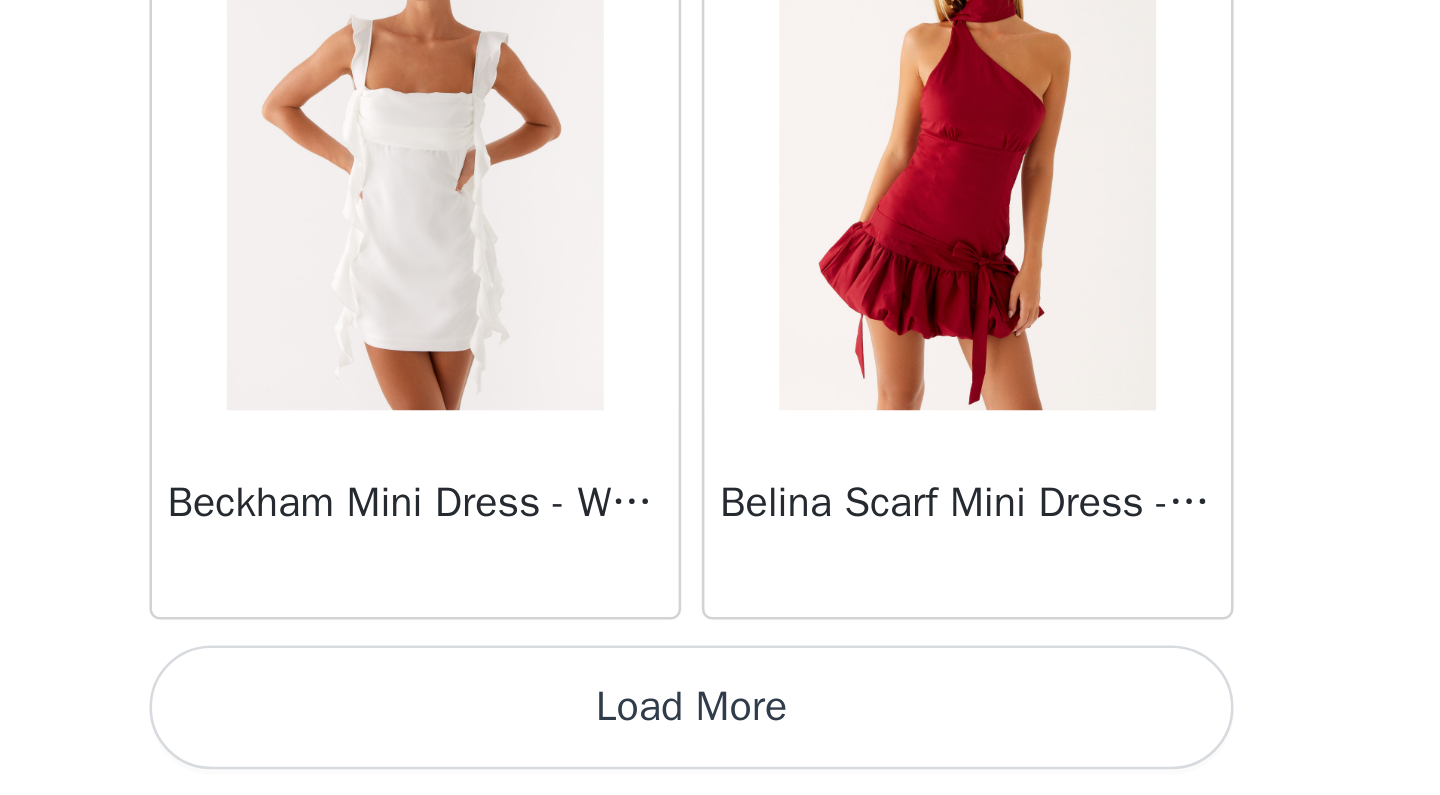 click on "Load More" at bounding box center (720, 761) 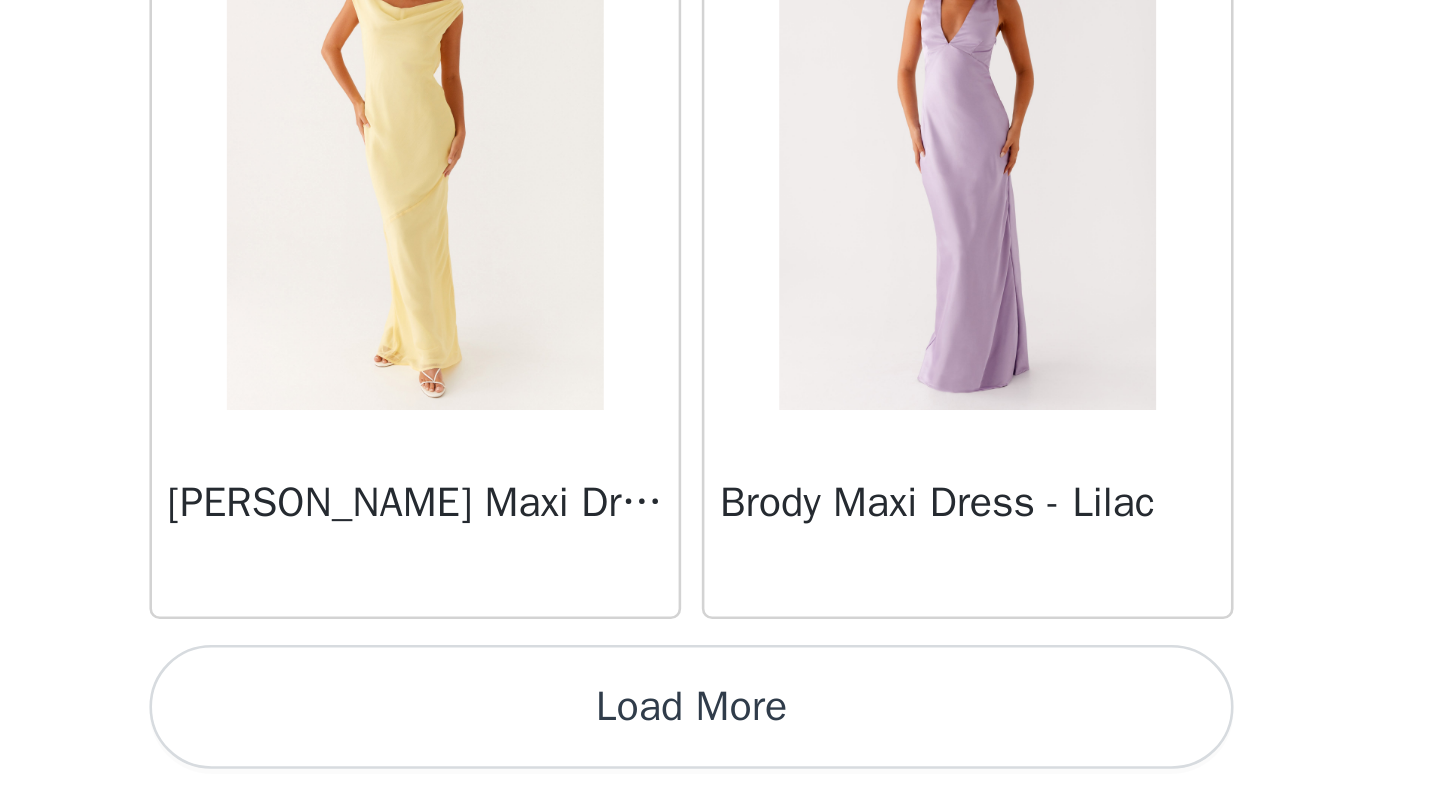 scroll, scrollTop: 8065, scrollLeft: 0, axis: vertical 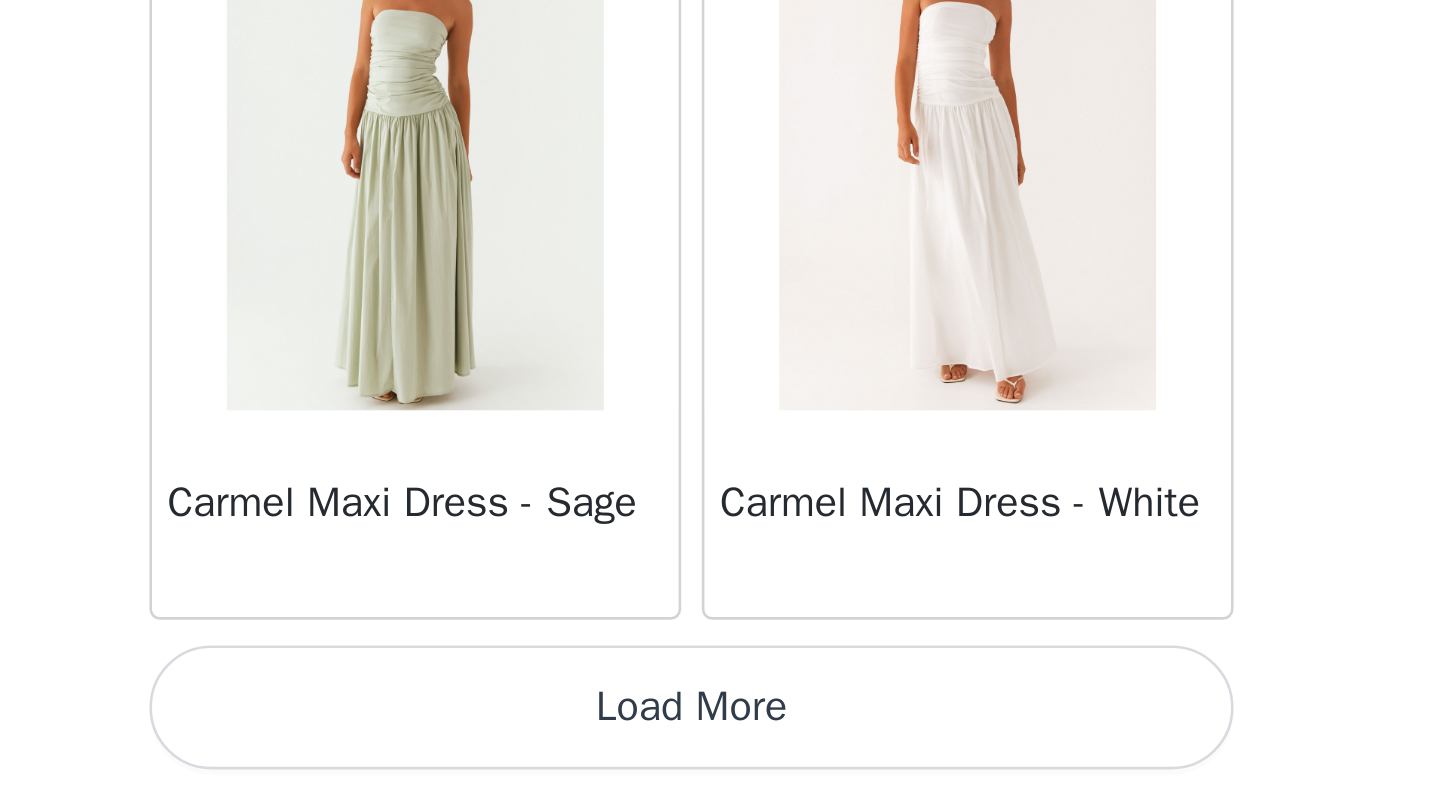 click on "Load More" at bounding box center (720, 761) 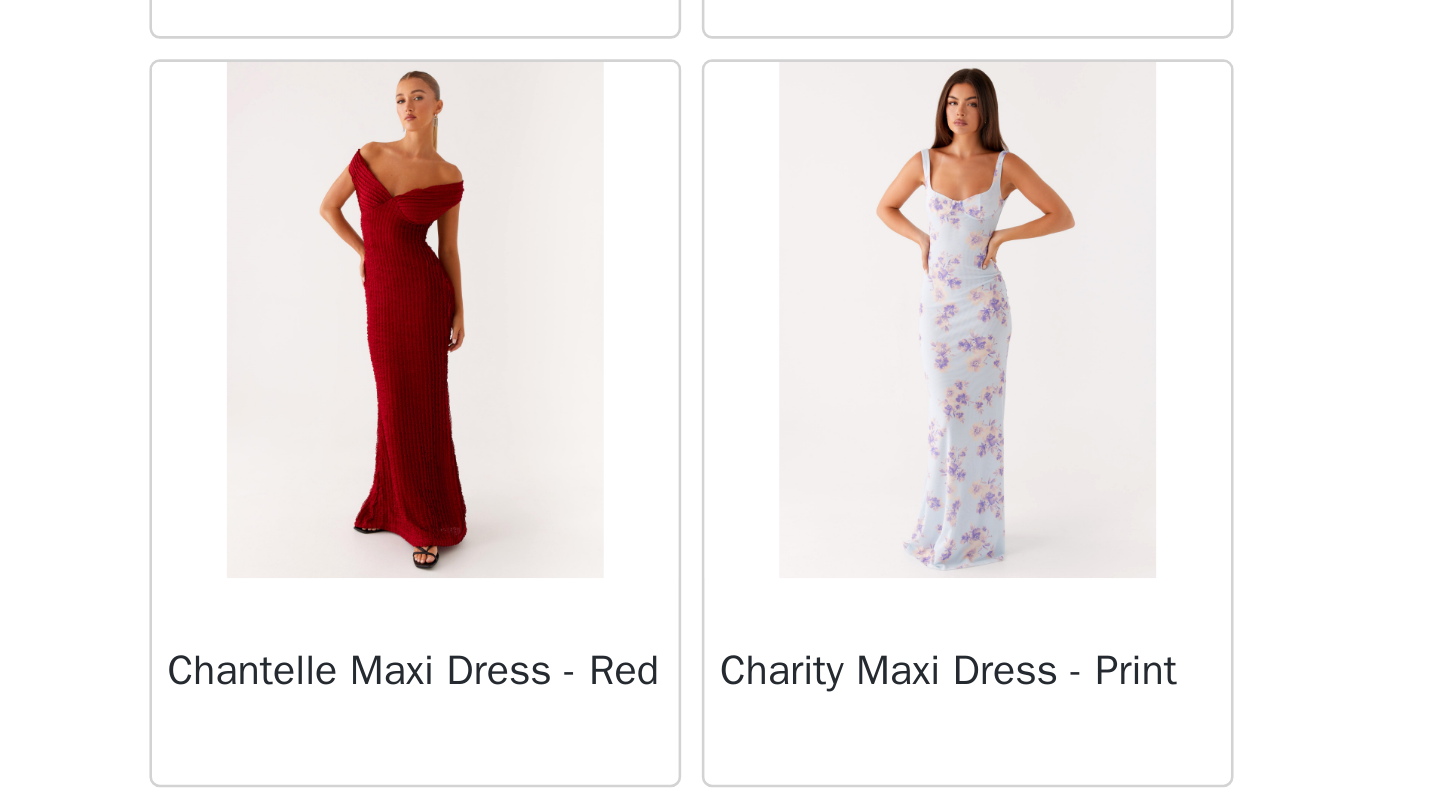 scroll, scrollTop: 13803, scrollLeft: 0, axis: vertical 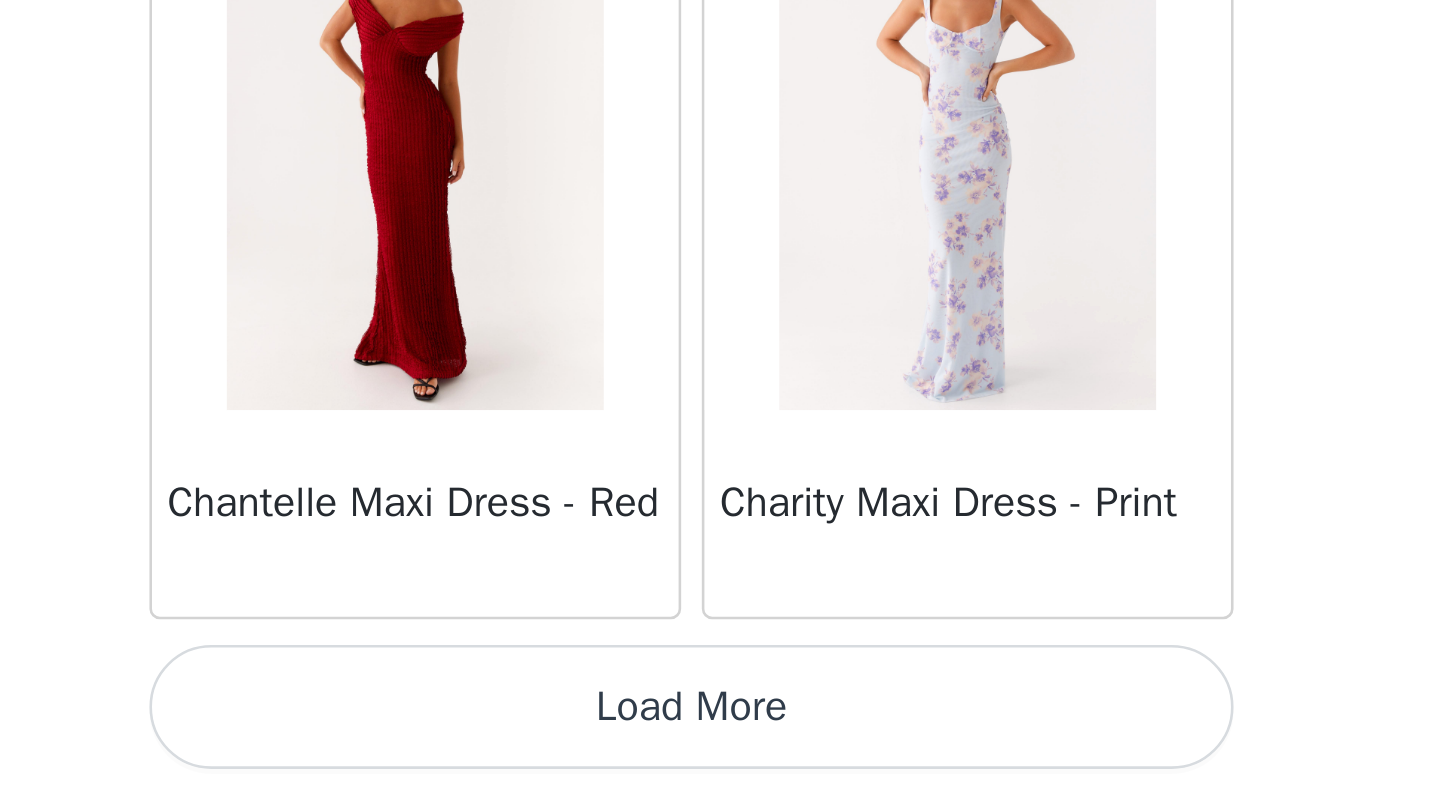 click on "Load More" at bounding box center (720, 761) 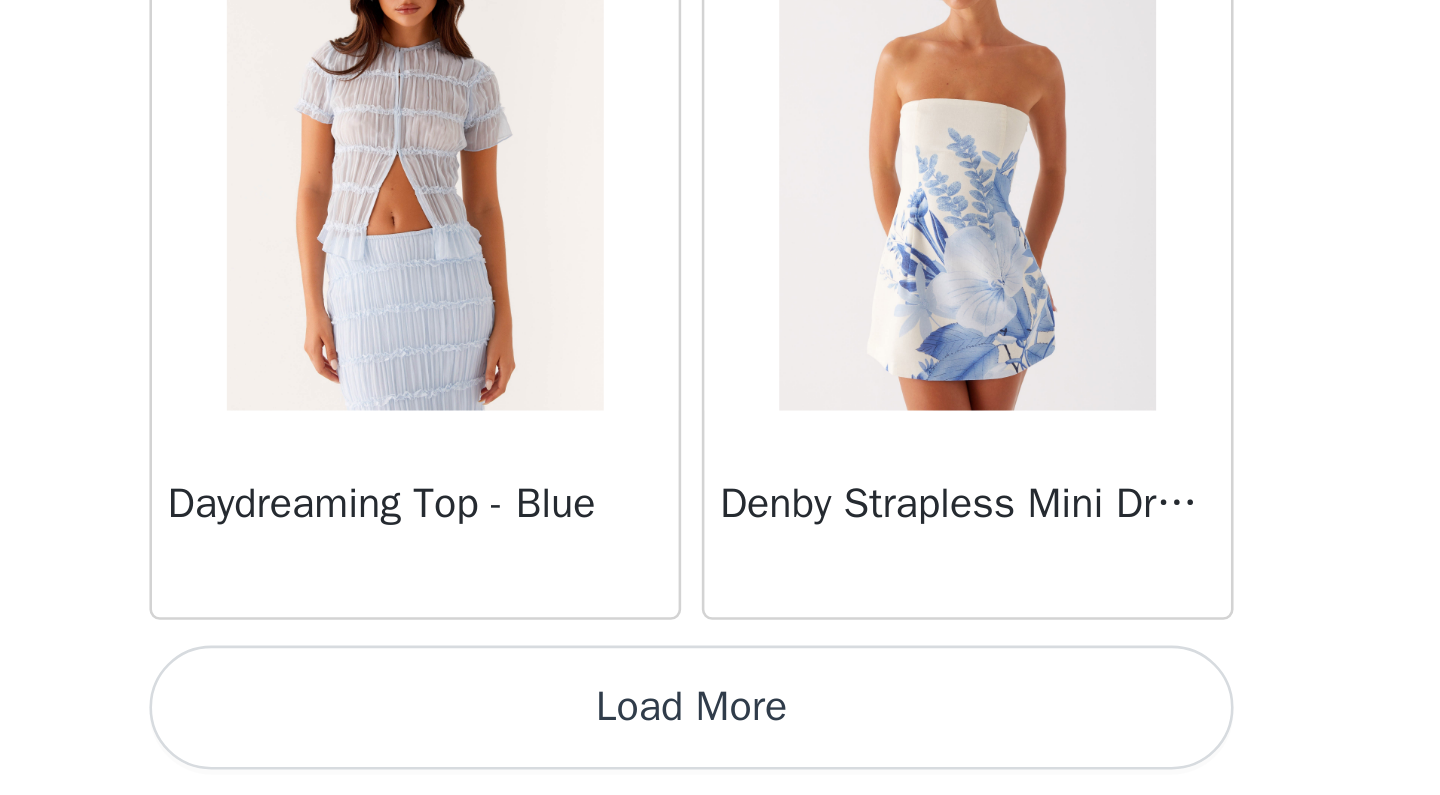 scroll, scrollTop: 16765, scrollLeft: 0, axis: vertical 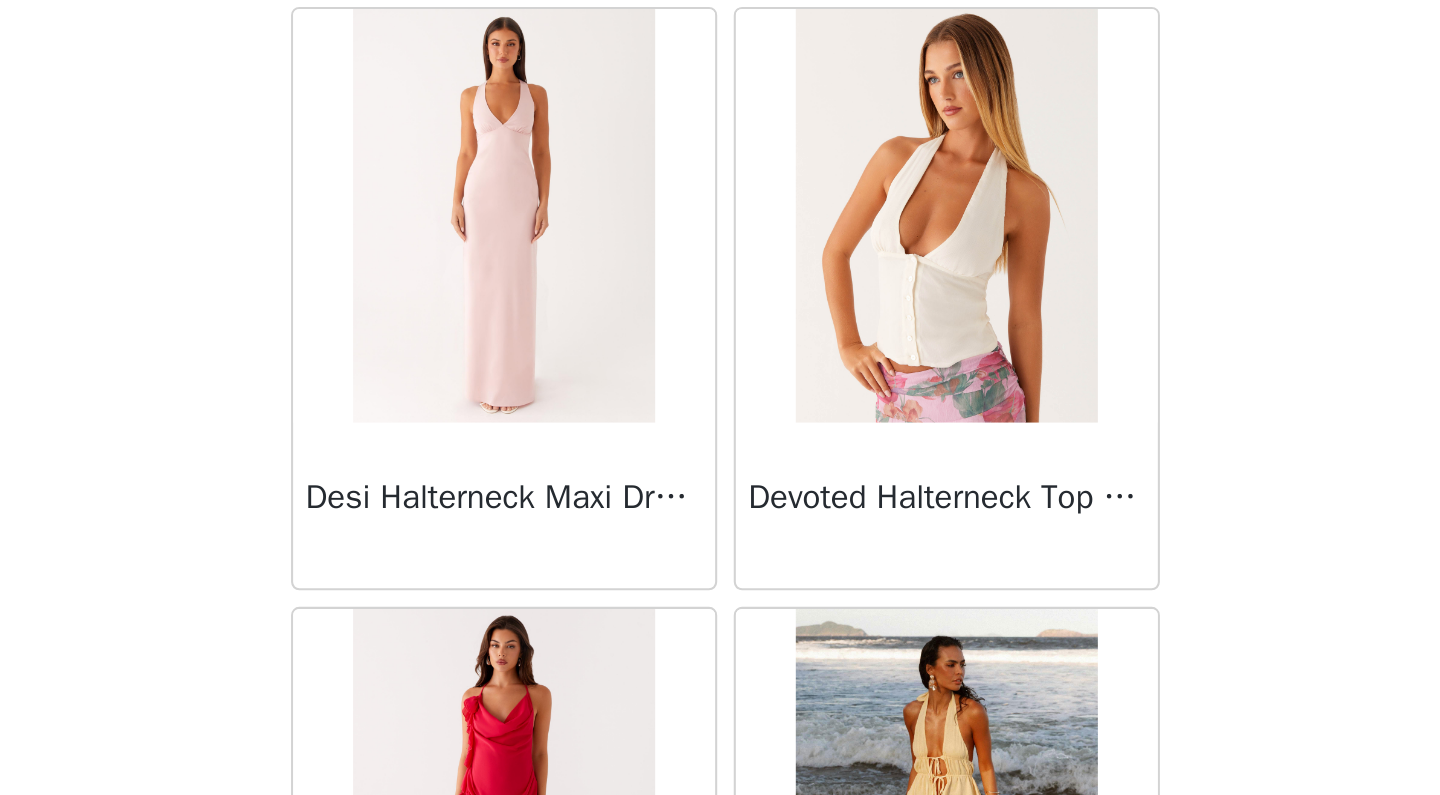 click on "Desi Halterneck Maxi Dress - Pink" at bounding box center [613, 651] 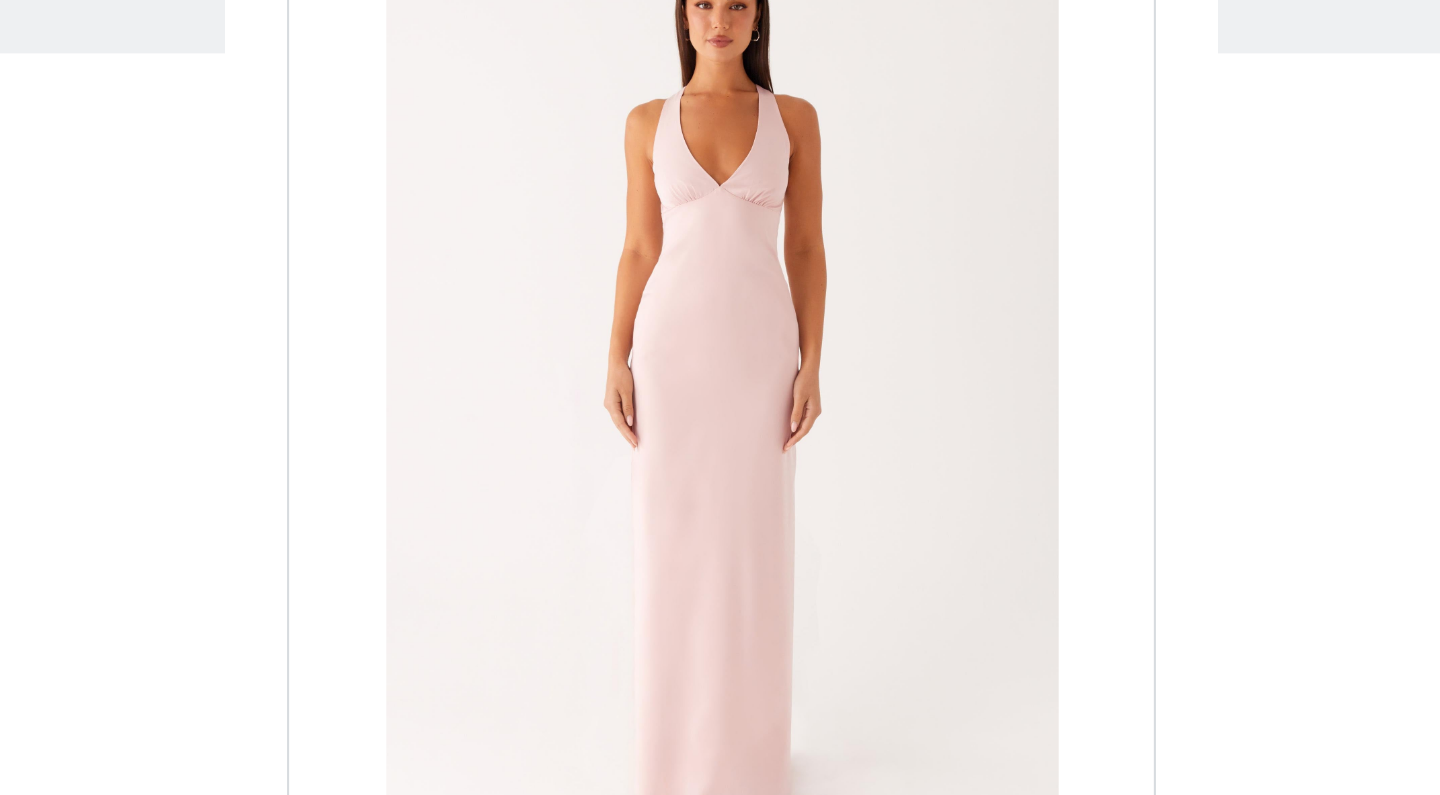 scroll, scrollTop: 0, scrollLeft: 0, axis: both 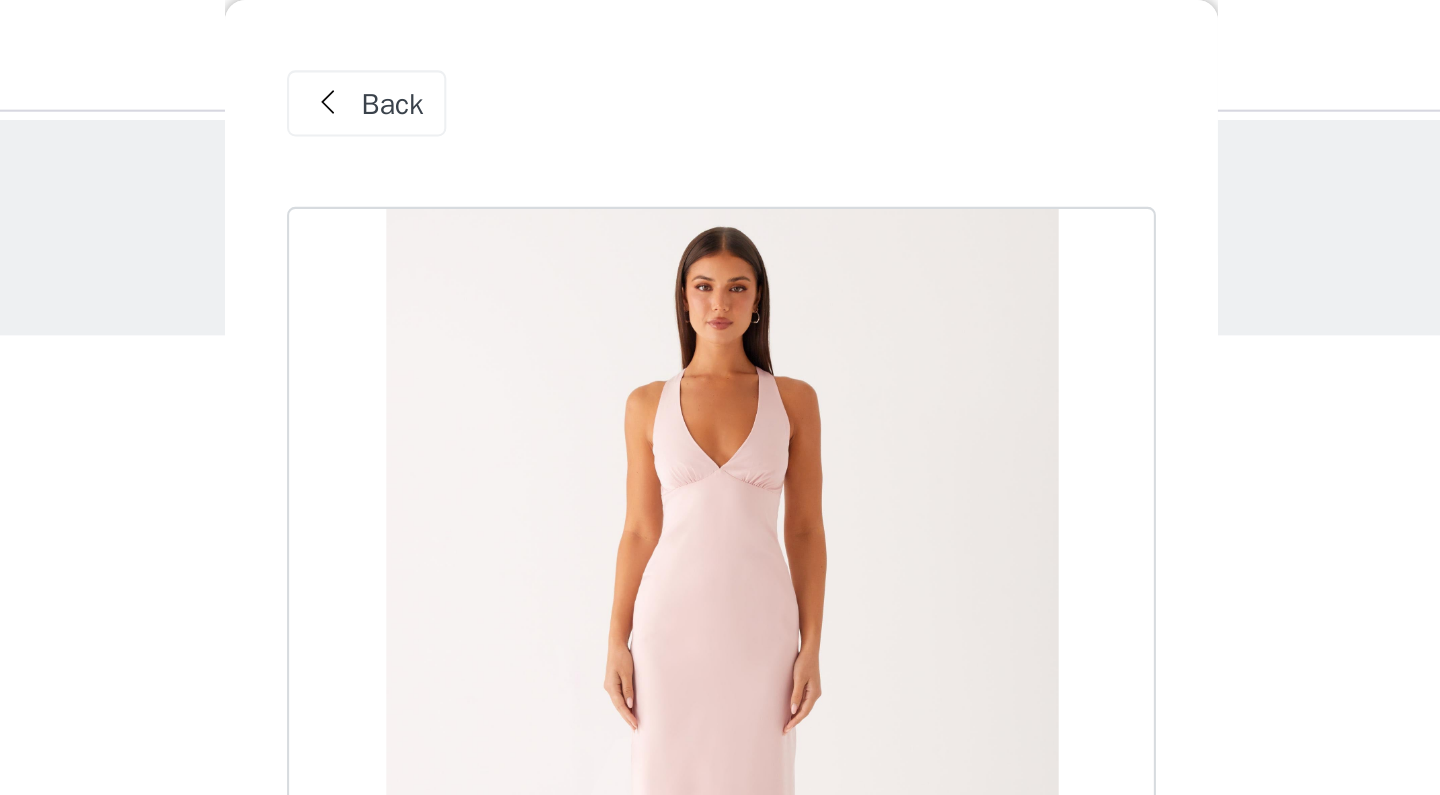 click at bounding box center (530, 50) 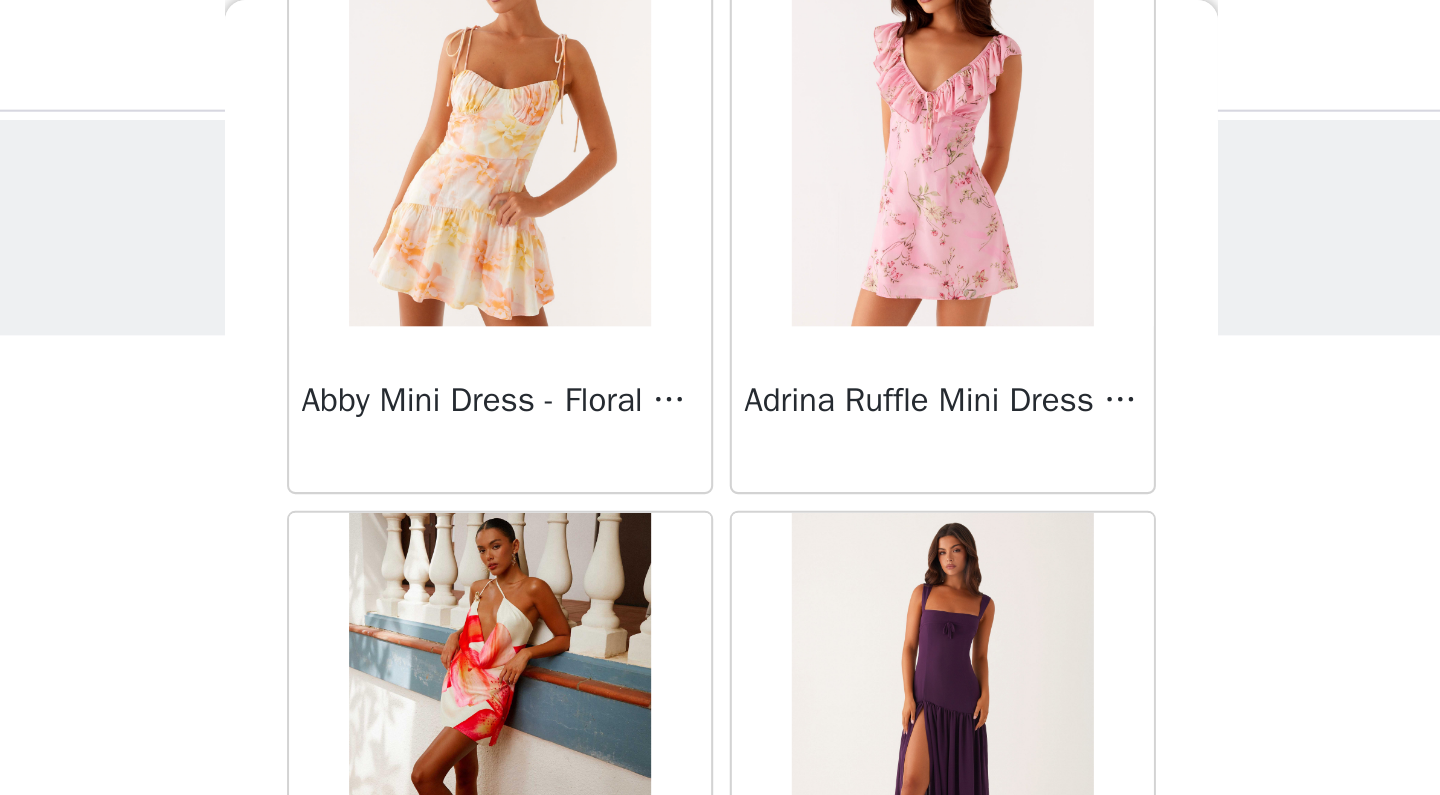 scroll, scrollTop: 440, scrollLeft: 0, axis: vertical 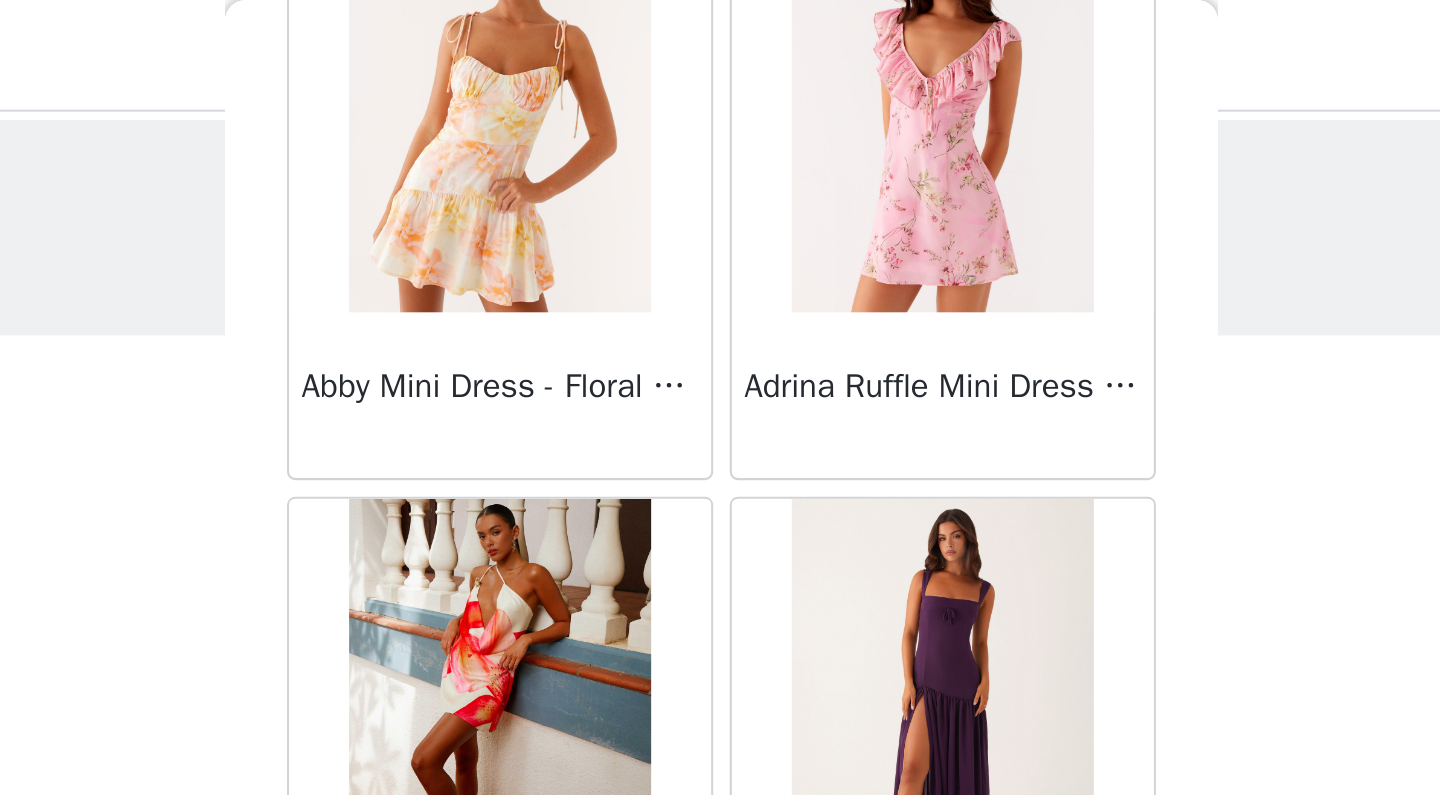 click on "Abby Mini Dress - Floral Print" at bounding box center (613, 187) 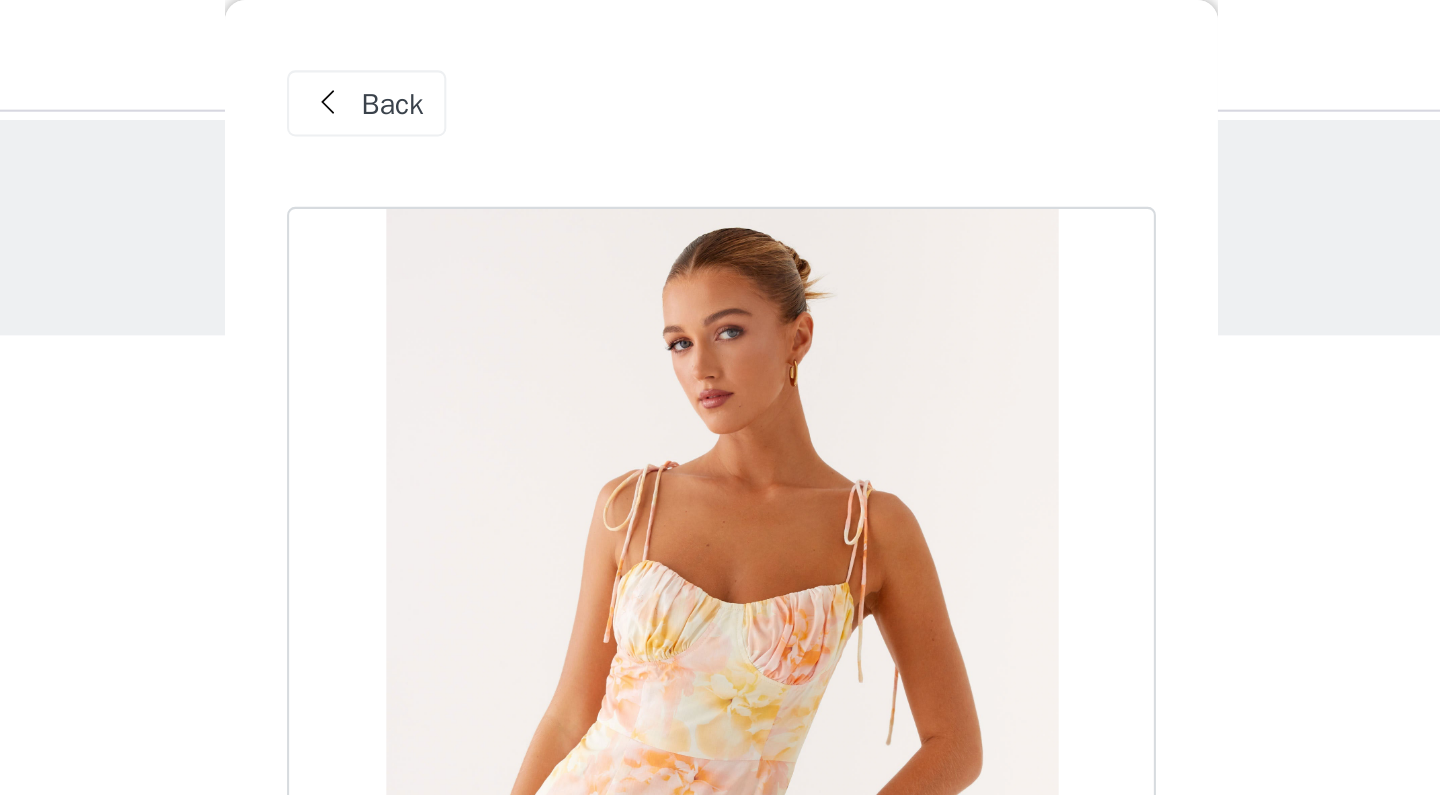 scroll, scrollTop: 0, scrollLeft: 0, axis: both 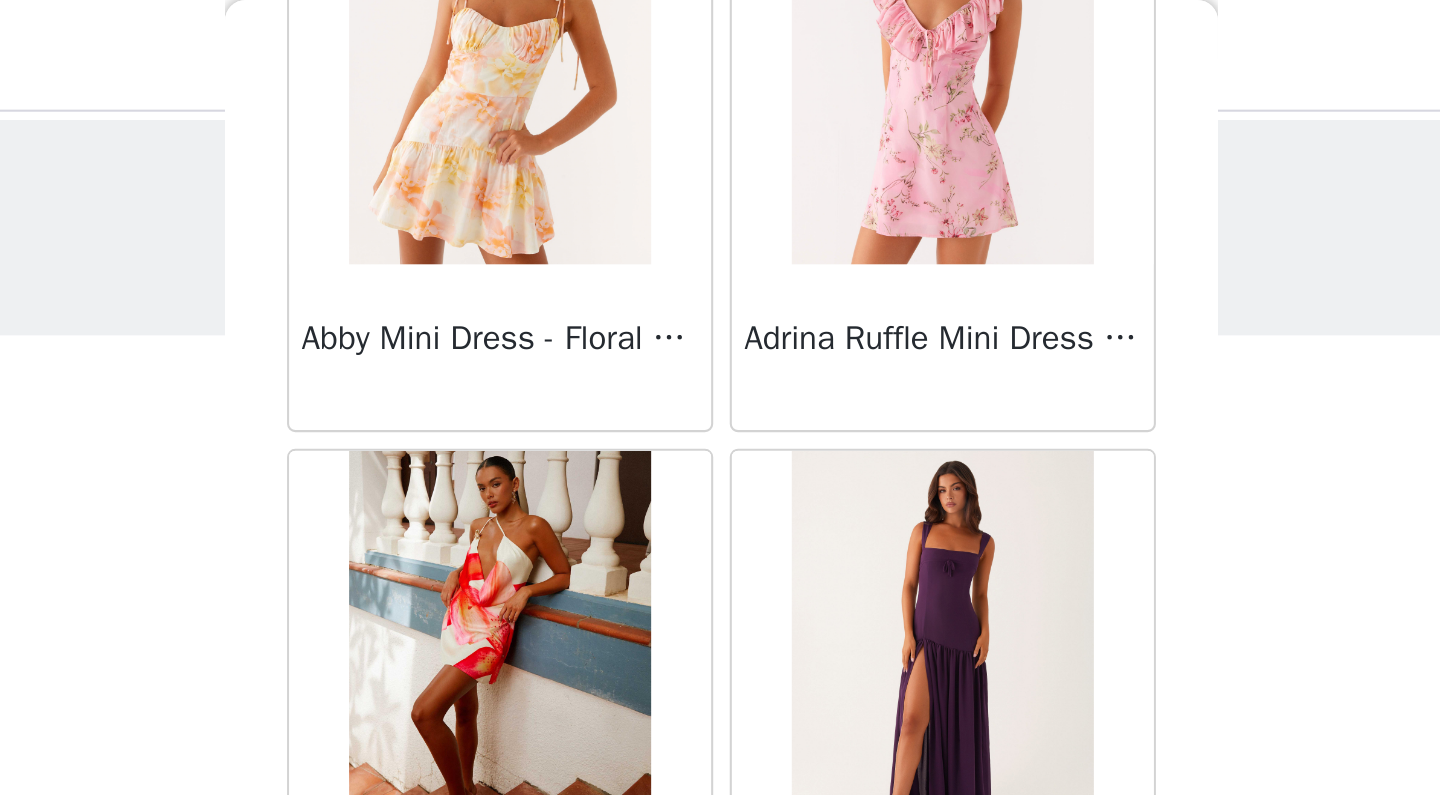click on "Abby Mini Dress - Floral Print" at bounding box center [613, 168] 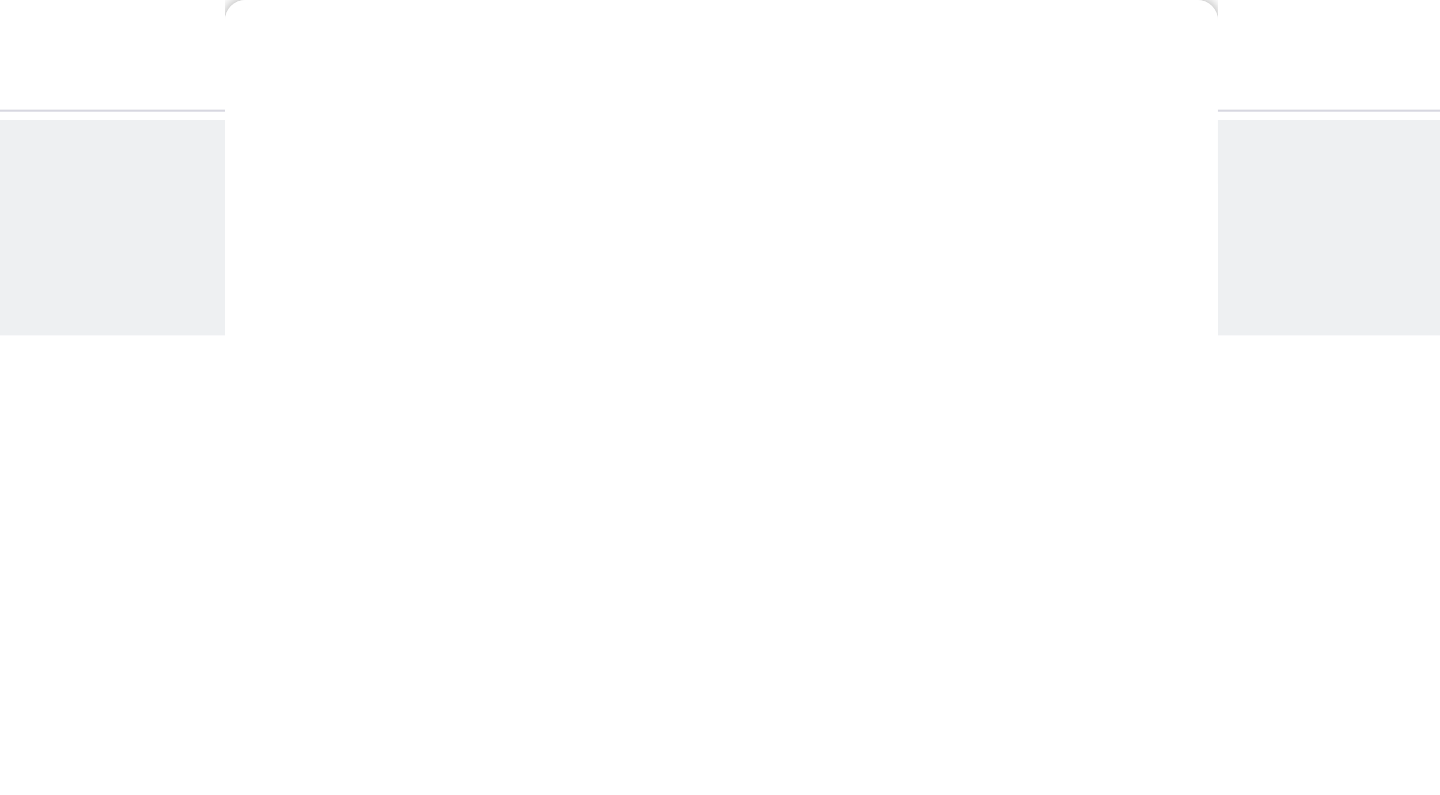 scroll, scrollTop: 279, scrollLeft: 0, axis: vertical 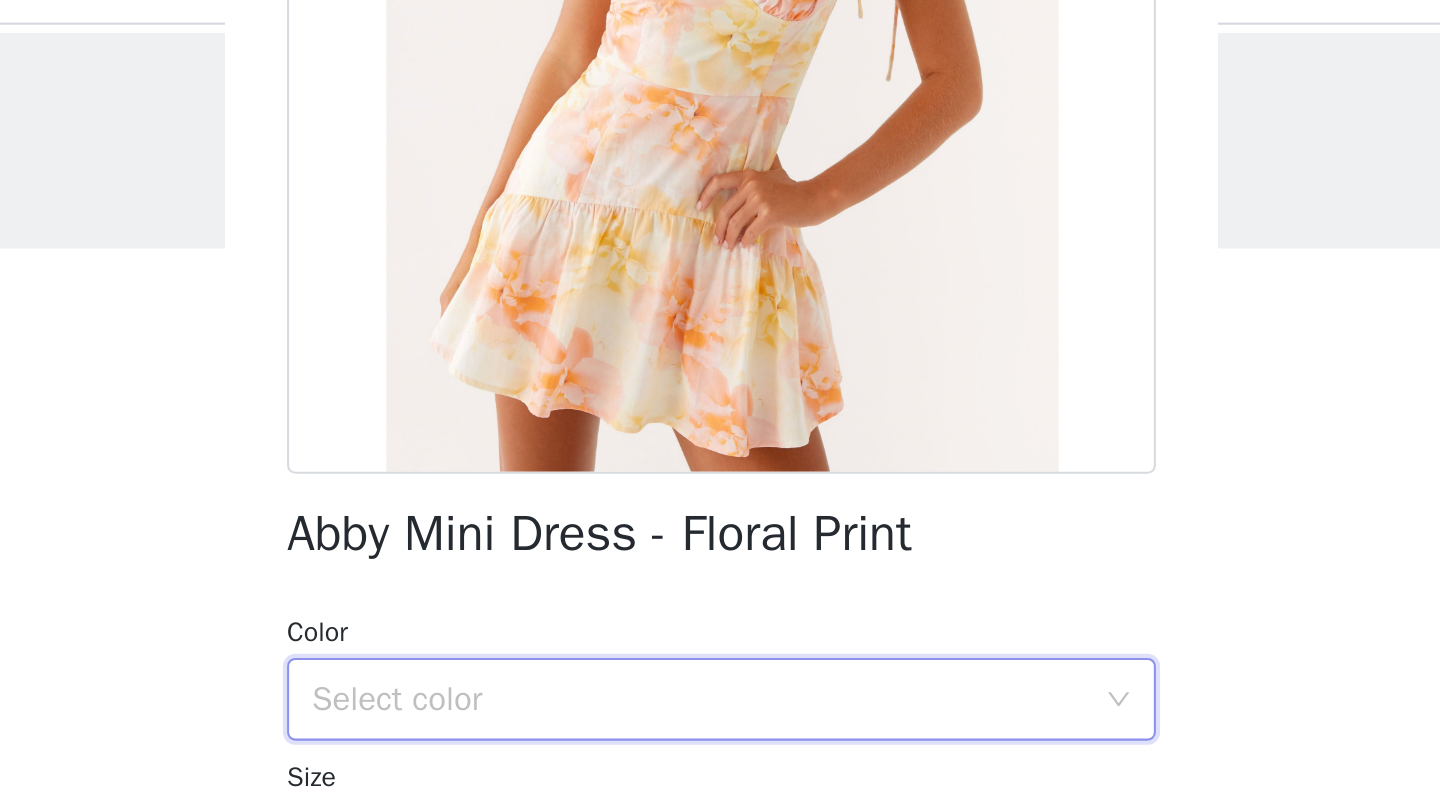 click on "Select color" at bounding box center [713, 380] 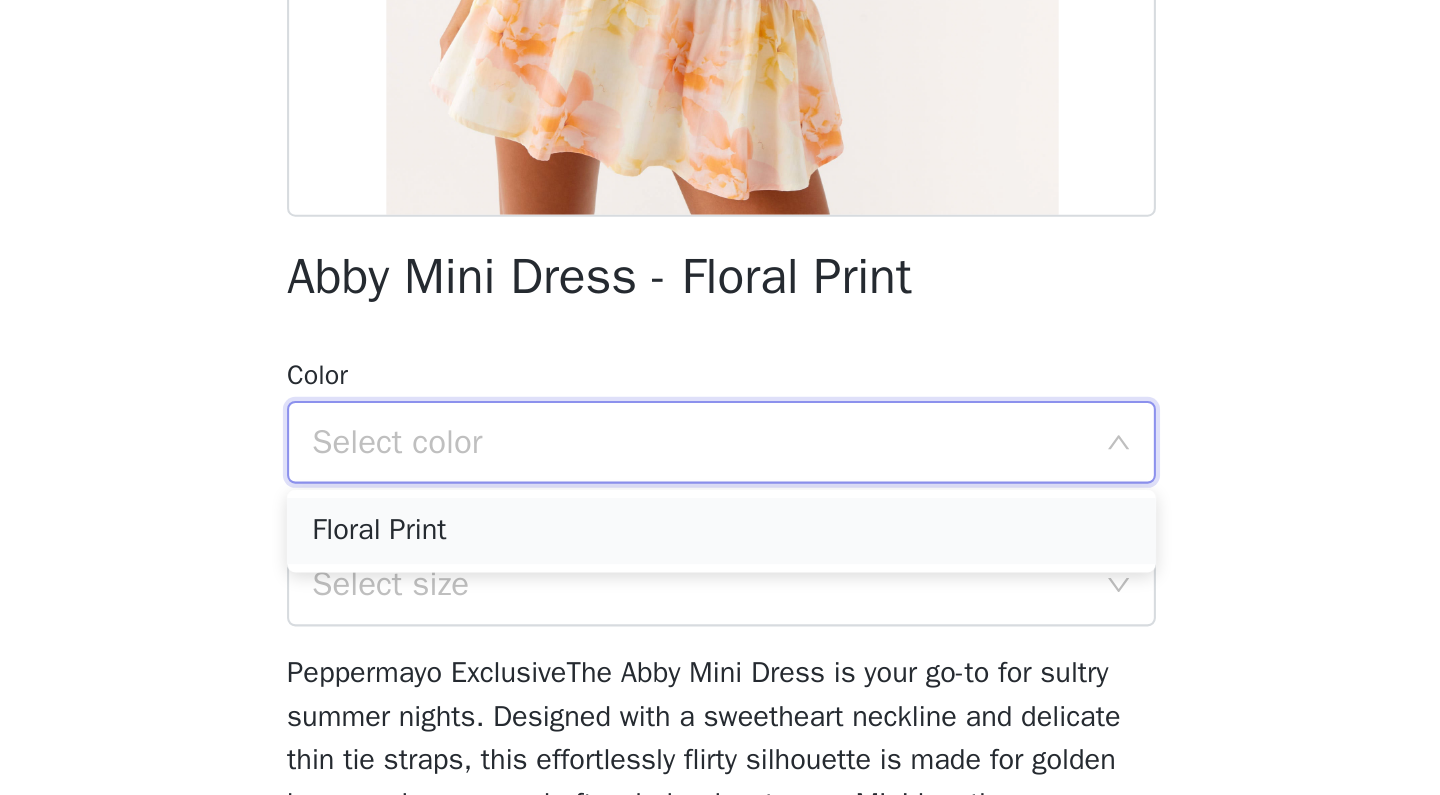 click on "Floral Print" at bounding box center (720, 423) 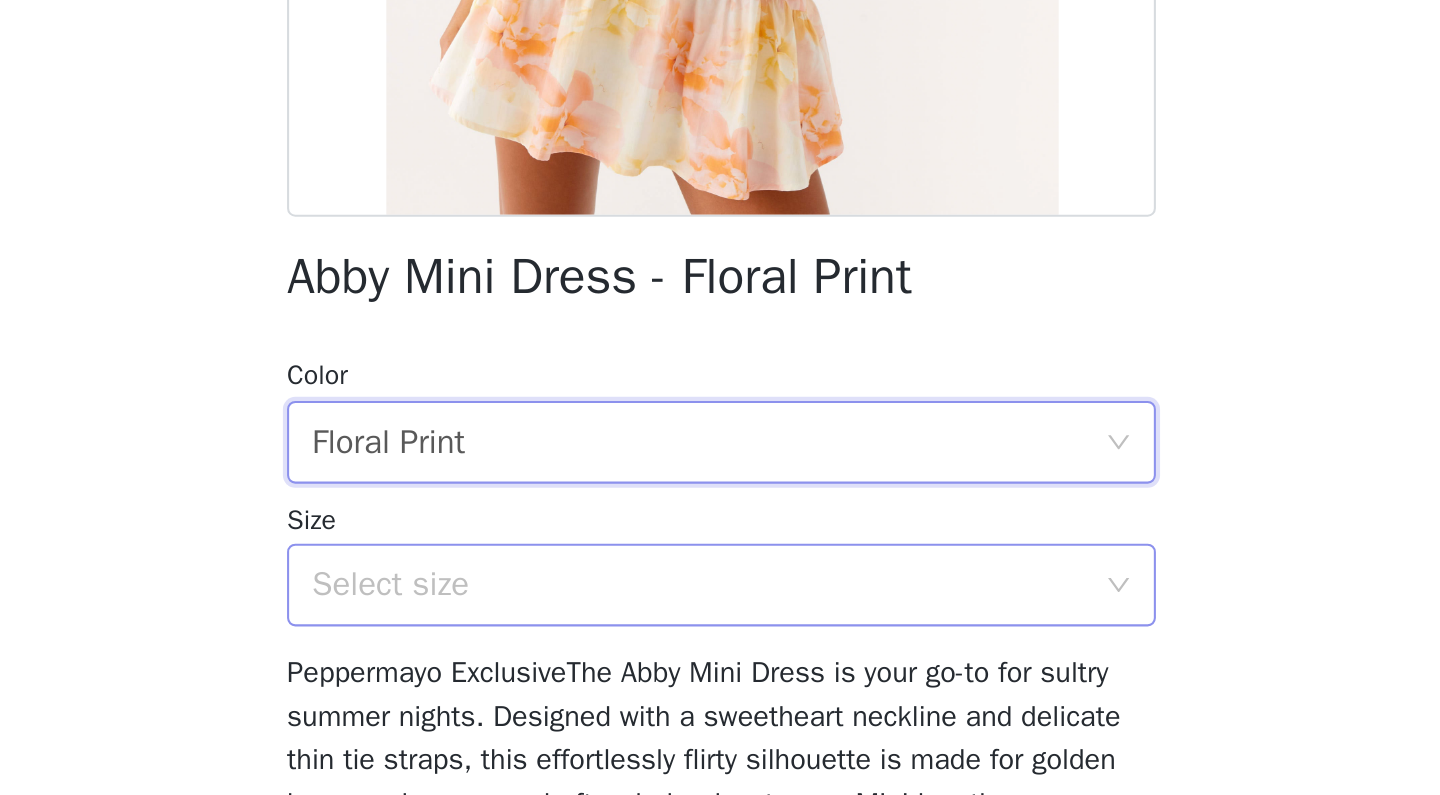 click on "Select size" at bounding box center (709, 449) 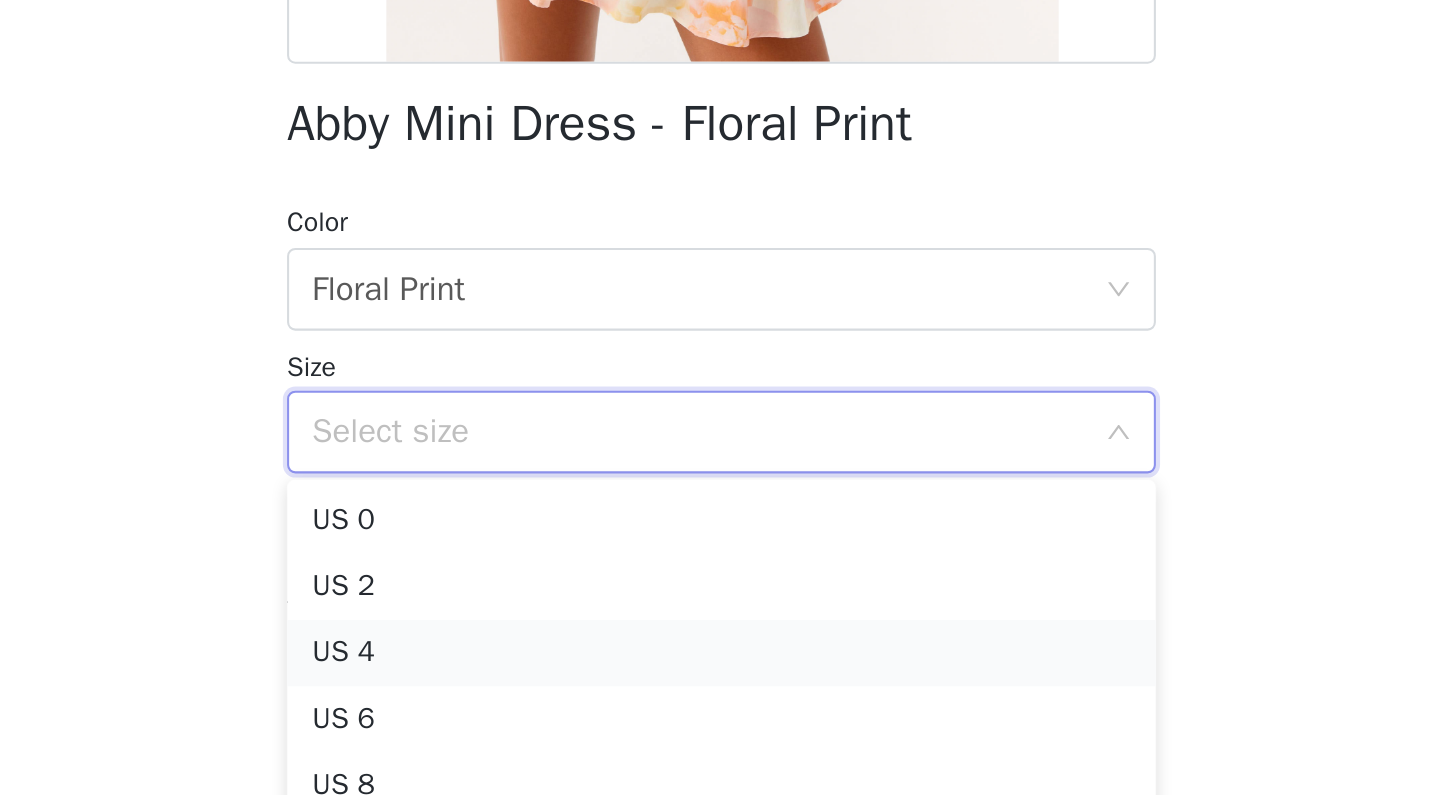 click on "US 4" at bounding box center [720, 556] 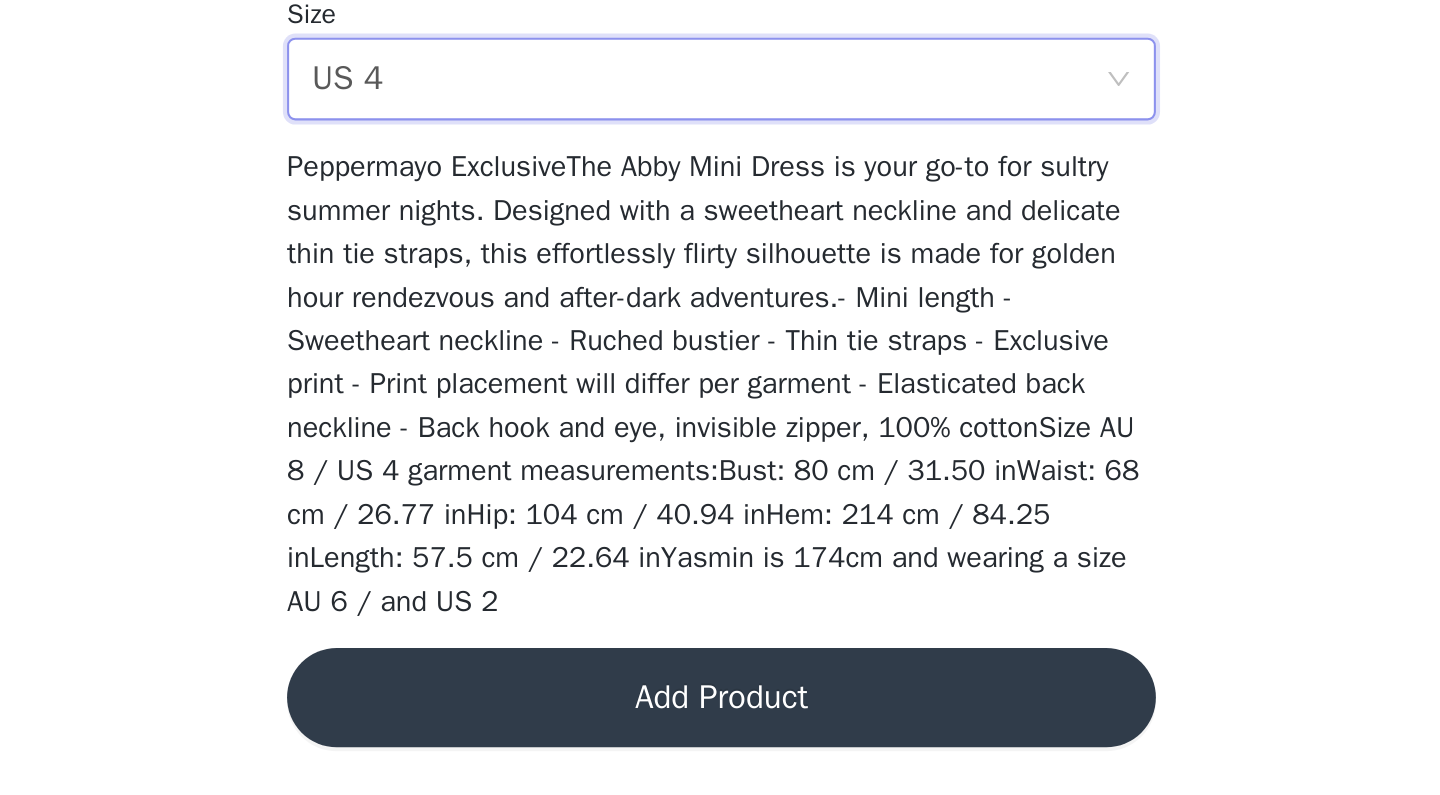 scroll, scrollTop: 3, scrollLeft: 0, axis: vertical 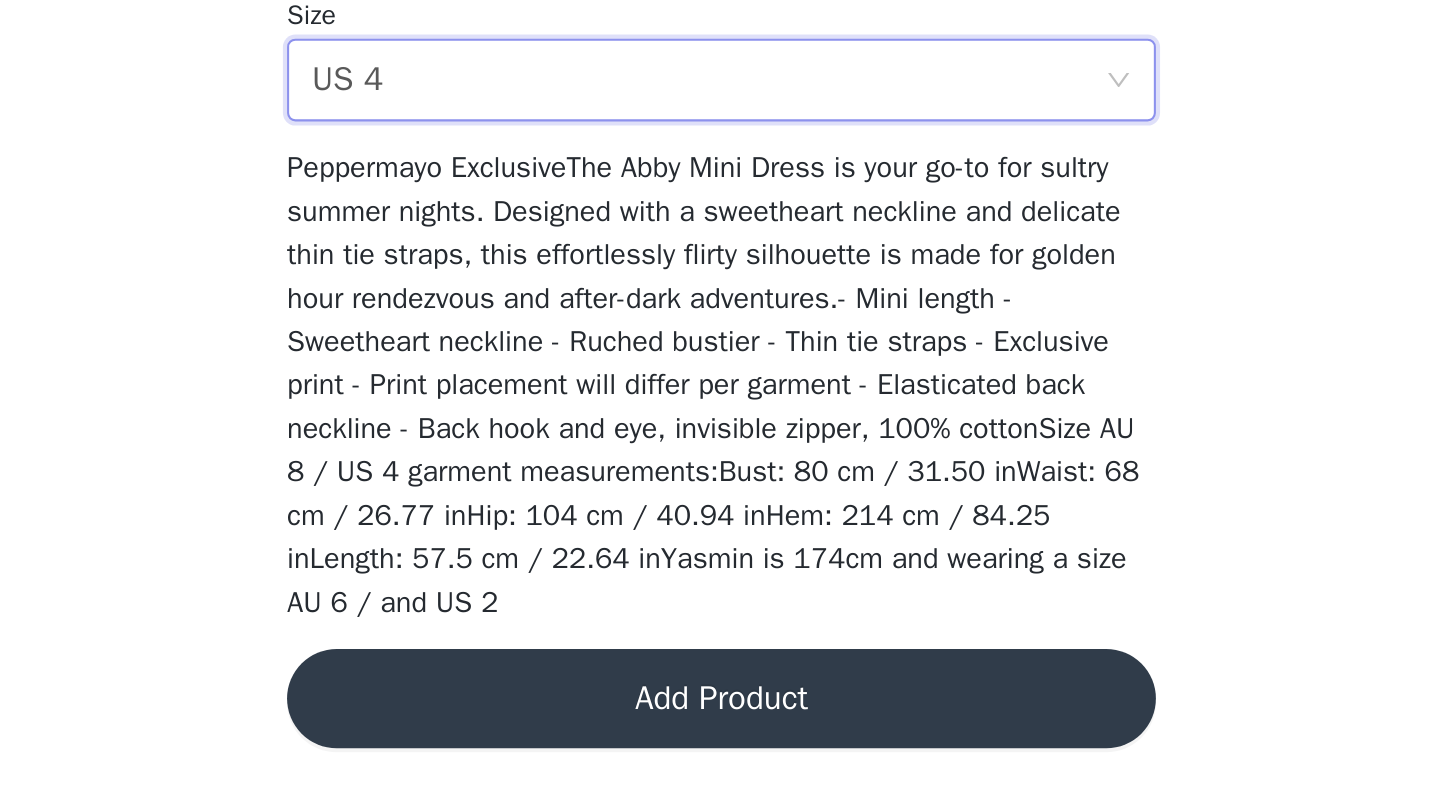 click on "Add Product" at bounding box center (720, 748) 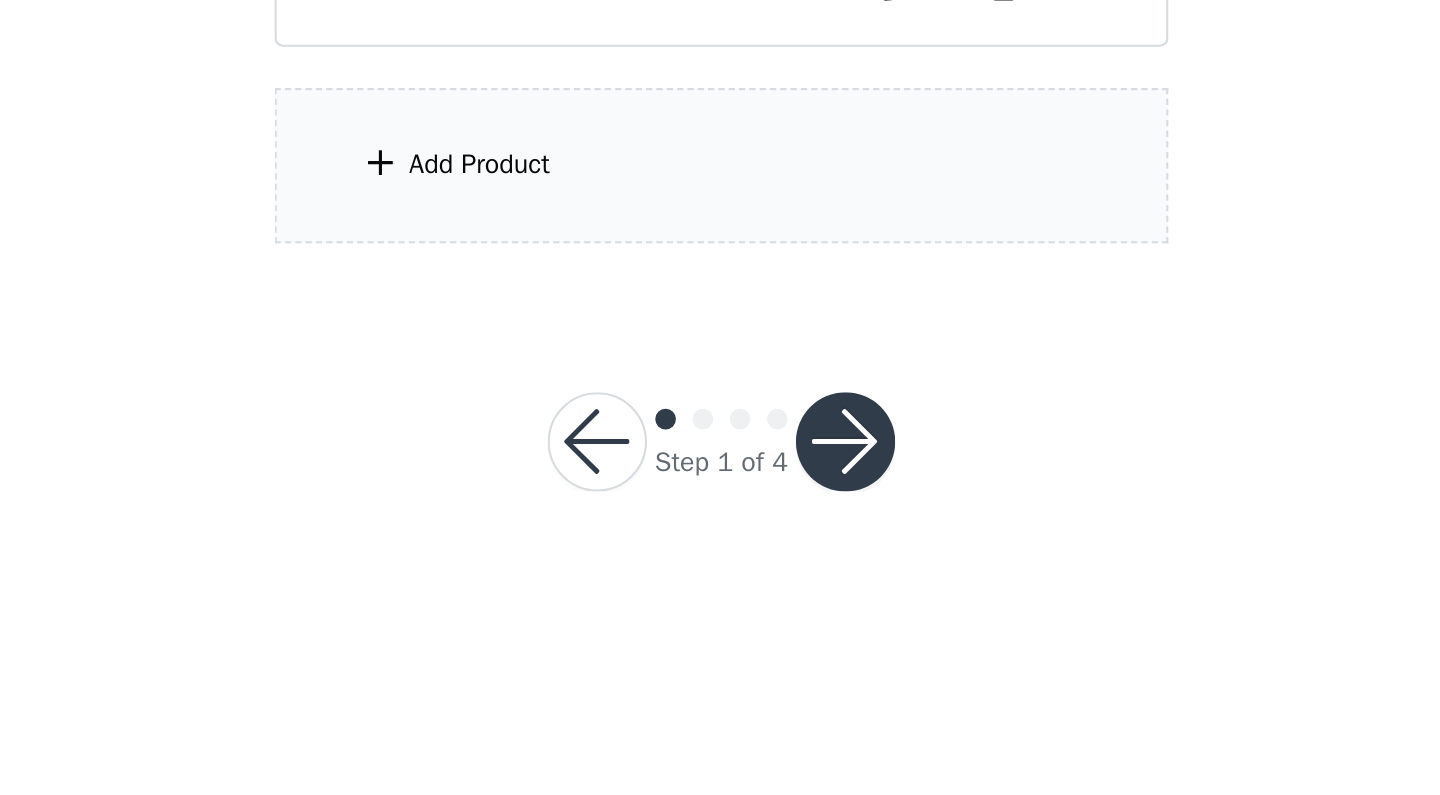 click on "Add Product" at bounding box center [720, 490] 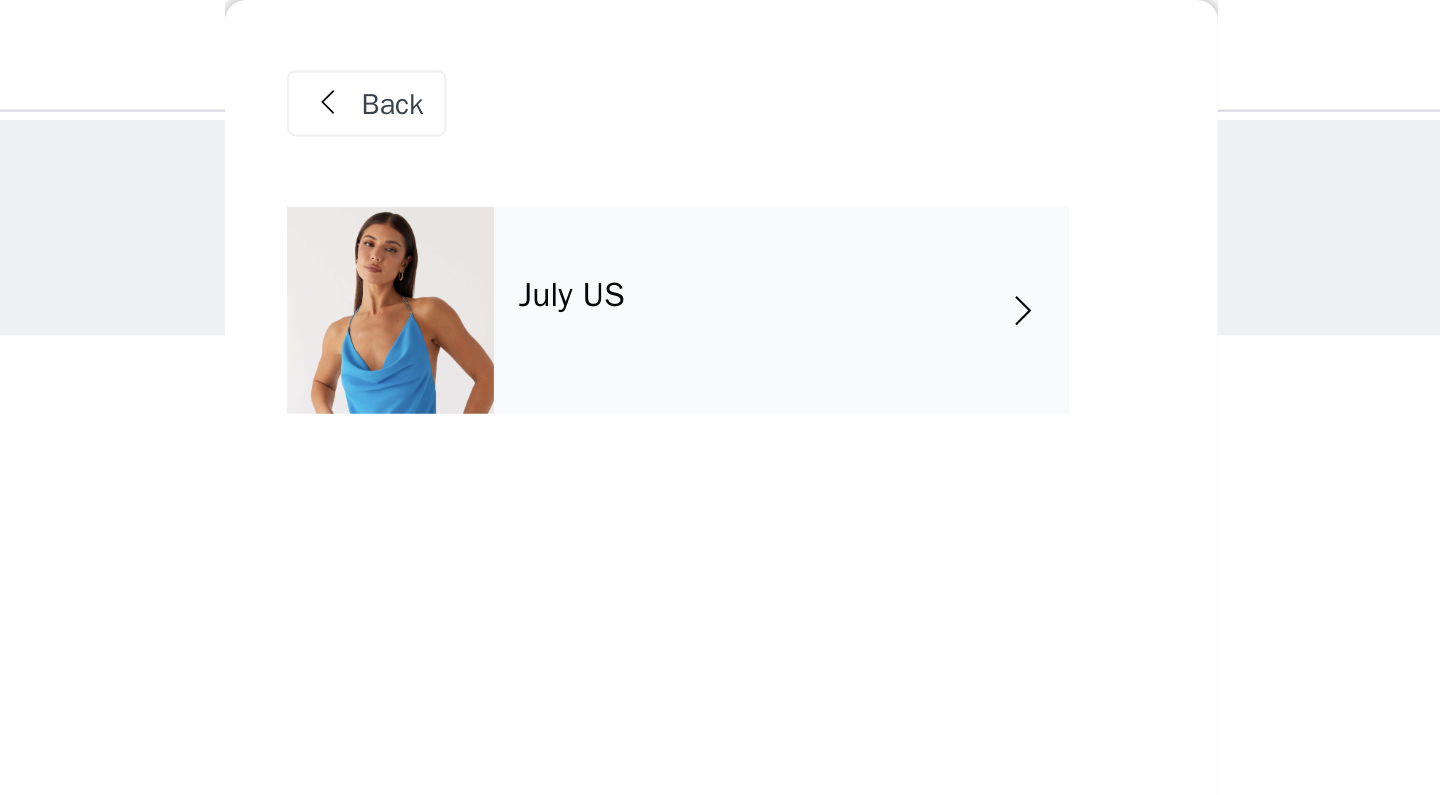 scroll, scrollTop: -4, scrollLeft: 0, axis: vertical 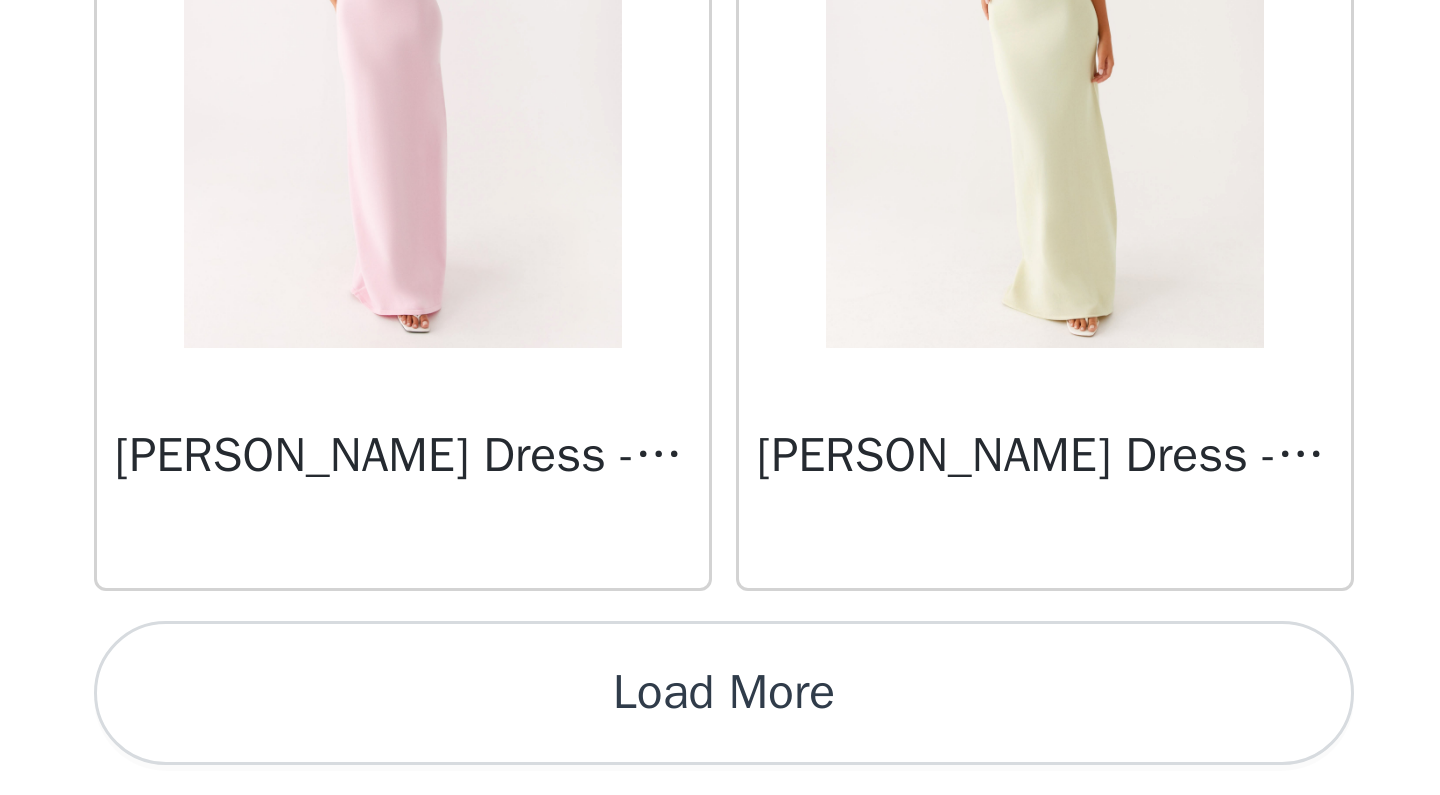 click on "Load More" at bounding box center (720, 761) 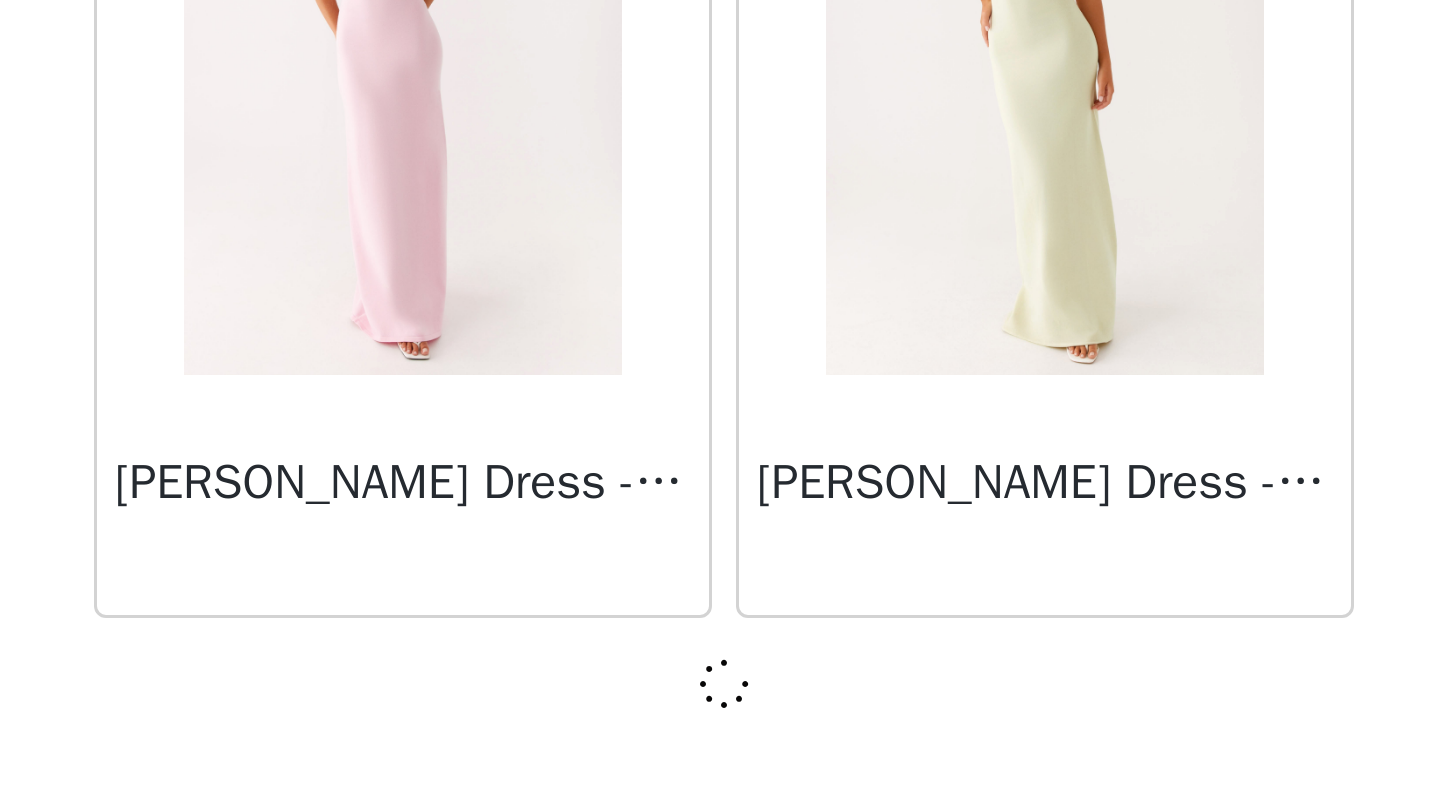 click on "Back       Mariella Linen Maxi Skirt - Pink       Aamari Maxi Dress - Red       Abby Mini Dress - Floral Print       Adrina Ruffle Mini Dress - Pink Floral Print       Aiva Mini Dress - Yellow Floral       Alberta Maxi Dress - Mulberry       Alden Mini Dress - Floral Print       Alexia Knit Maxi Dress - Multi       Aliah Knit Shorts - Yellow       [PERSON_NAME] Halter Maxi Dress - Yellow       [PERSON_NAME] Halter Mini Dress - [PERSON_NAME] Halter Mini Dress - Pastel Yellow       Alivia Mini Dress - Pink       [PERSON_NAME] Maxi Dress - Chocolate       [PERSON_NAME] Maxi Dress - Maroon       [PERSON_NAME] Knit Maxi Skirt - Blue       Anastasia Maxi Dress - Blue       Anastasia Maxi Dress - Ivory       Anastasia Maxi Dress - Pink       Anastasia Maxi Dress - [PERSON_NAME]" at bounding box center (720, 397) 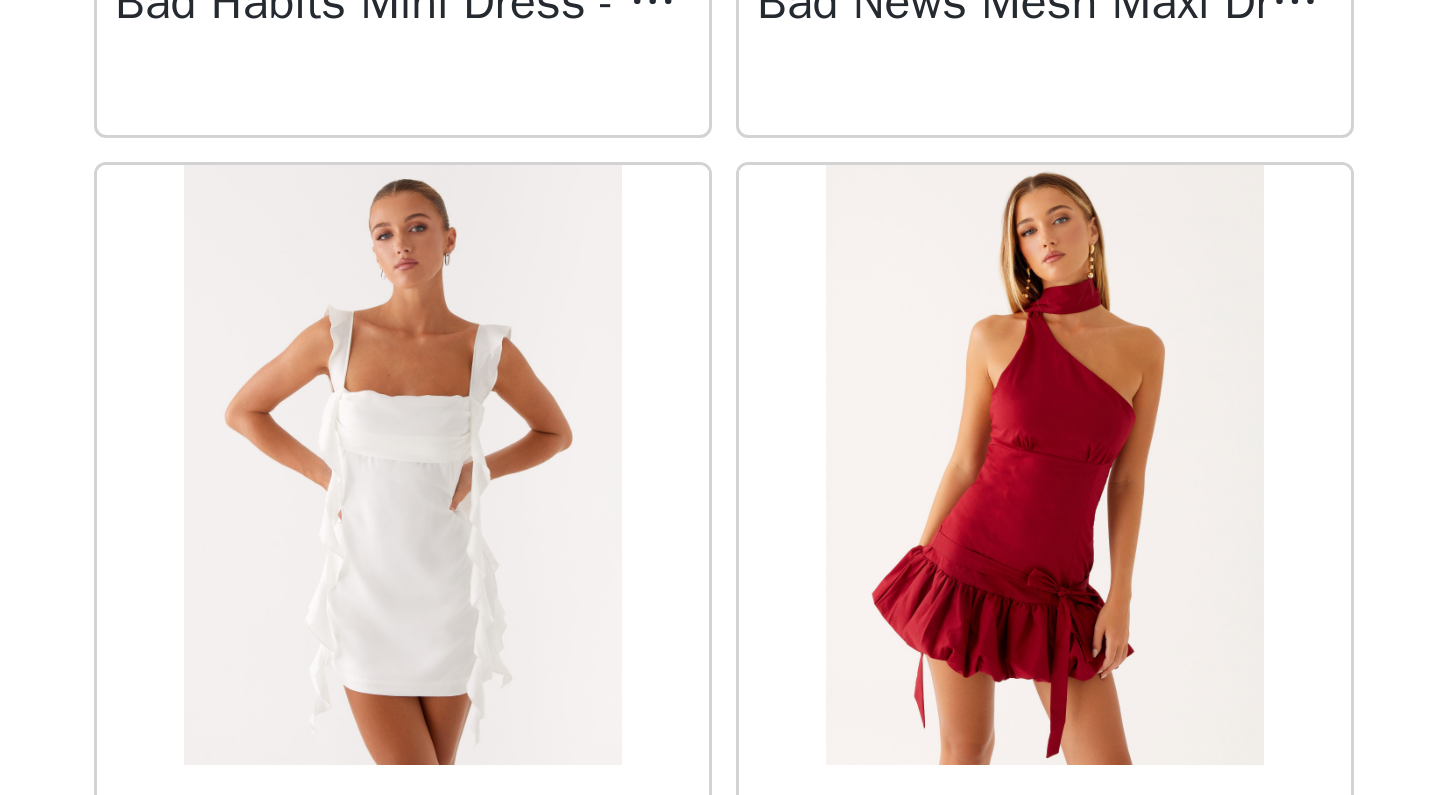 scroll, scrollTop: 5165, scrollLeft: 0, axis: vertical 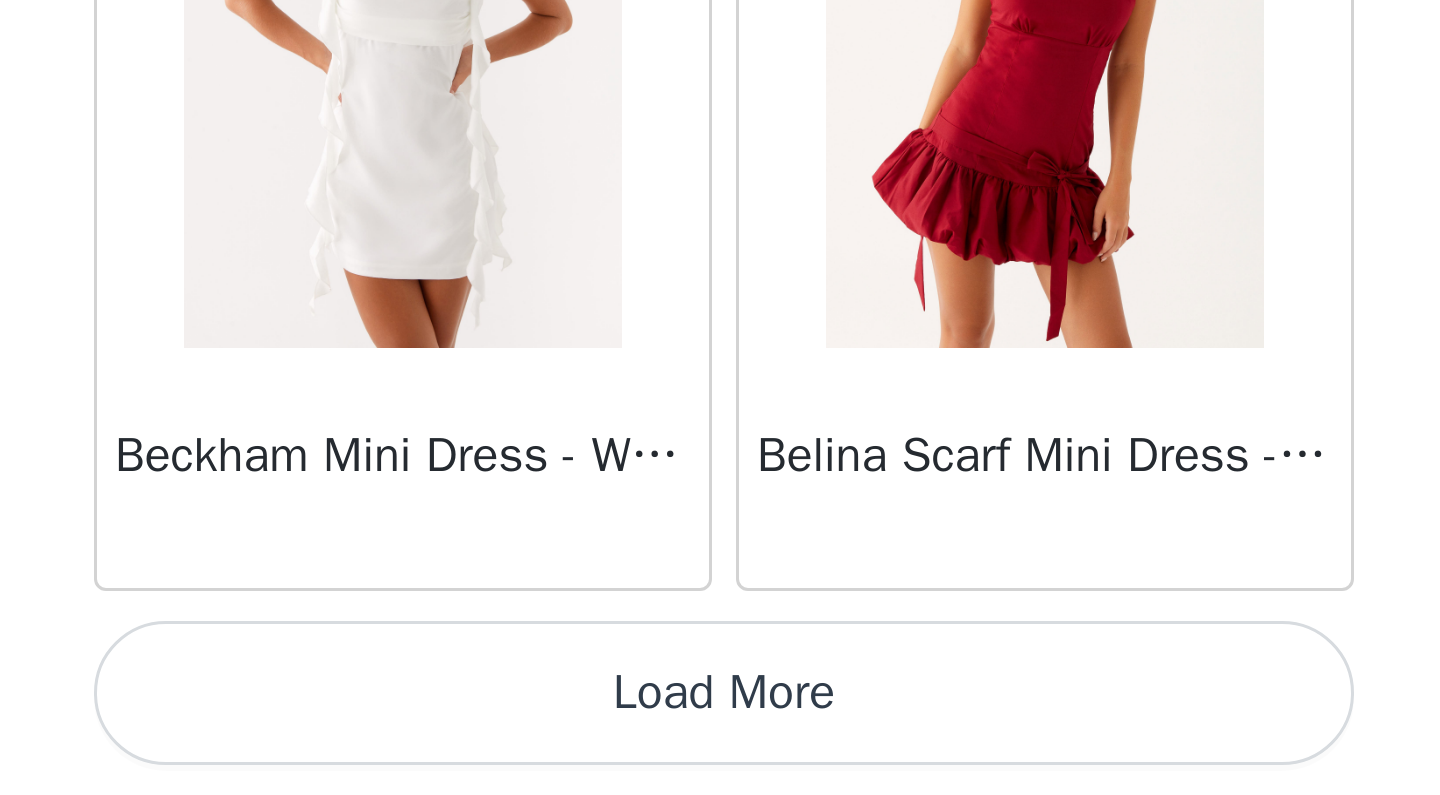 click on "Load More" at bounding box center [720, 761] 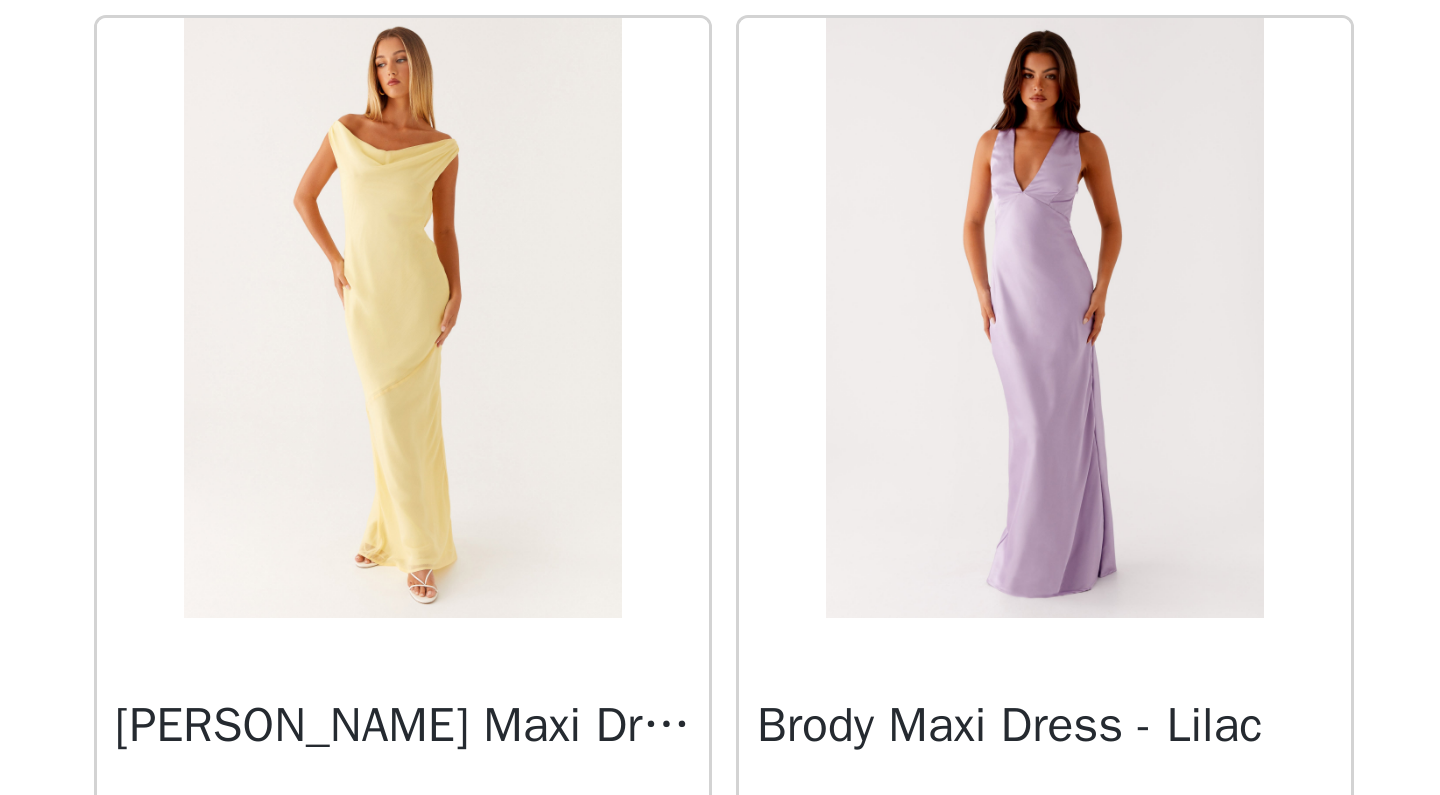 scroll, scrollTop: 8065, scrollLeft: 0, axis: vertical 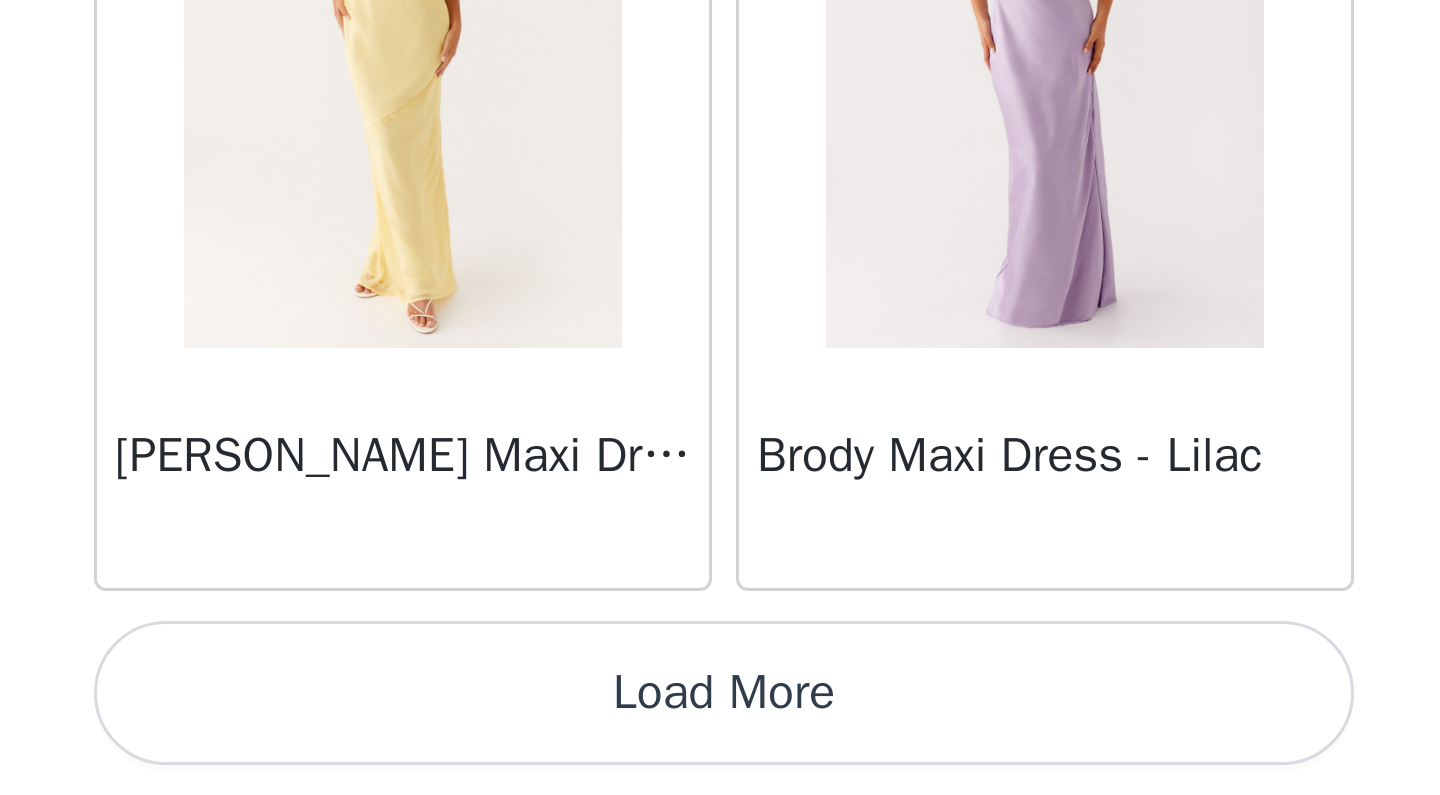 click on "Load More" at bounding box center [720, 761] 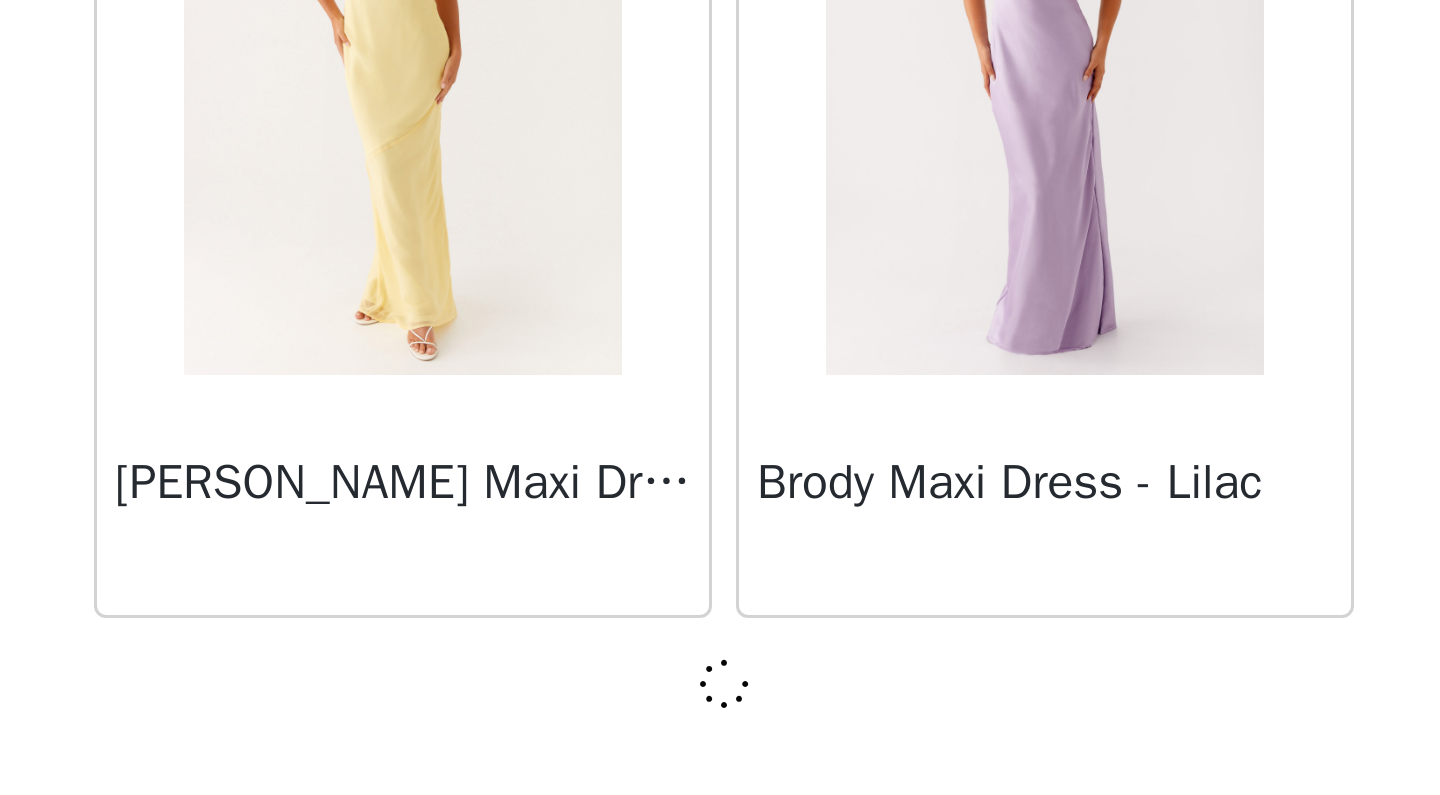 scroll, scrollTop: 0, scrollLeft: 0, axis: both 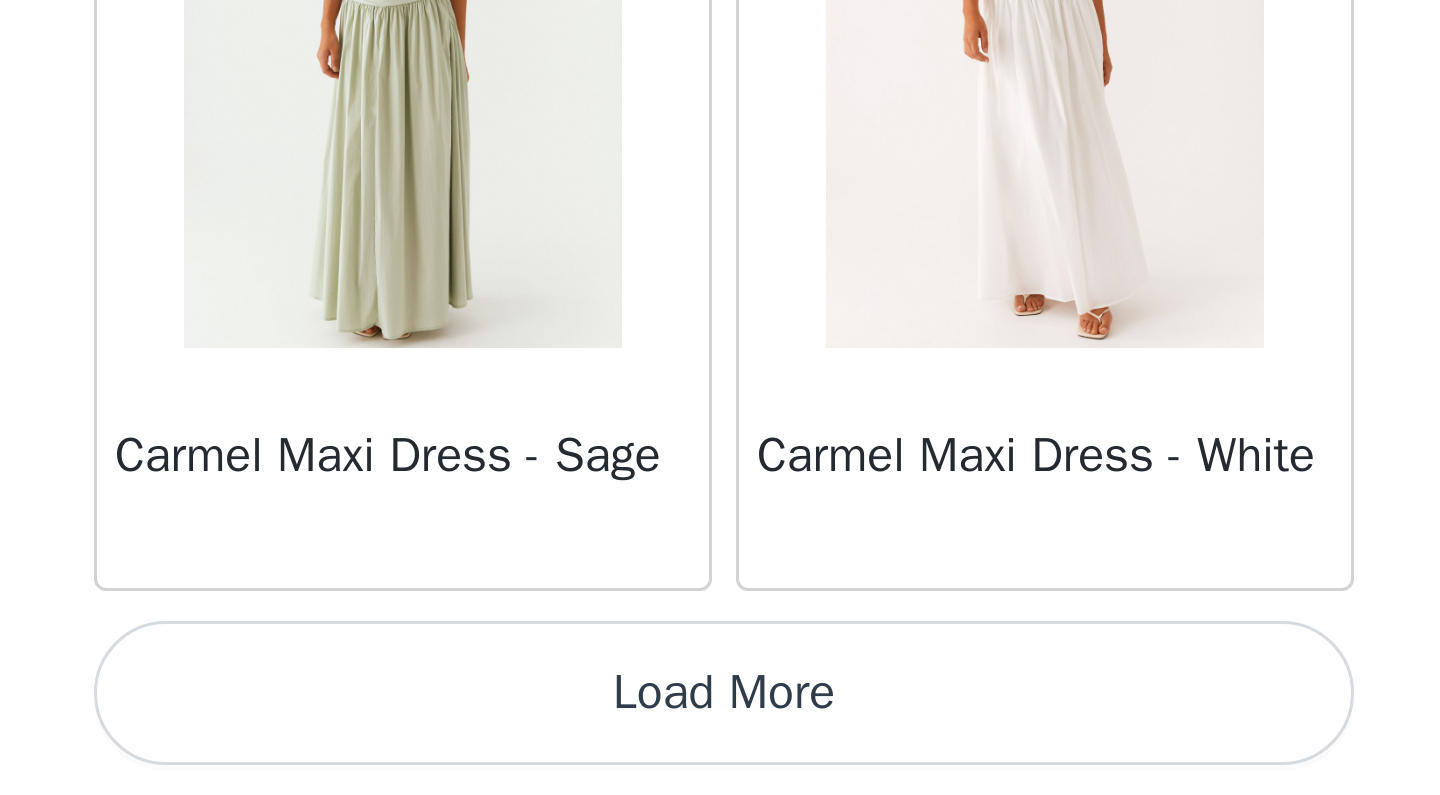 click on "Load More" at bounding box center [720, 761] 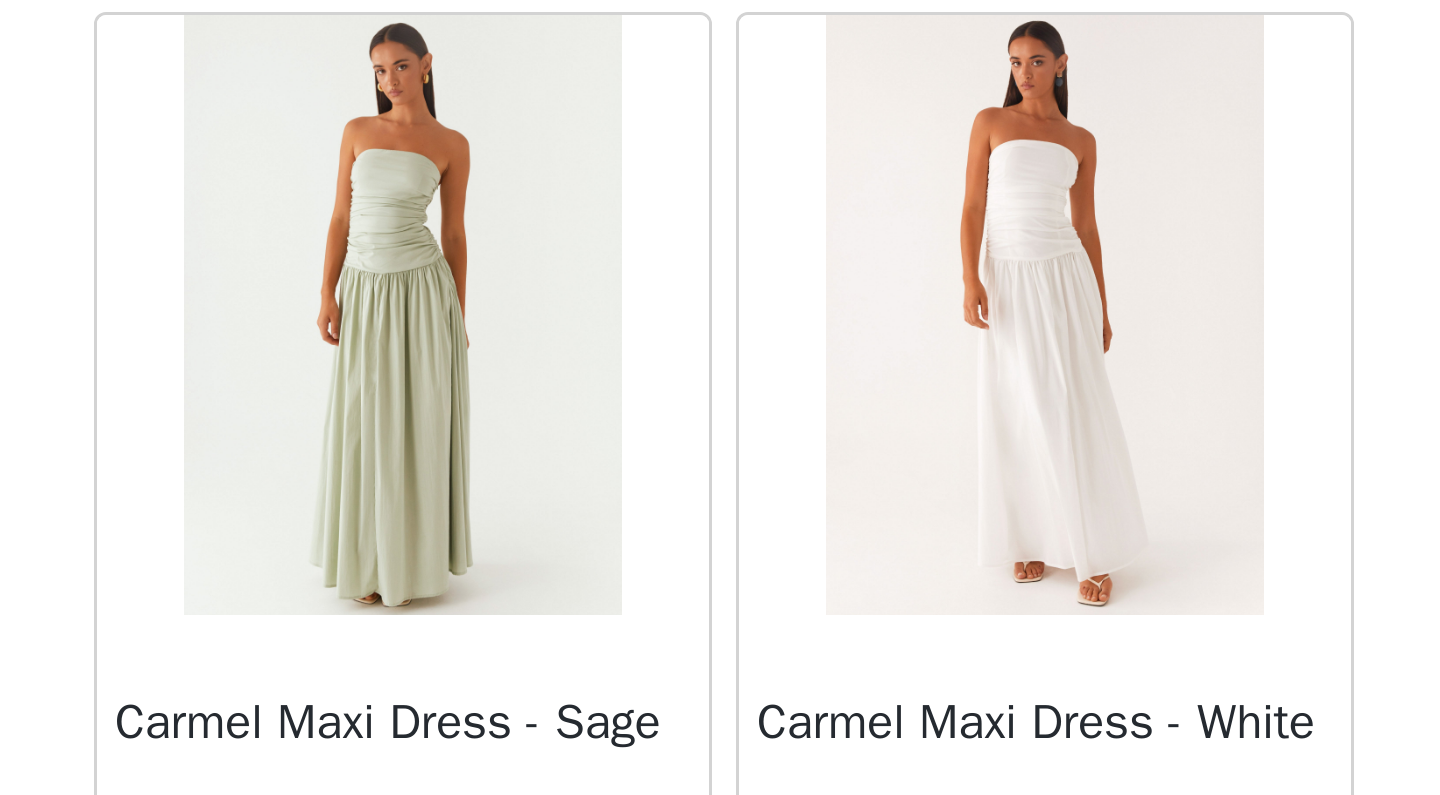 scroll, scrollTop: 10878, scrollLeft: 0, axis: vertical 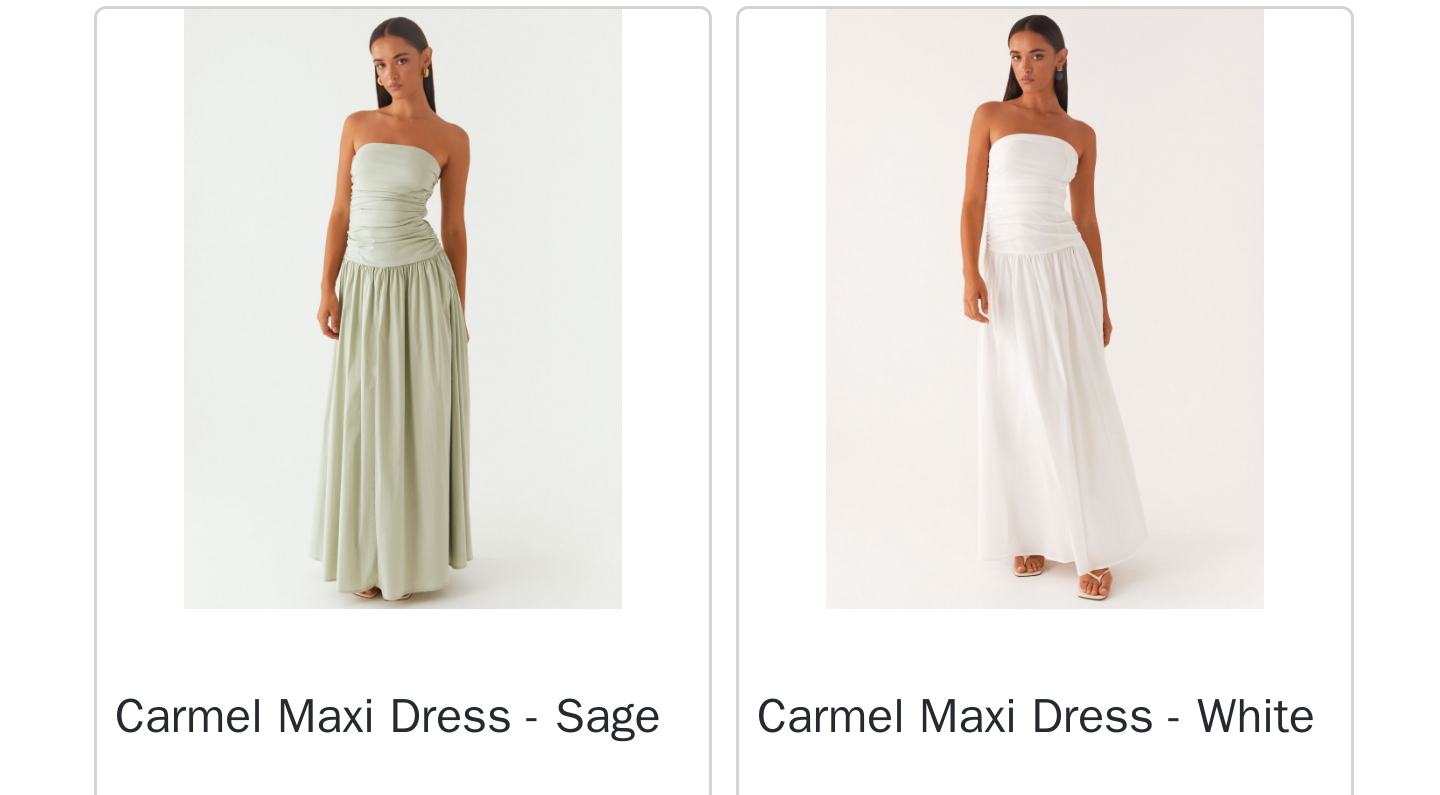 click at bounding box center [612, 633] 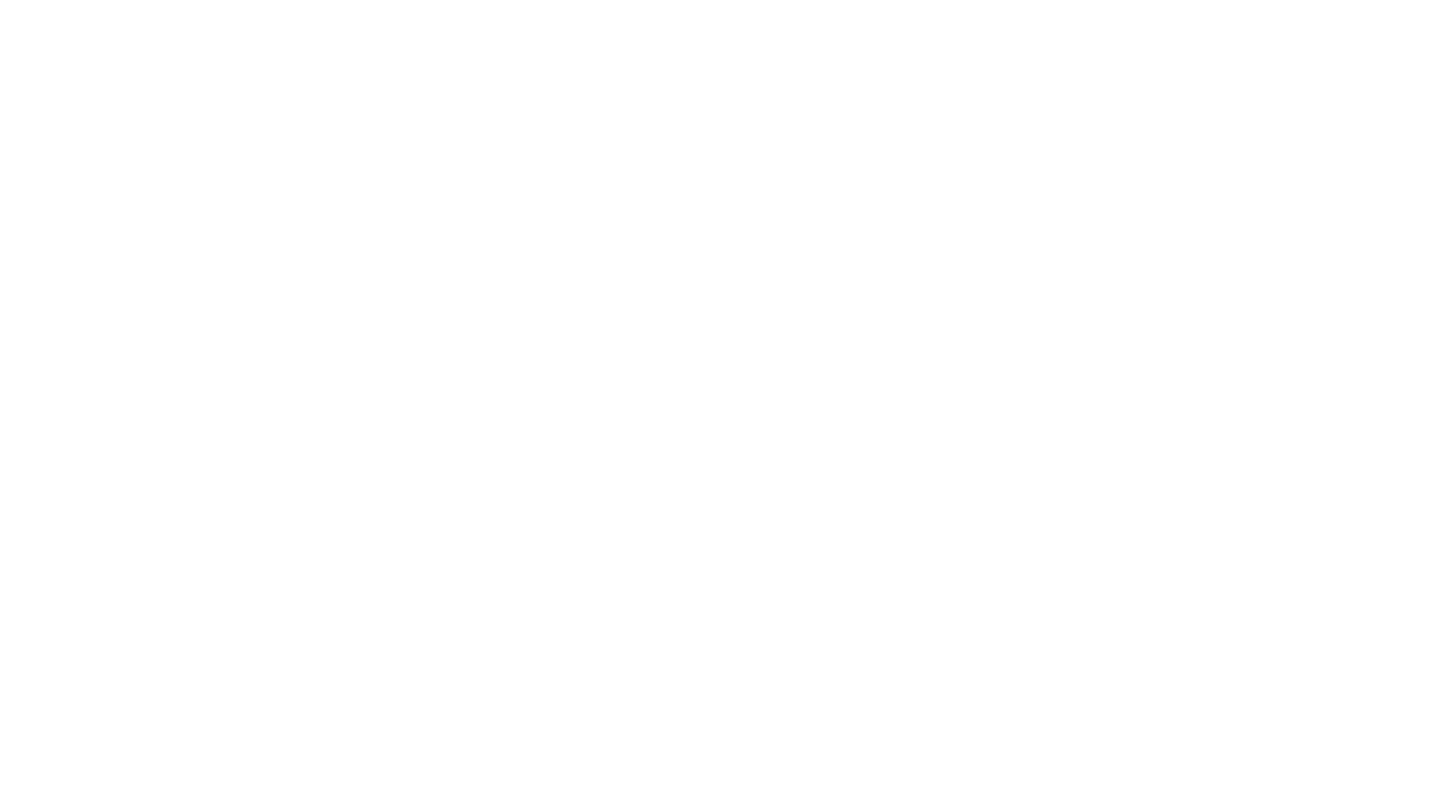 scroll, scrollTop: 0, scrollLeft: 0, axis: both 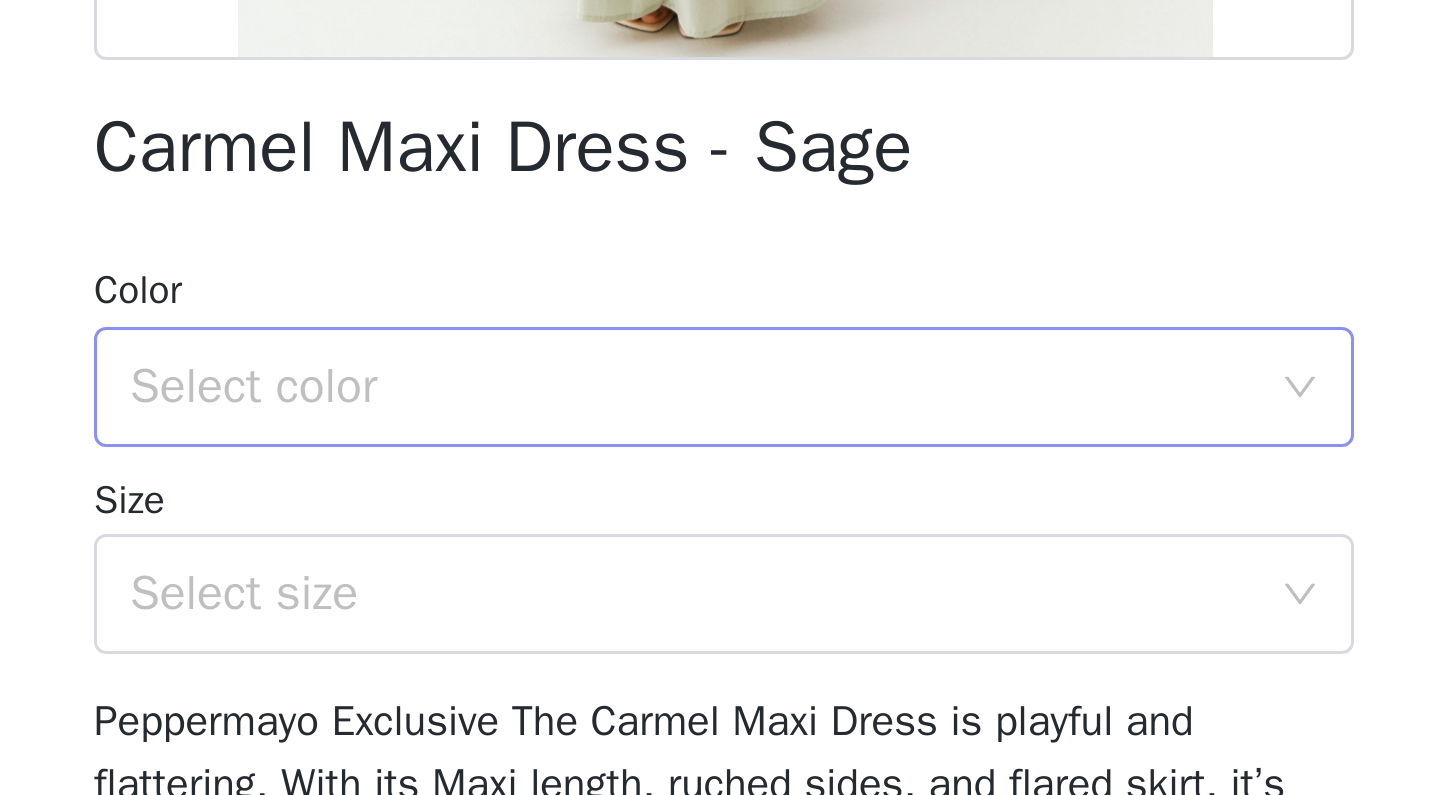 click on "Select color" at bounding box center [709, 659] 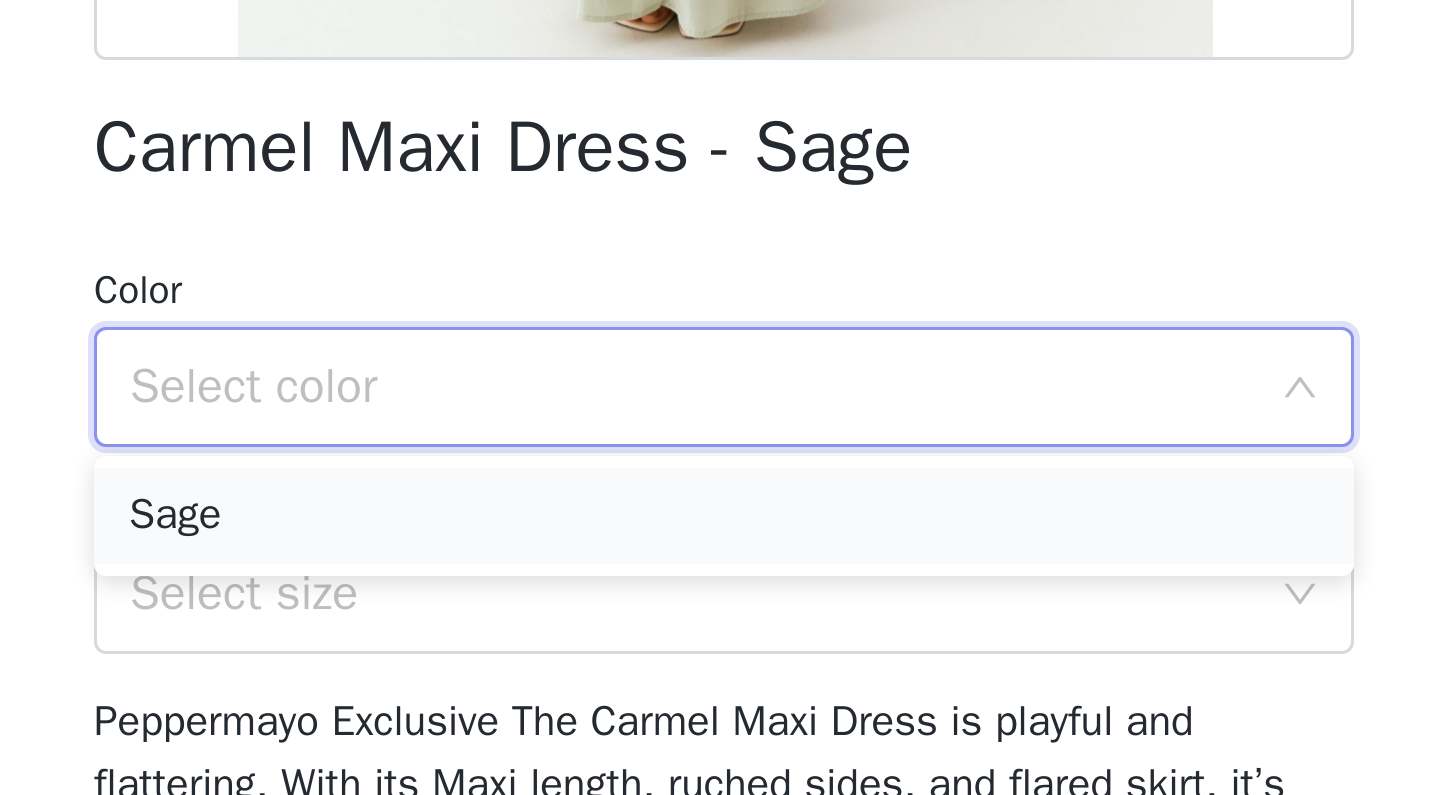 click on "Sage" at bounding box center (720, 702) 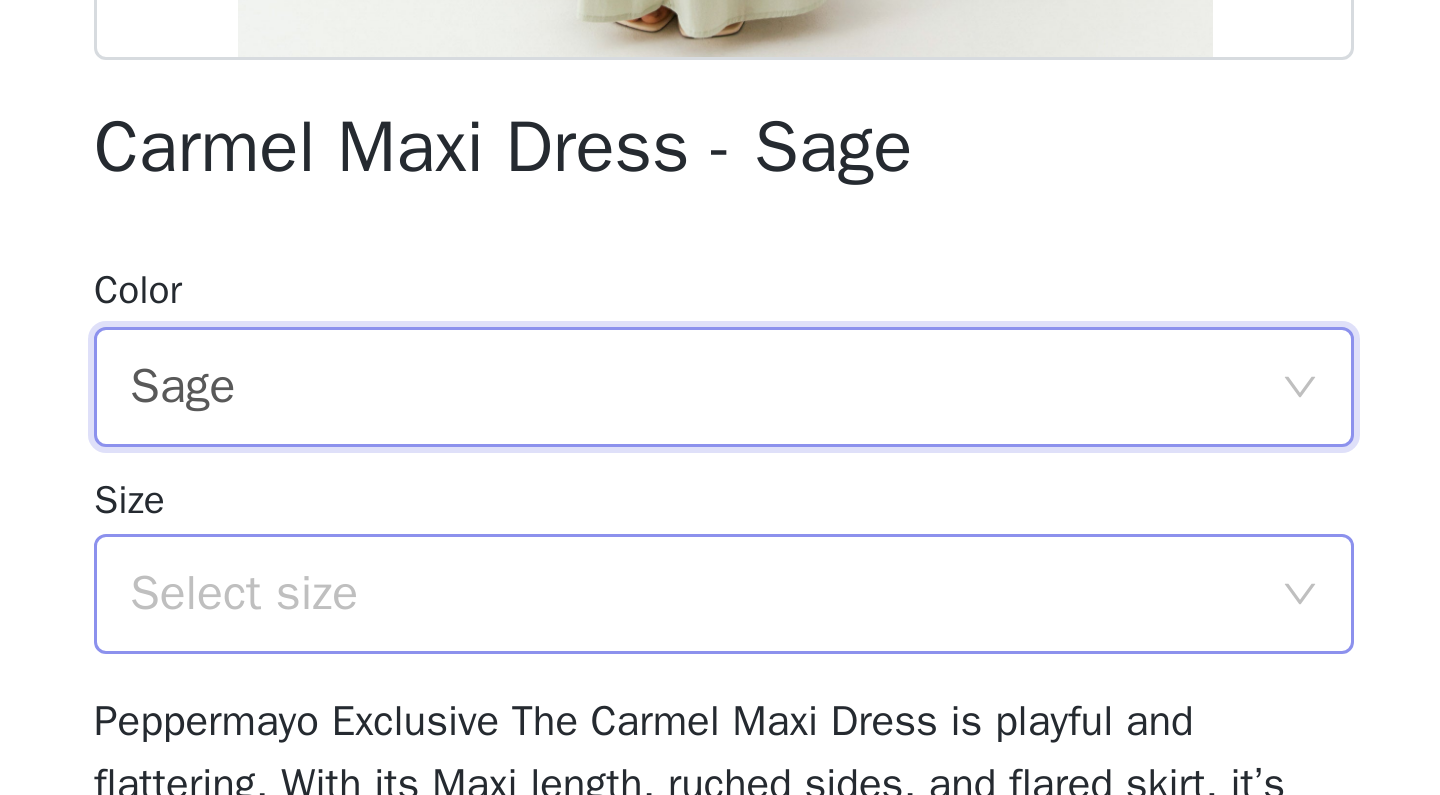 click on "Select size" at bounding box center [709, 728] 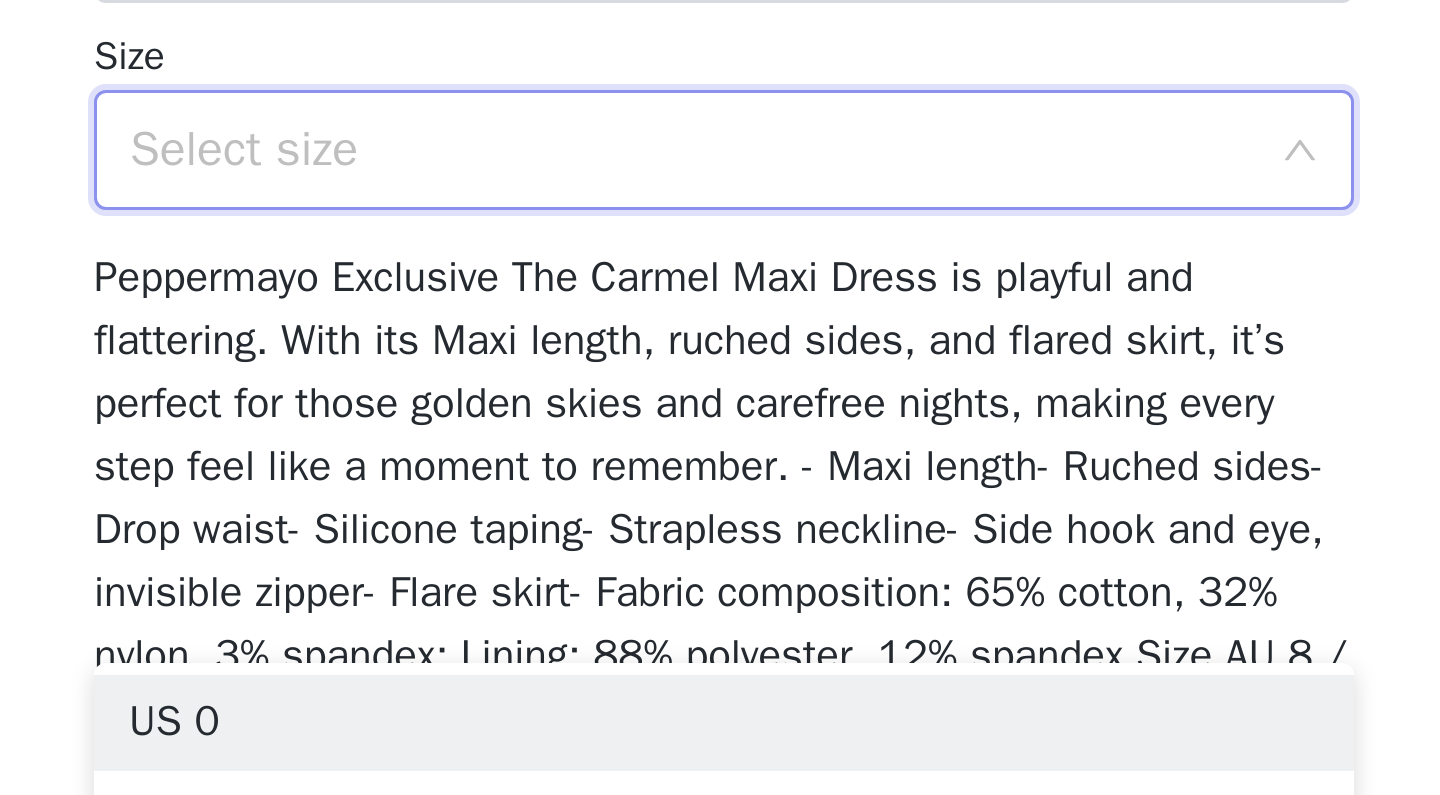 scroll, scrollTop: 155, scrollLeft: 0, axis: vertical 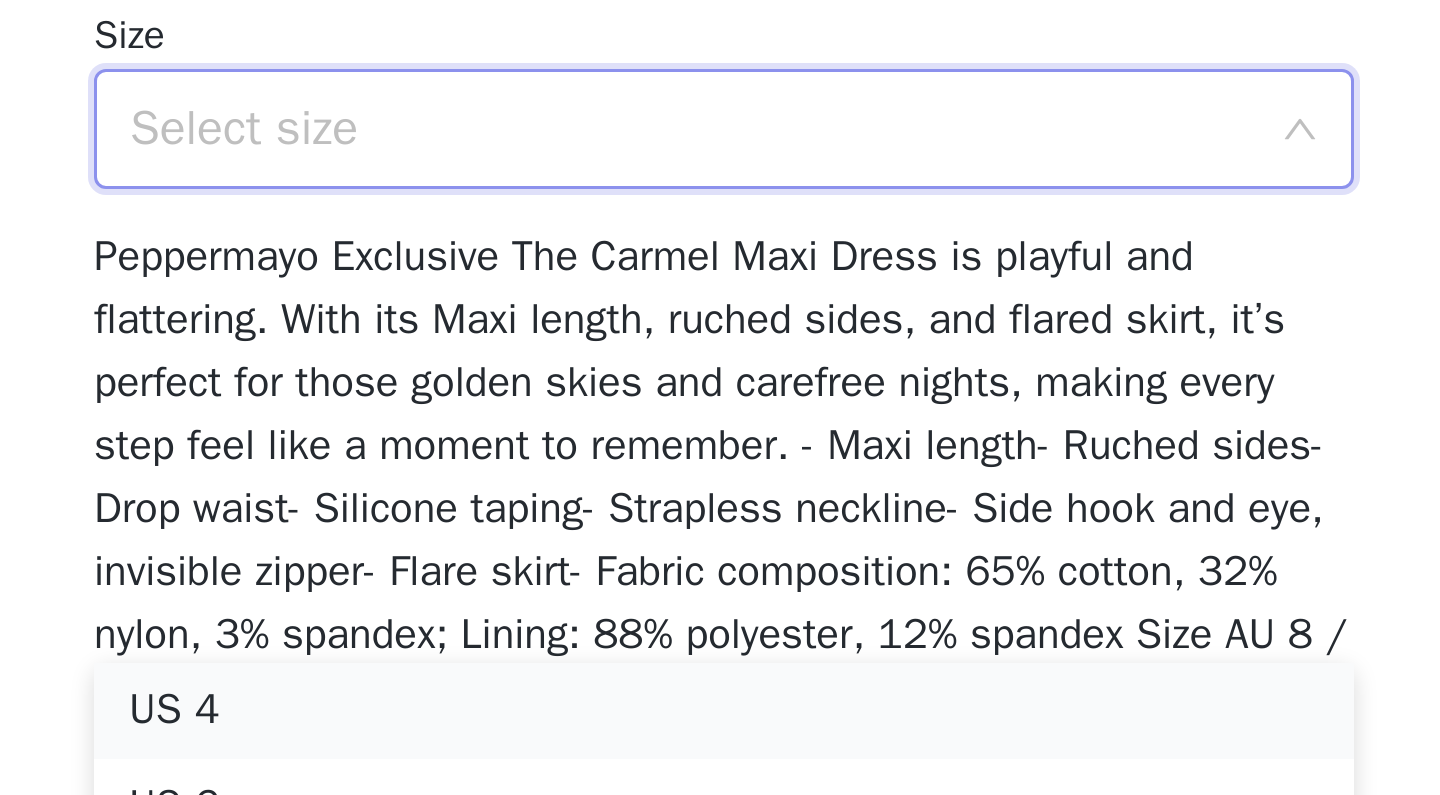 click on "US 4" at bounding box center (720, 767) 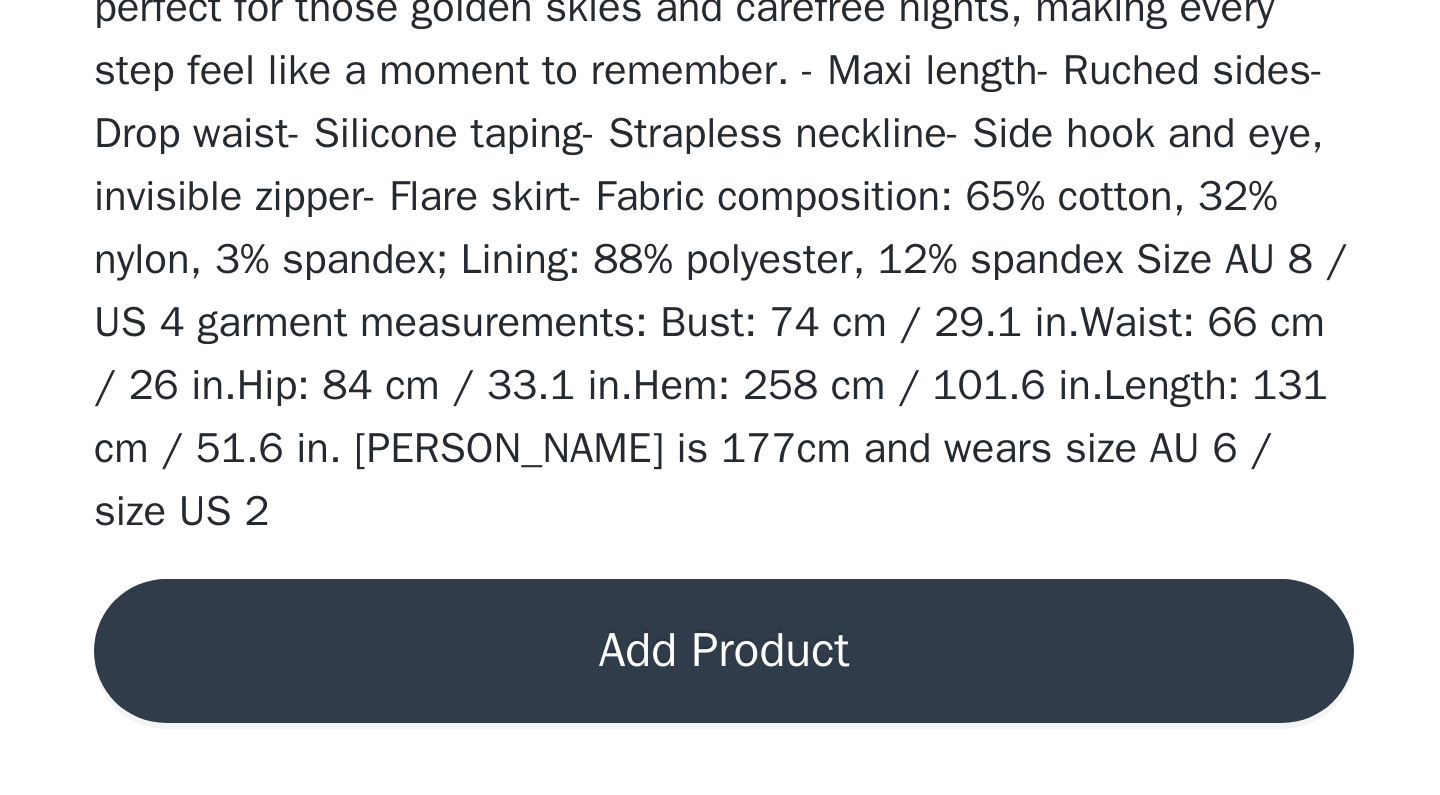 scroll, scrollTop: 279, scrollLeft: 0, axis: vertical 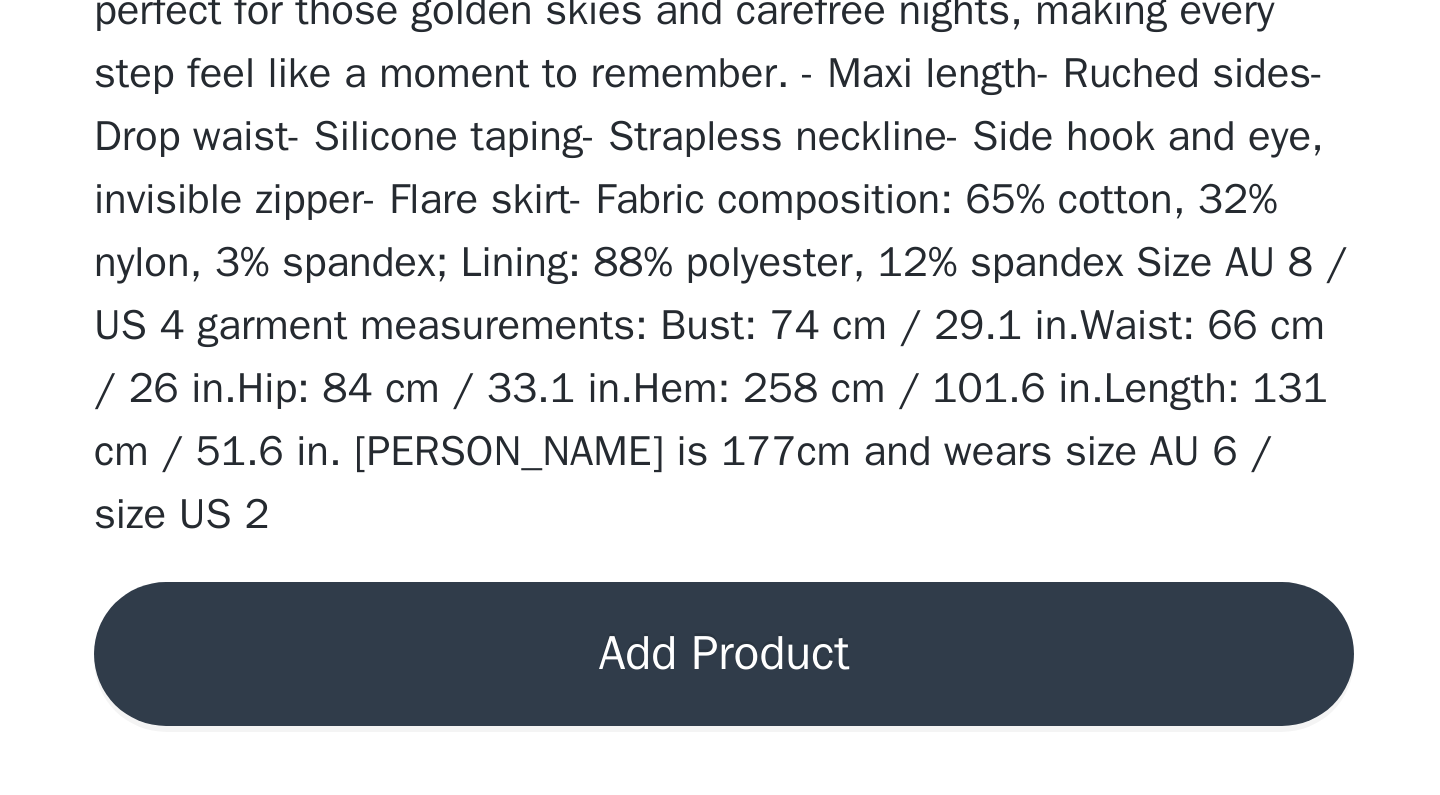 click on "Add Product" at bounding box center (720, 748) 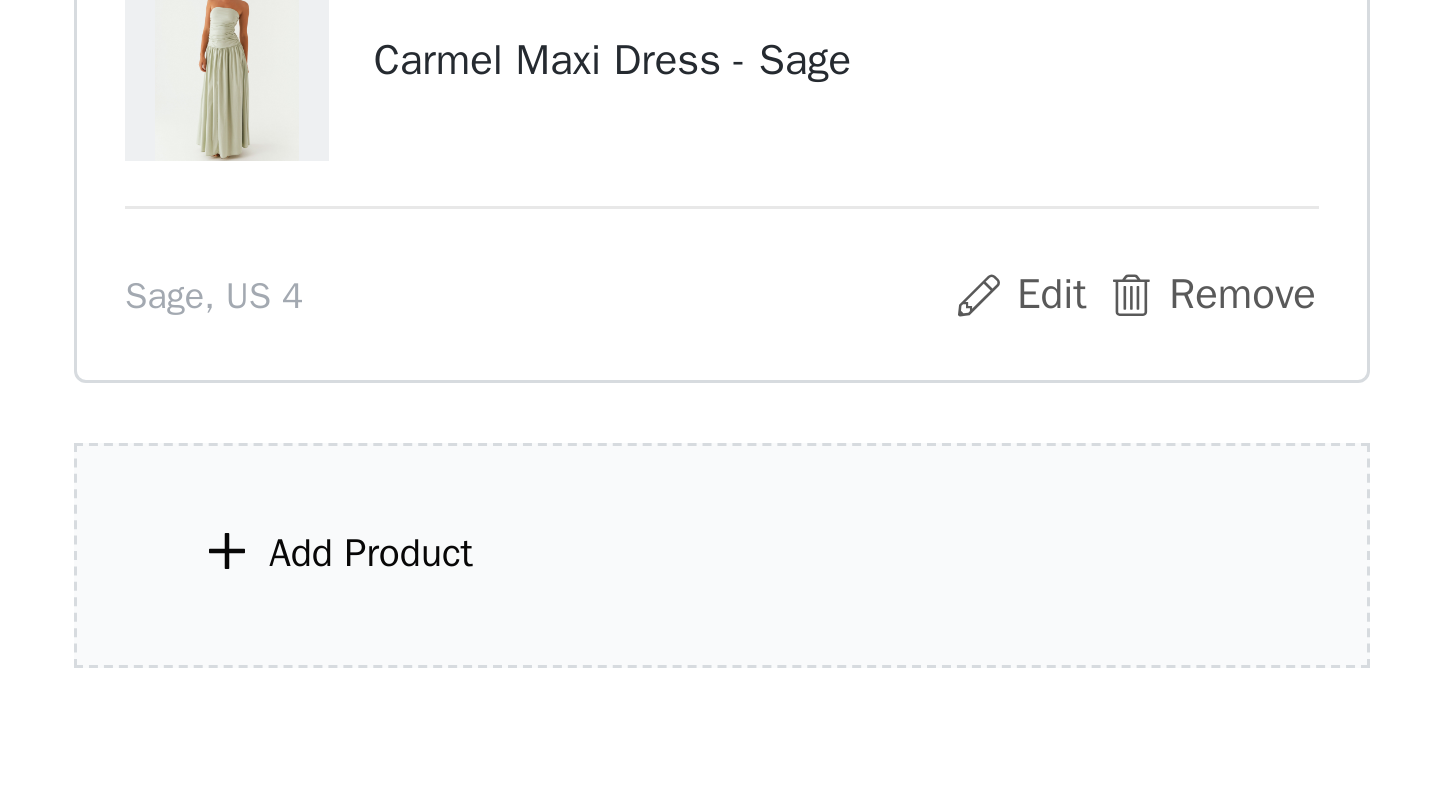 click on "Add Product" at bounding box center (720, 667) 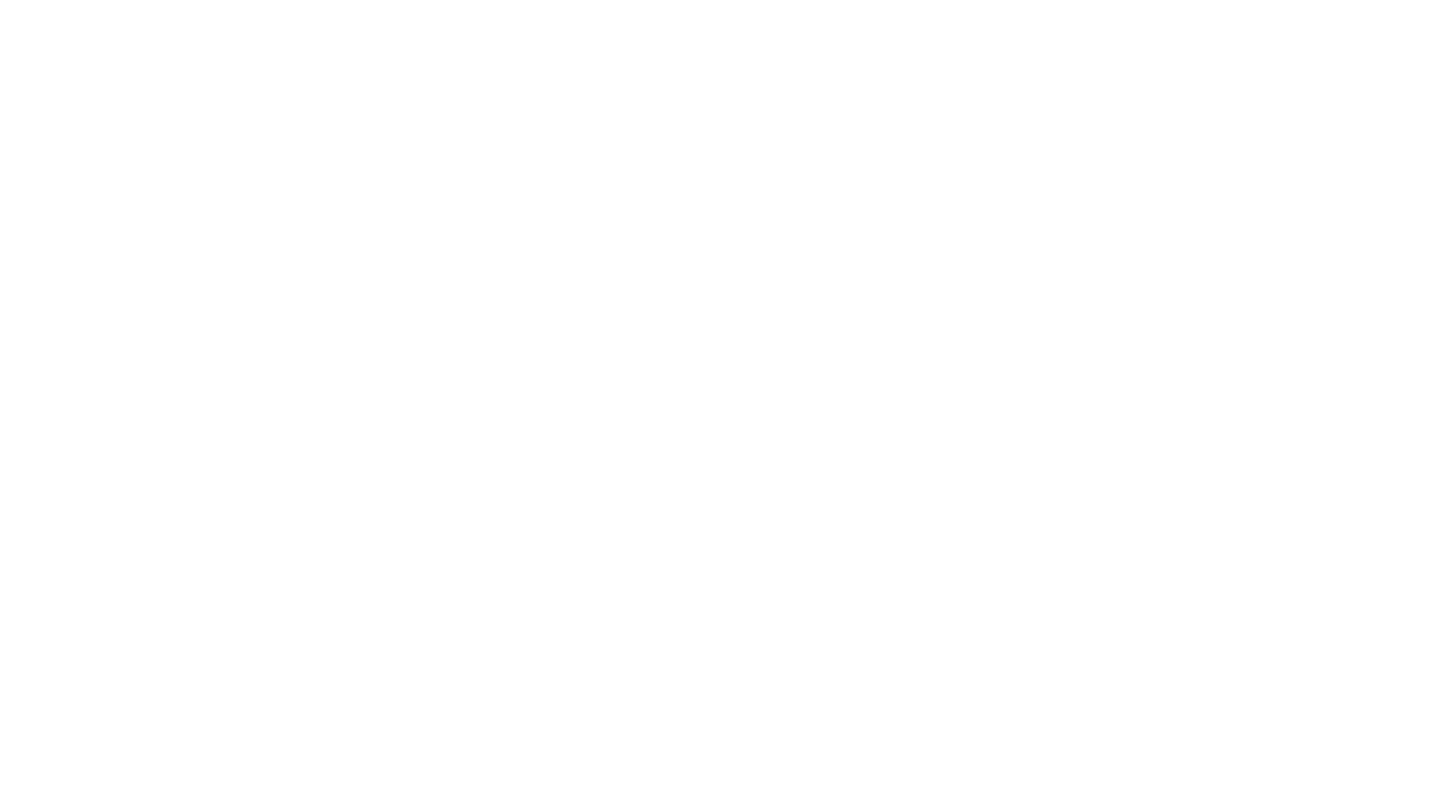 scroll, scrollTop: 12, scrollLeft: 0, axis: vertical 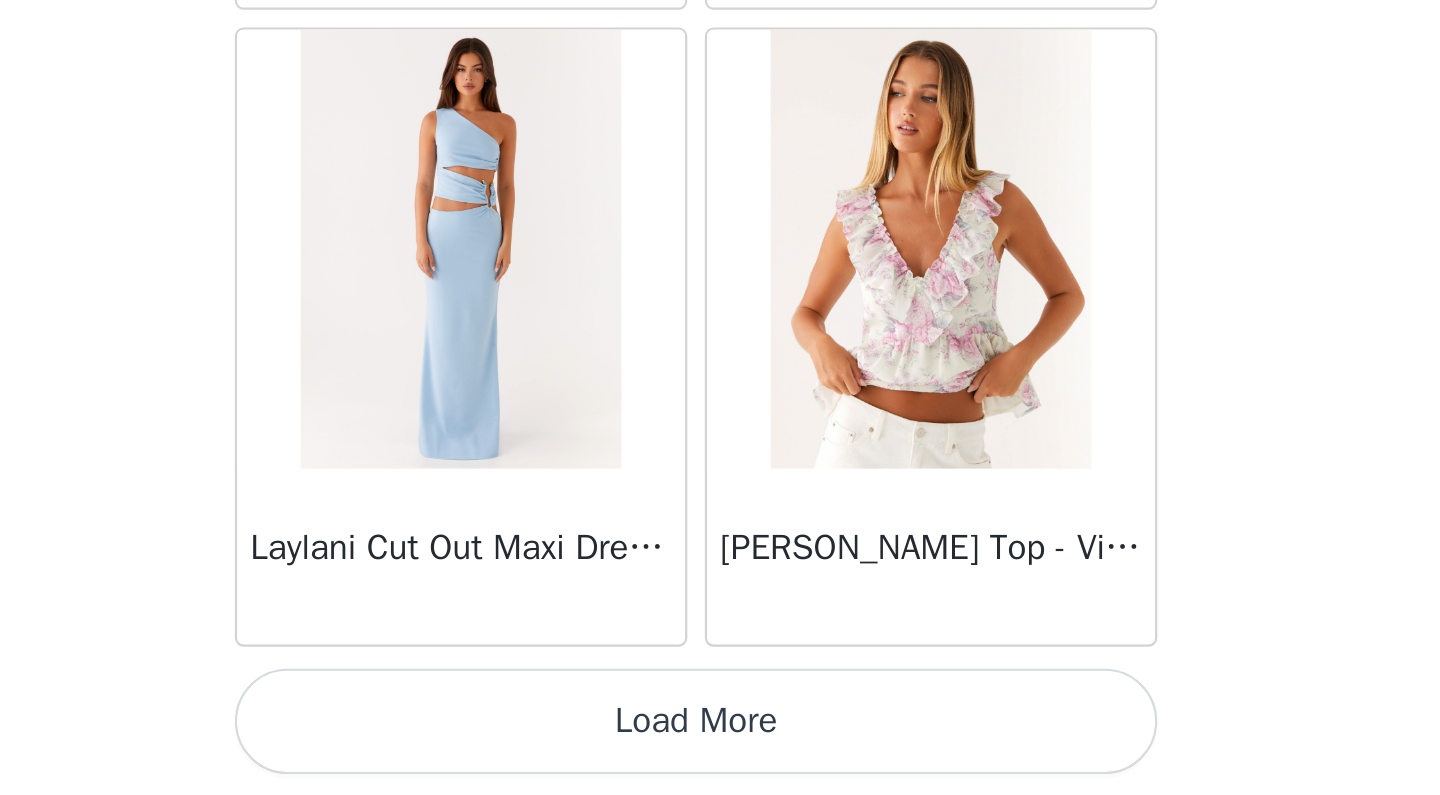 click on "Load More" at bounding box center [720, 761] 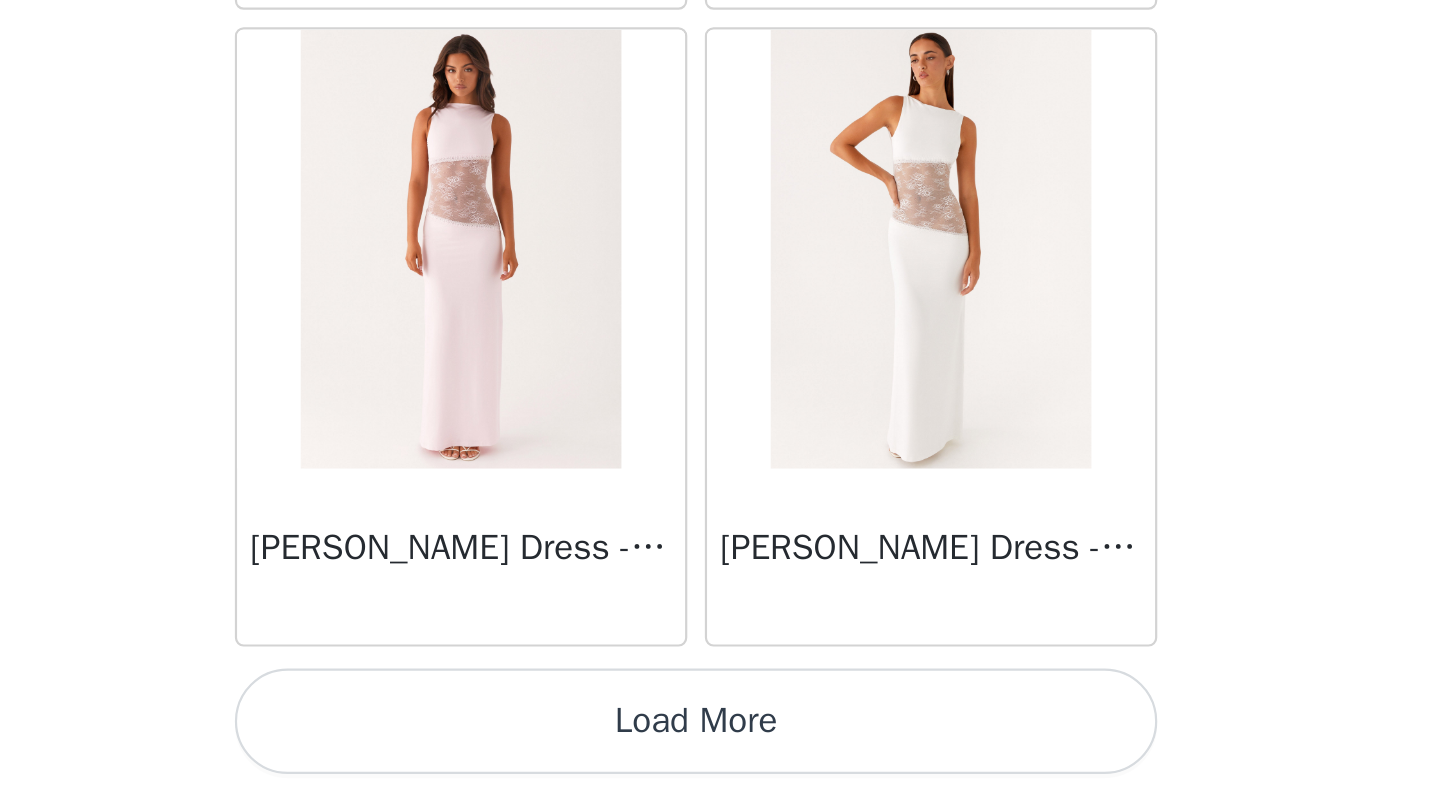 scroll, scrollTop: 37065, scrollLeft: 0, axis: vertical 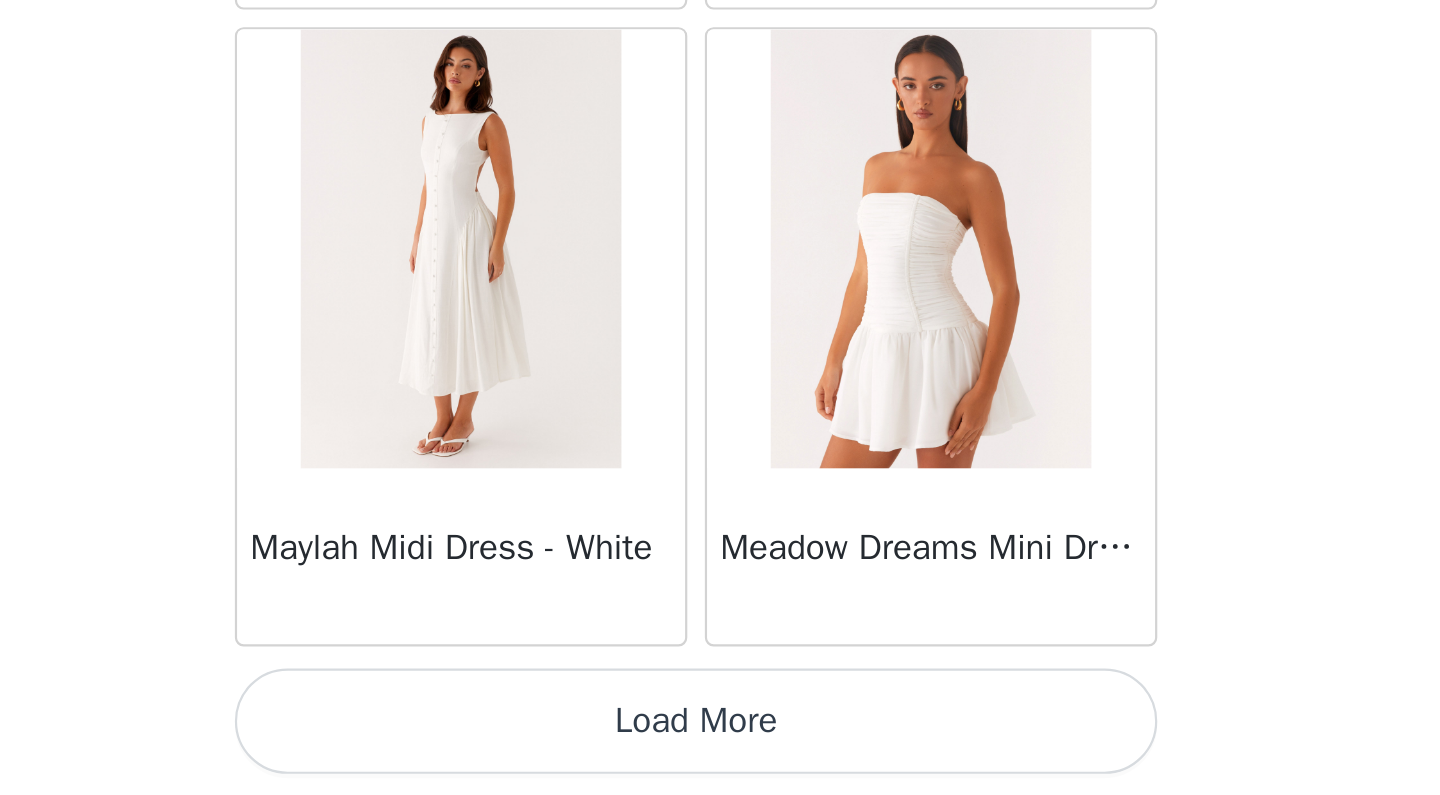 click on "Load More" at bounding box center (720, 761) 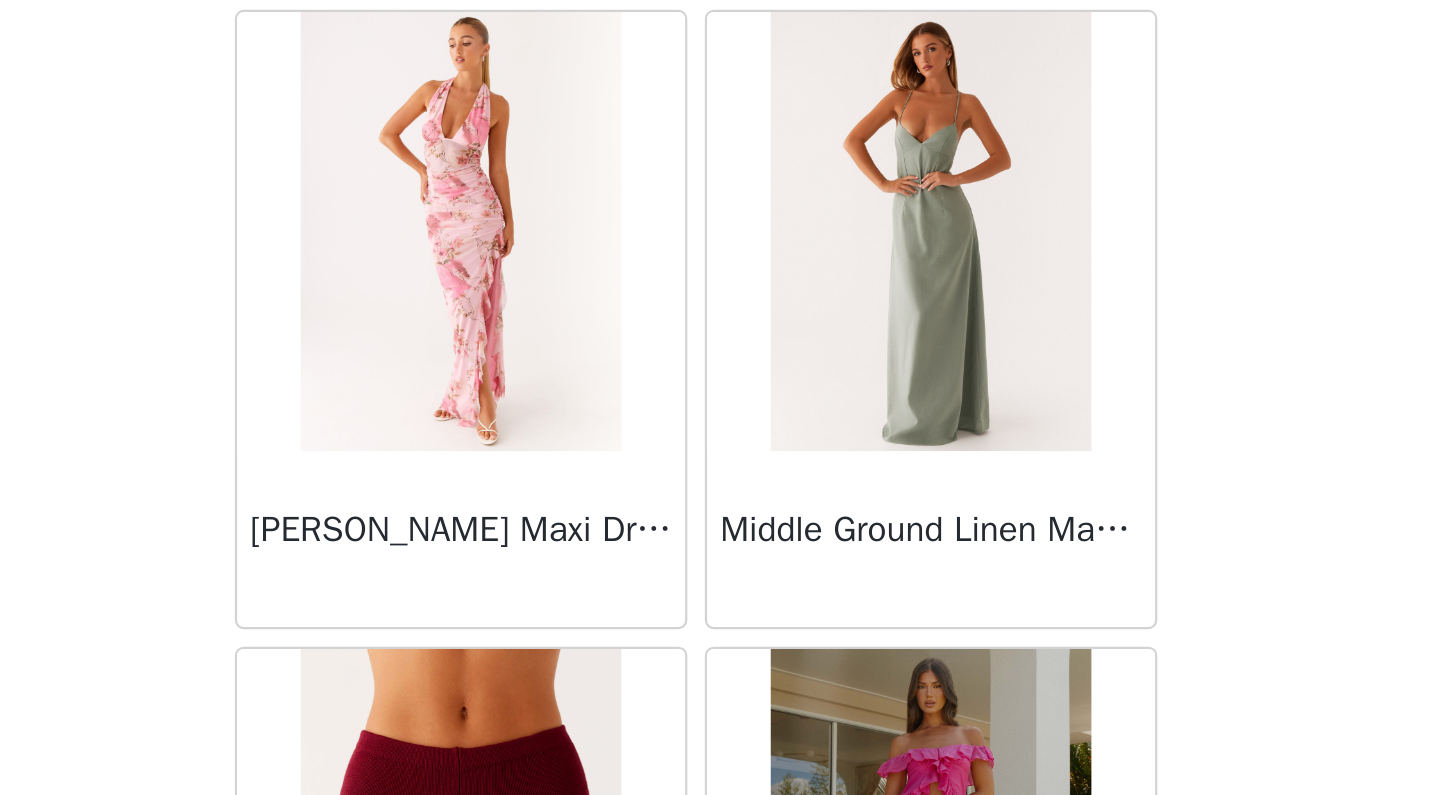 scroll, scrollTop: 40849, scrollLeft: 0, axis: vertical 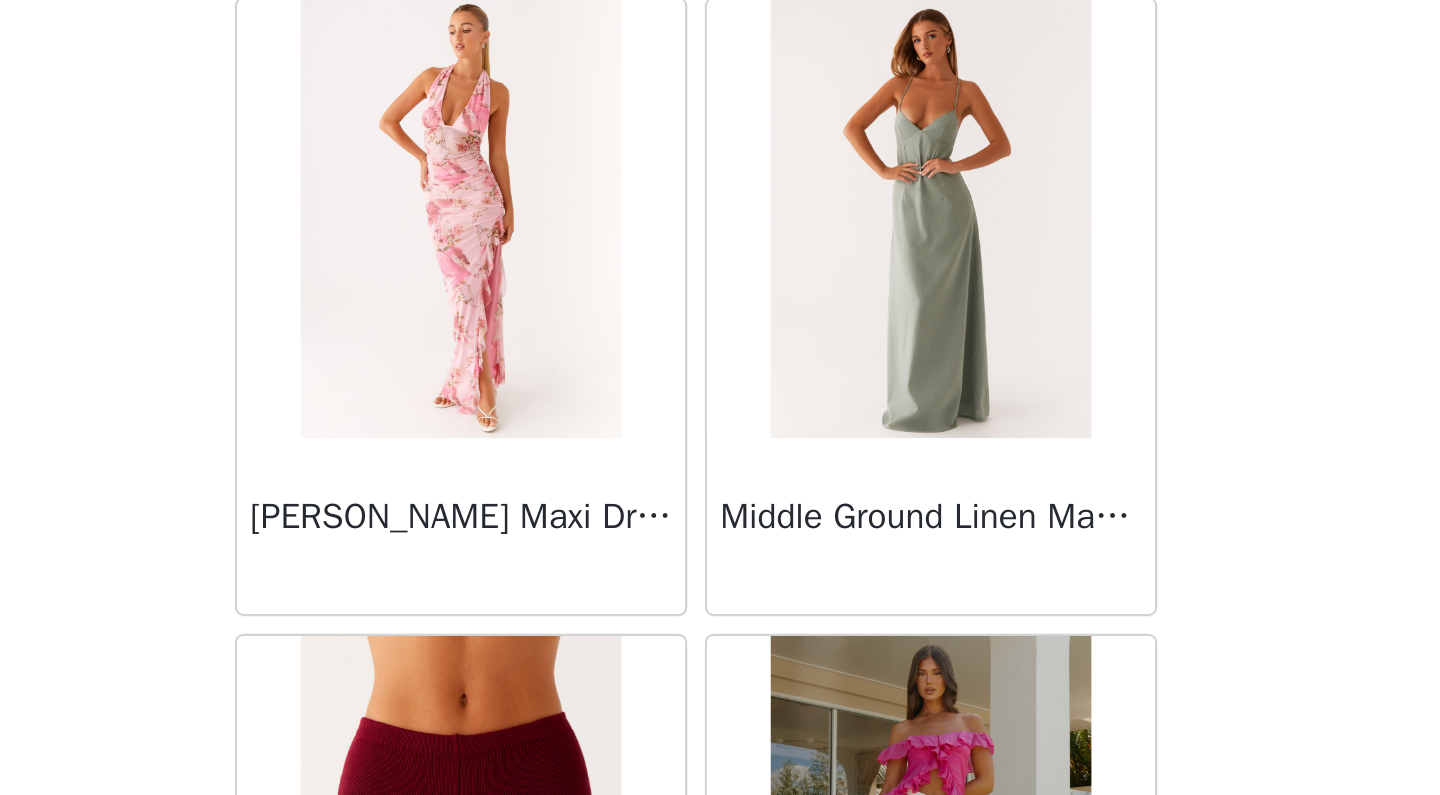 click on "Micca Halter Maxi Dress - Pink Floral Print" at bounding box center [613, 668] 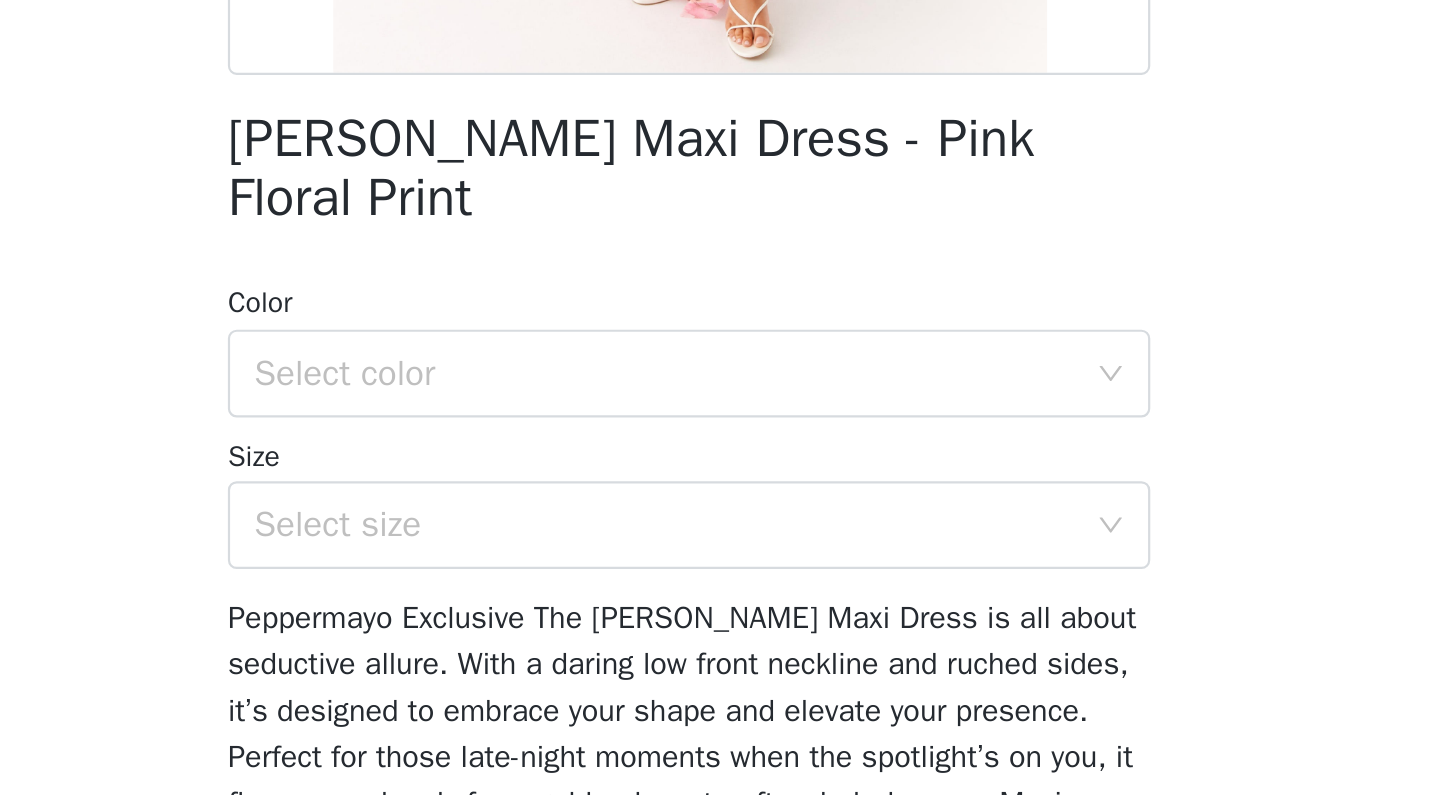 scroll, scrollTop: 316, scrollLeft: 0, axis: vertical 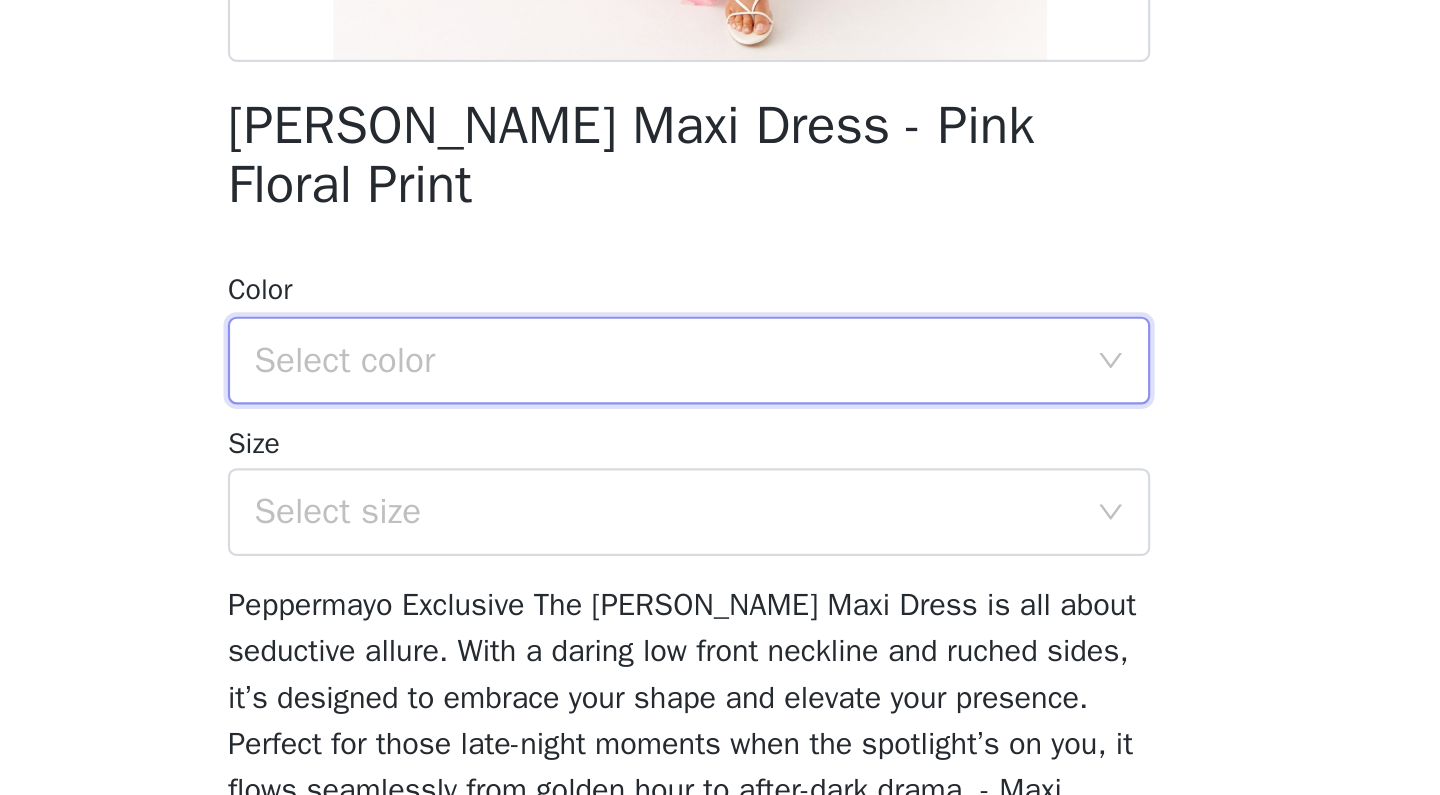 click on "Select color" at bounding box center (713, 370) 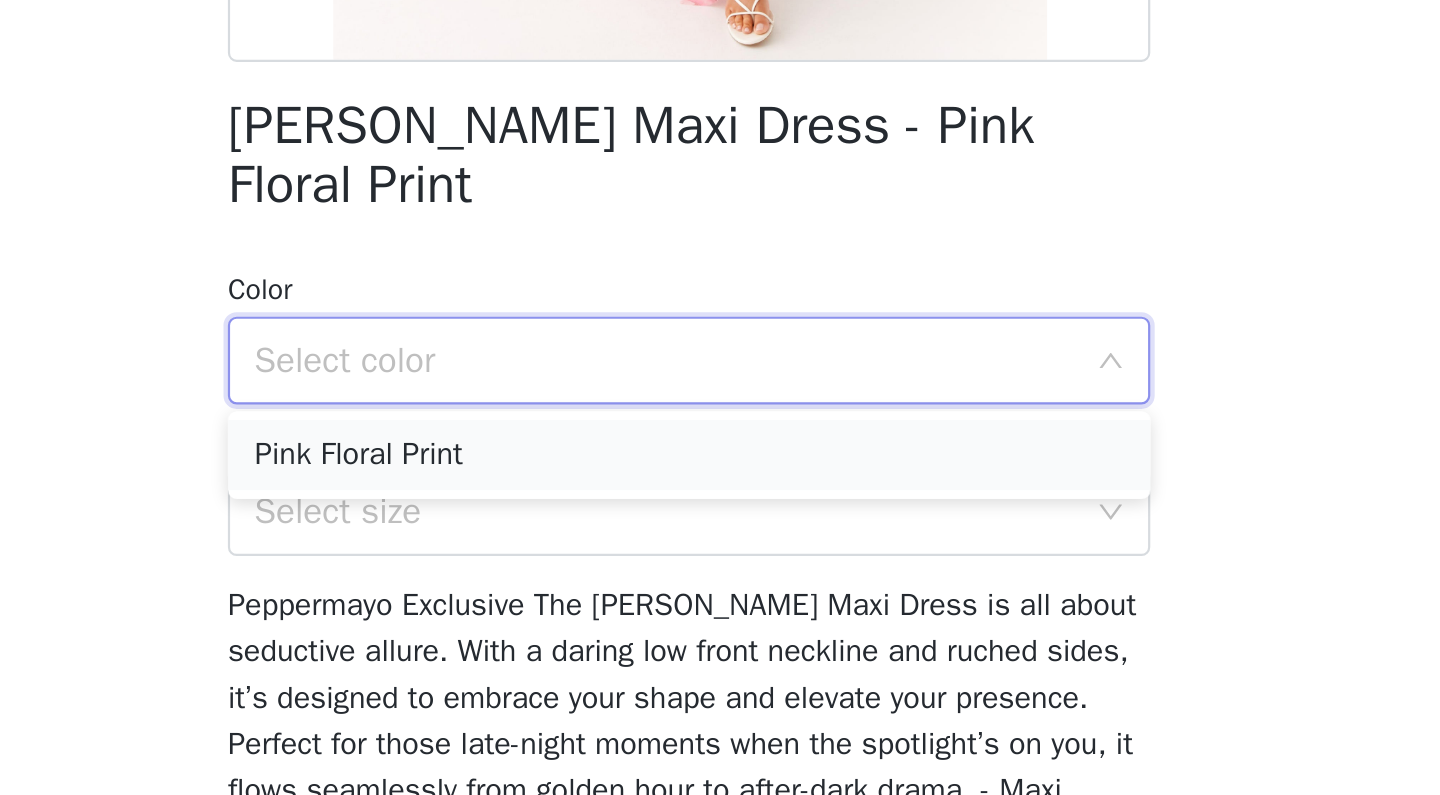 click on "Pink Floral Print" at bounding box center (720, 413) 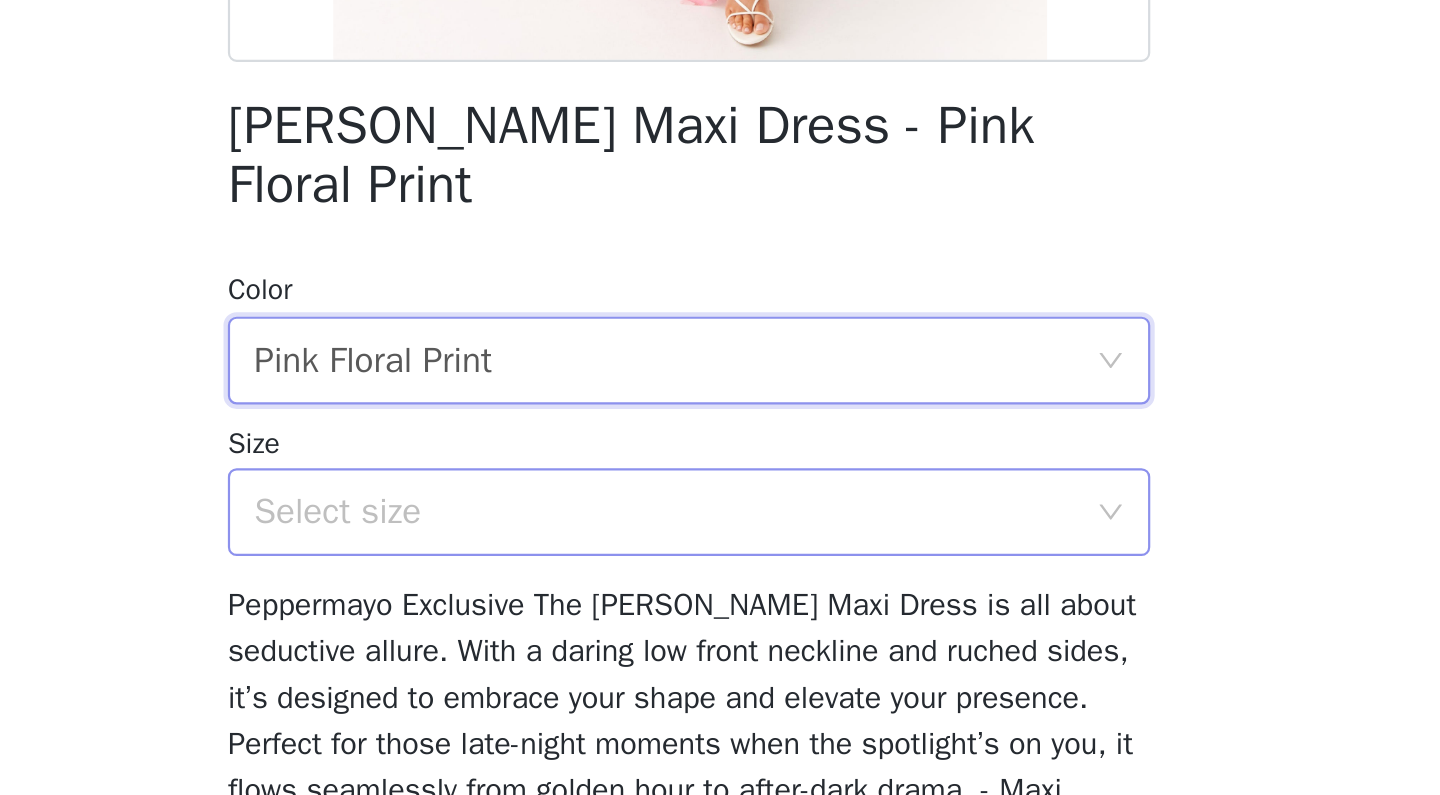 click on "Select size" at bounding box center (709, 439) 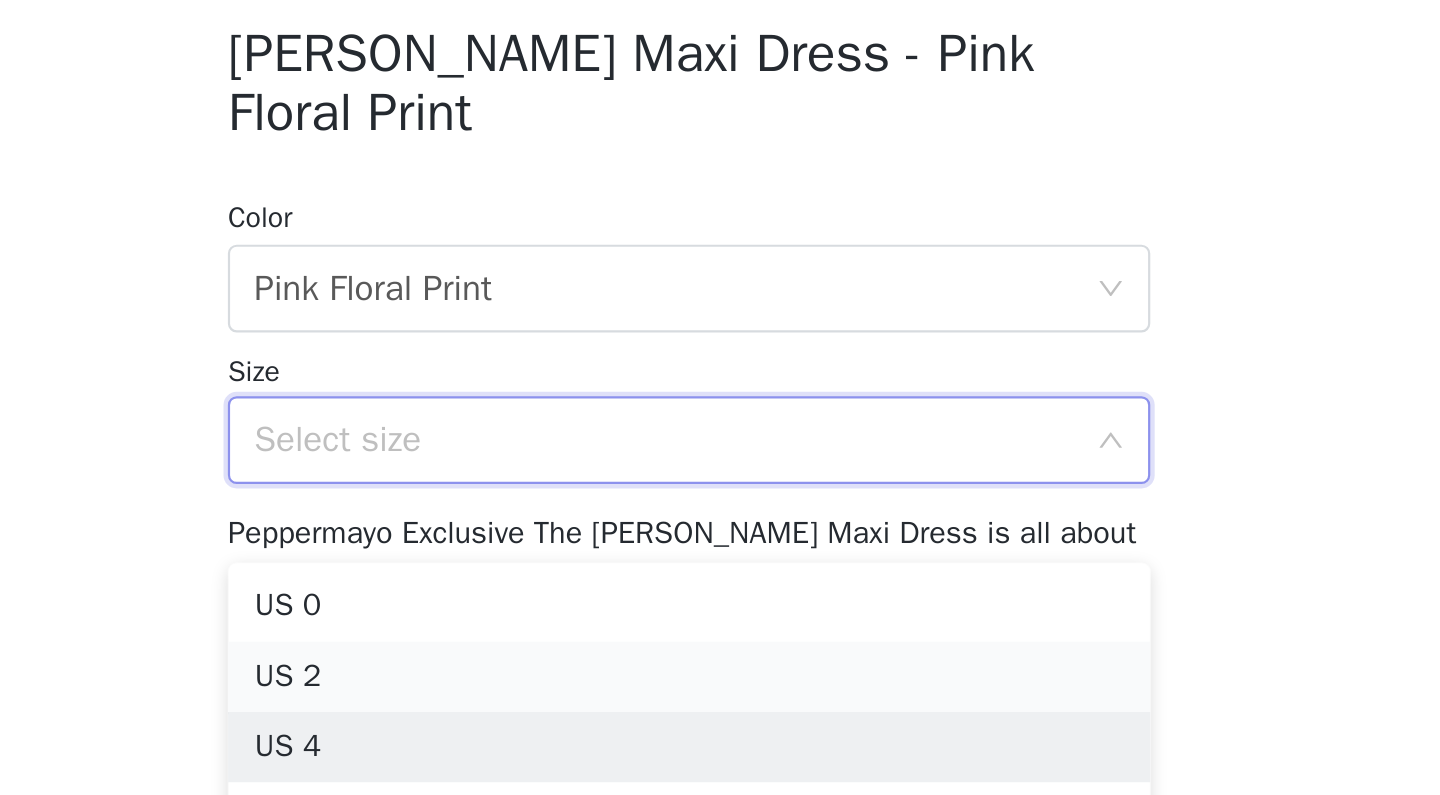 scroll, scrollTop: 348, scrollLeft: 0, axis: vertical 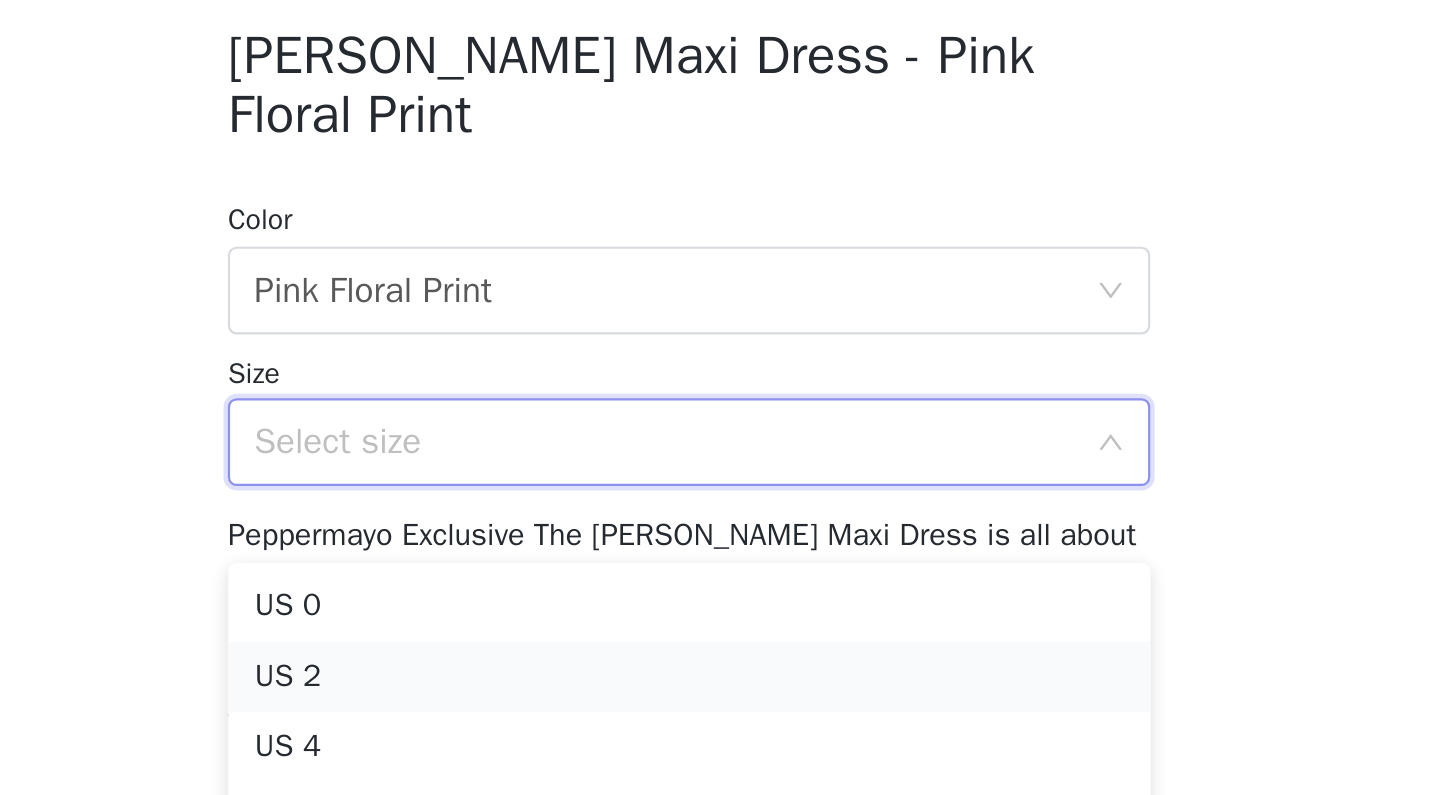 click on "US 2" at bounding box center [720, 514] 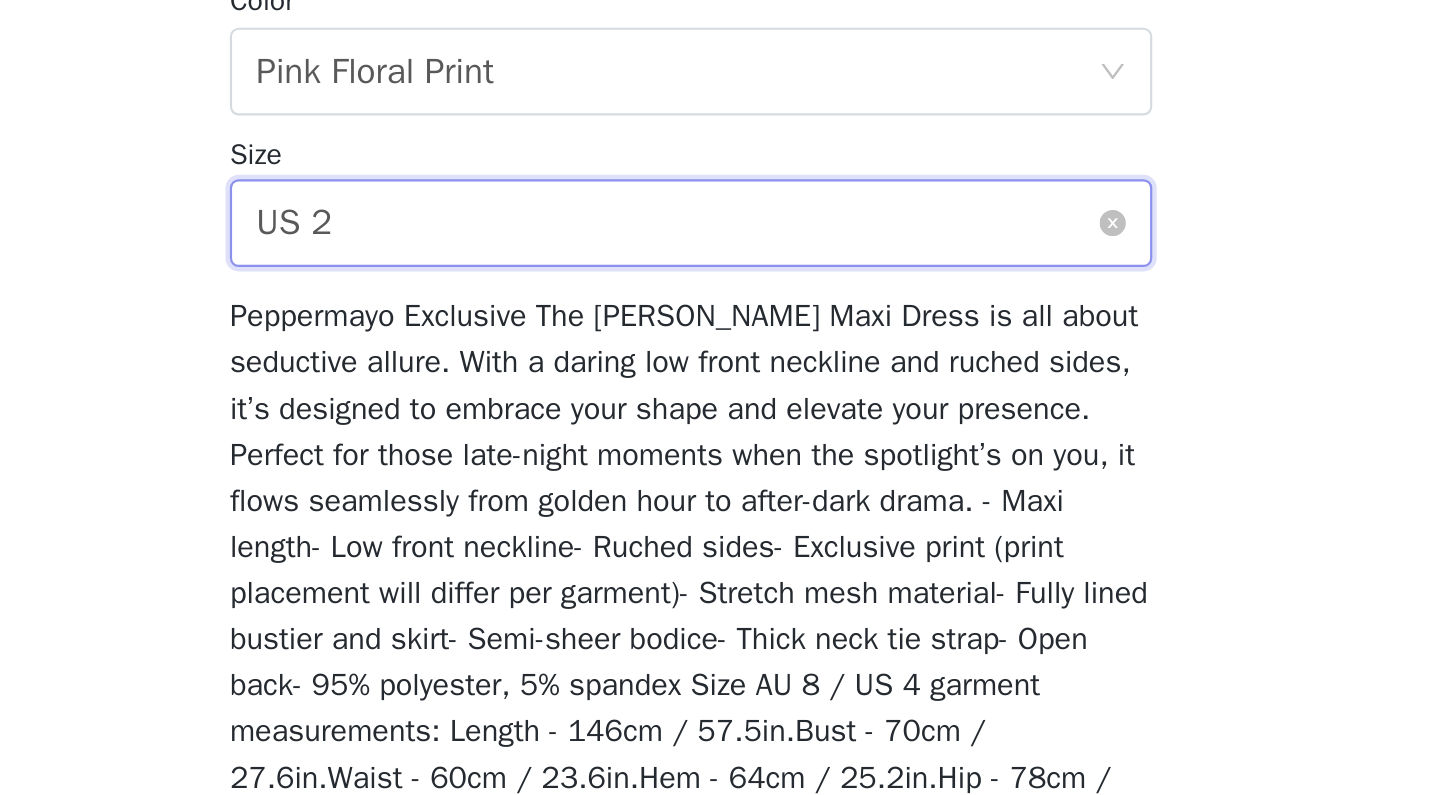 click on "Select size US 2" at bounding box center (713, 407) 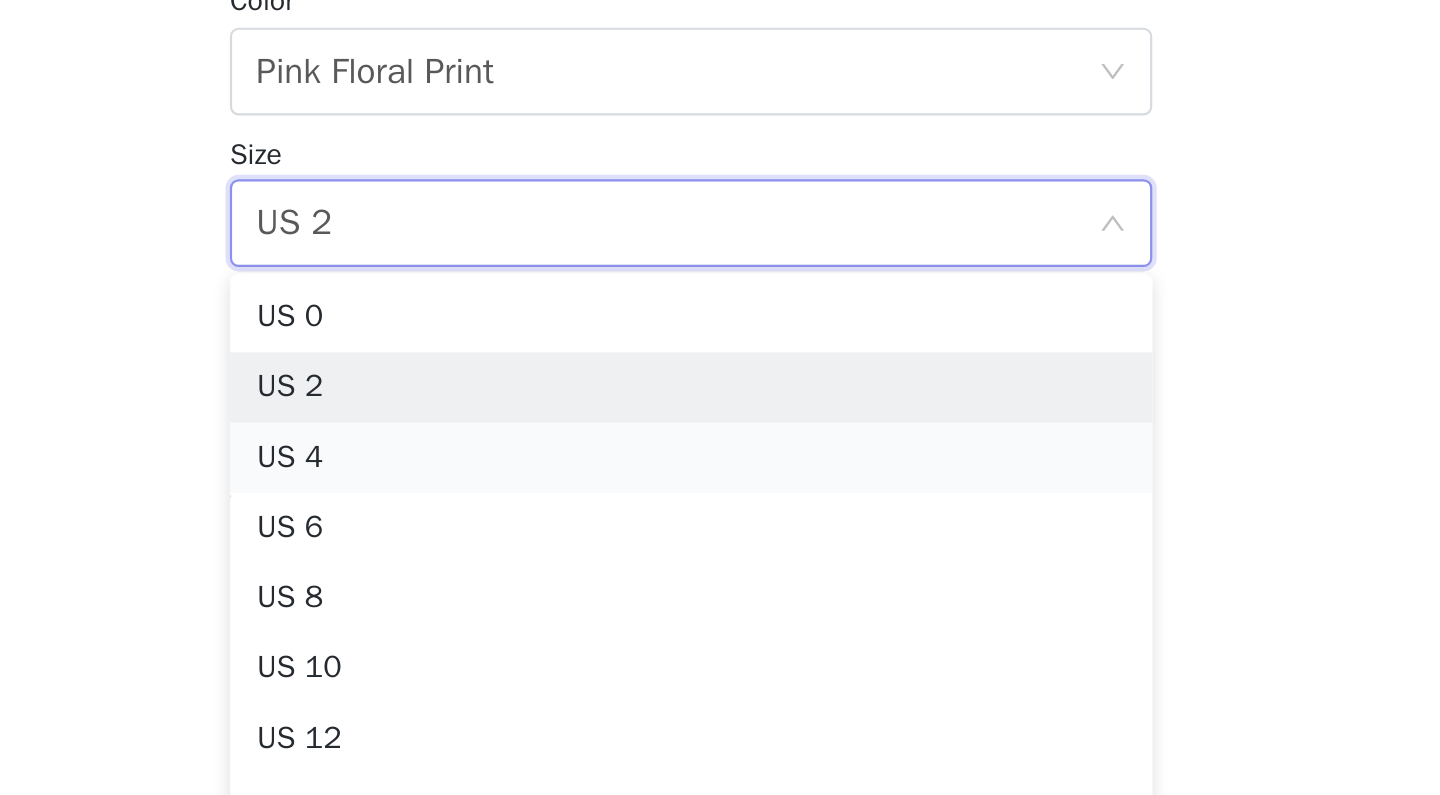 click on "US 4" at bounding box center (720, 514) 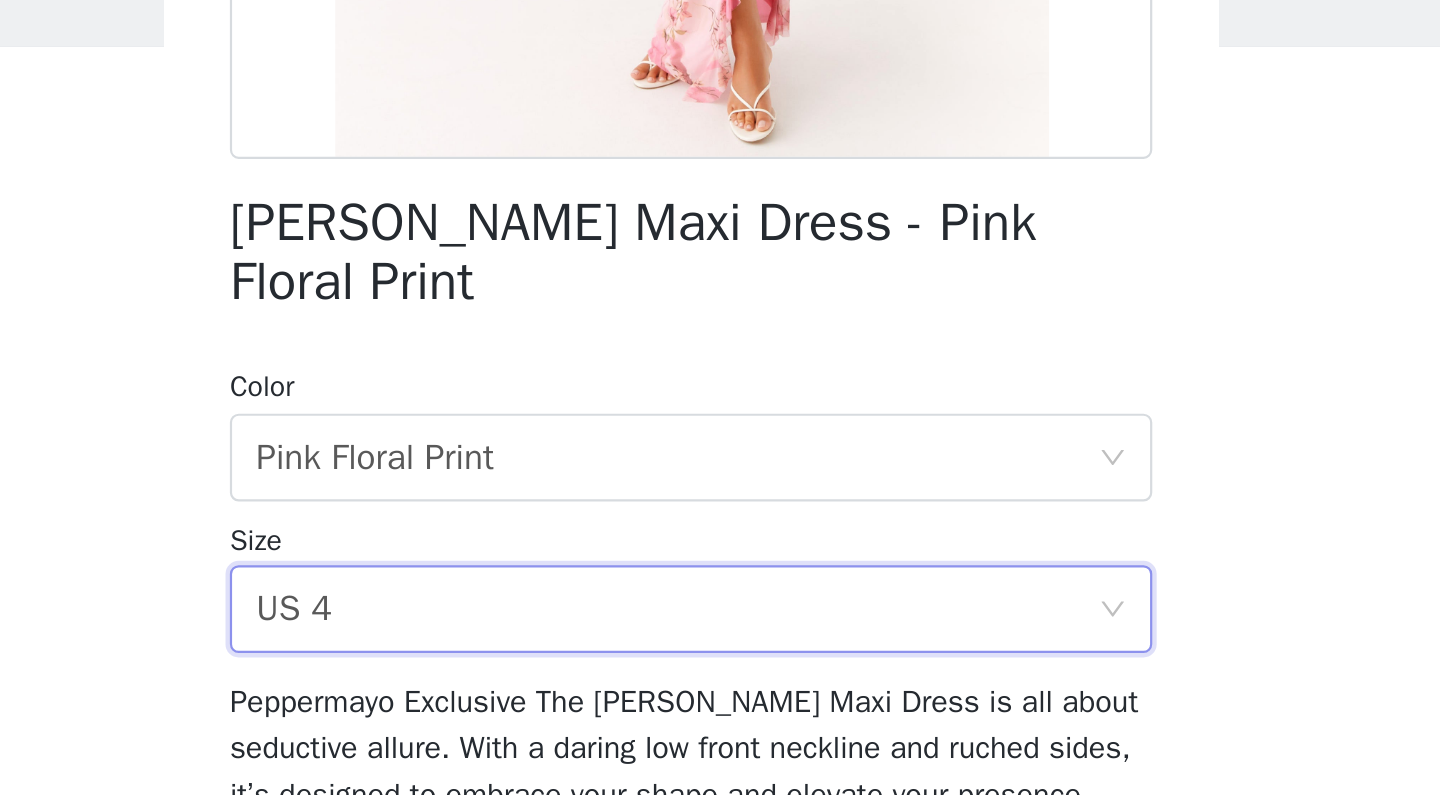 scroll, scrollTop: 348, scrollLeft: 0, axis: vertical 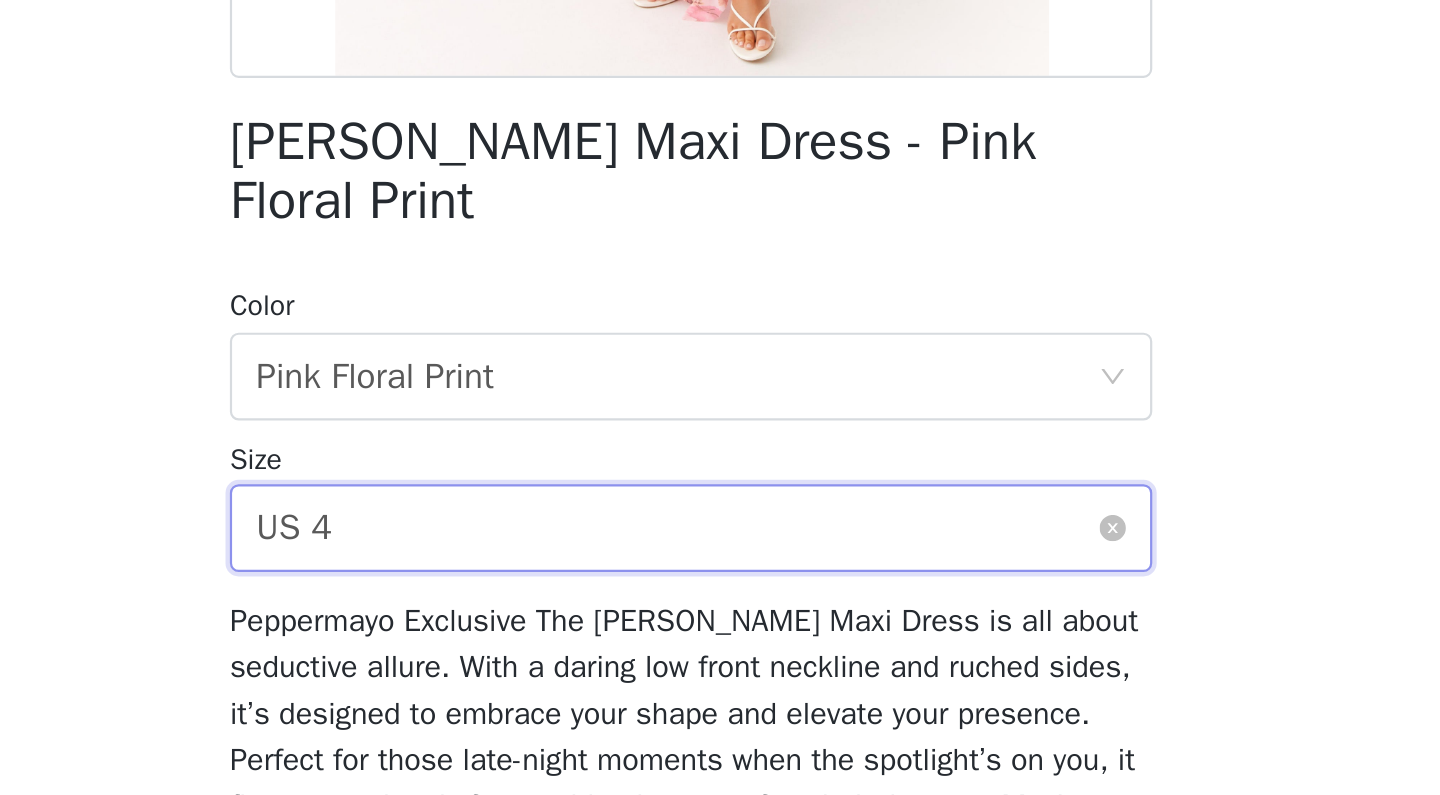 click on "Select size US 4" at bounding box center [713, 407] 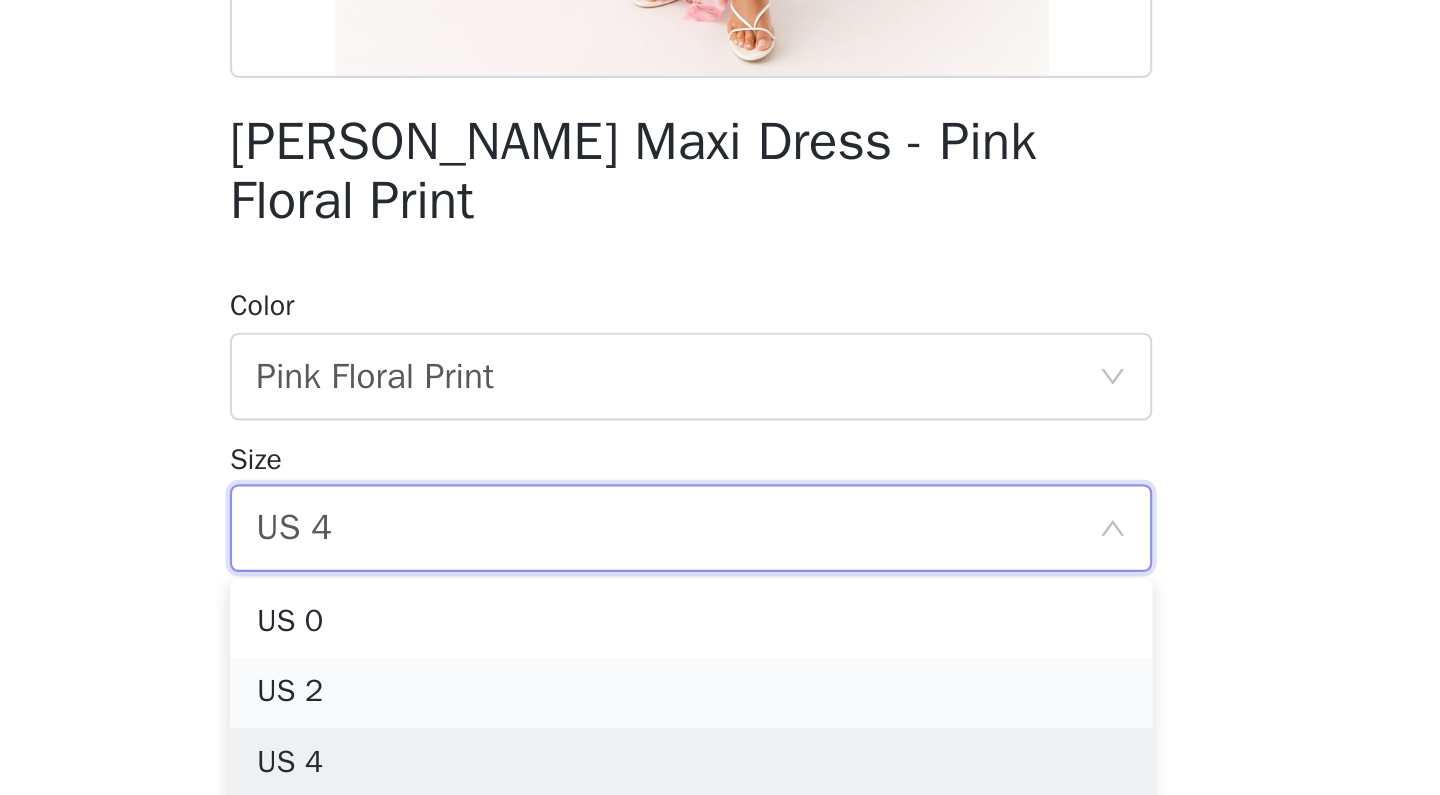 click on "US 2" at bounding box center (720, 482) 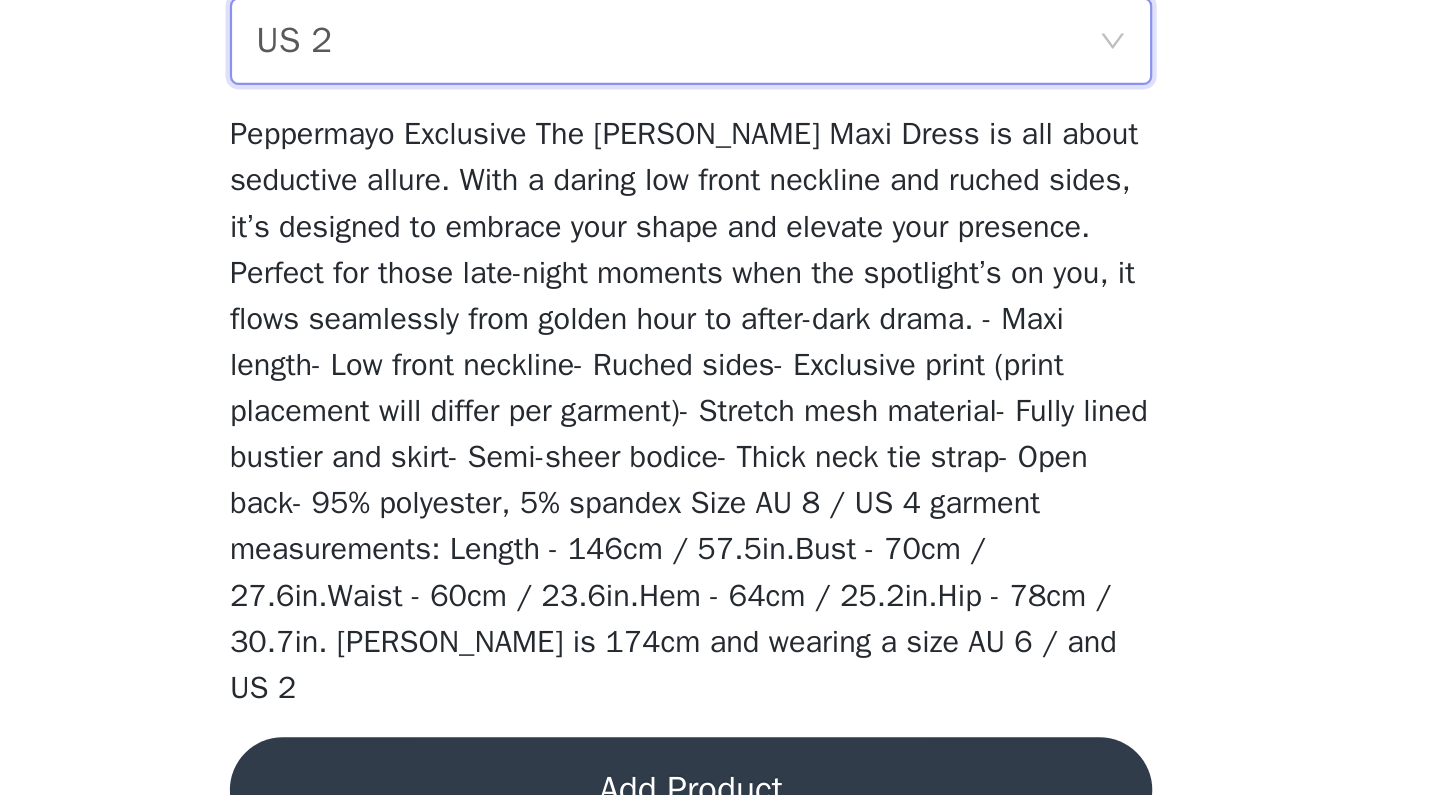 click on "Add Product" at bounding box center (720, 748) 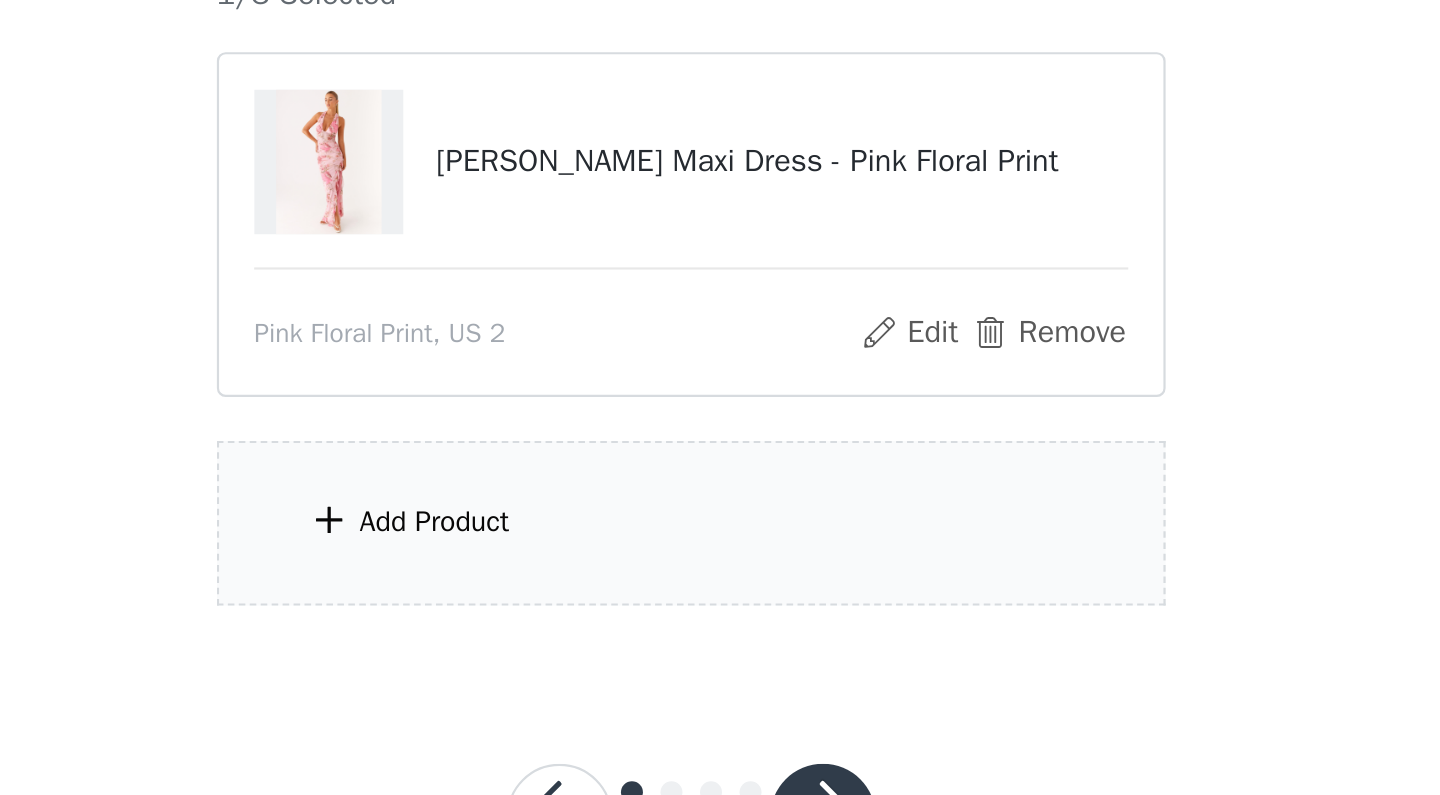 click on "Add Product" at bounding box center (720, 490) 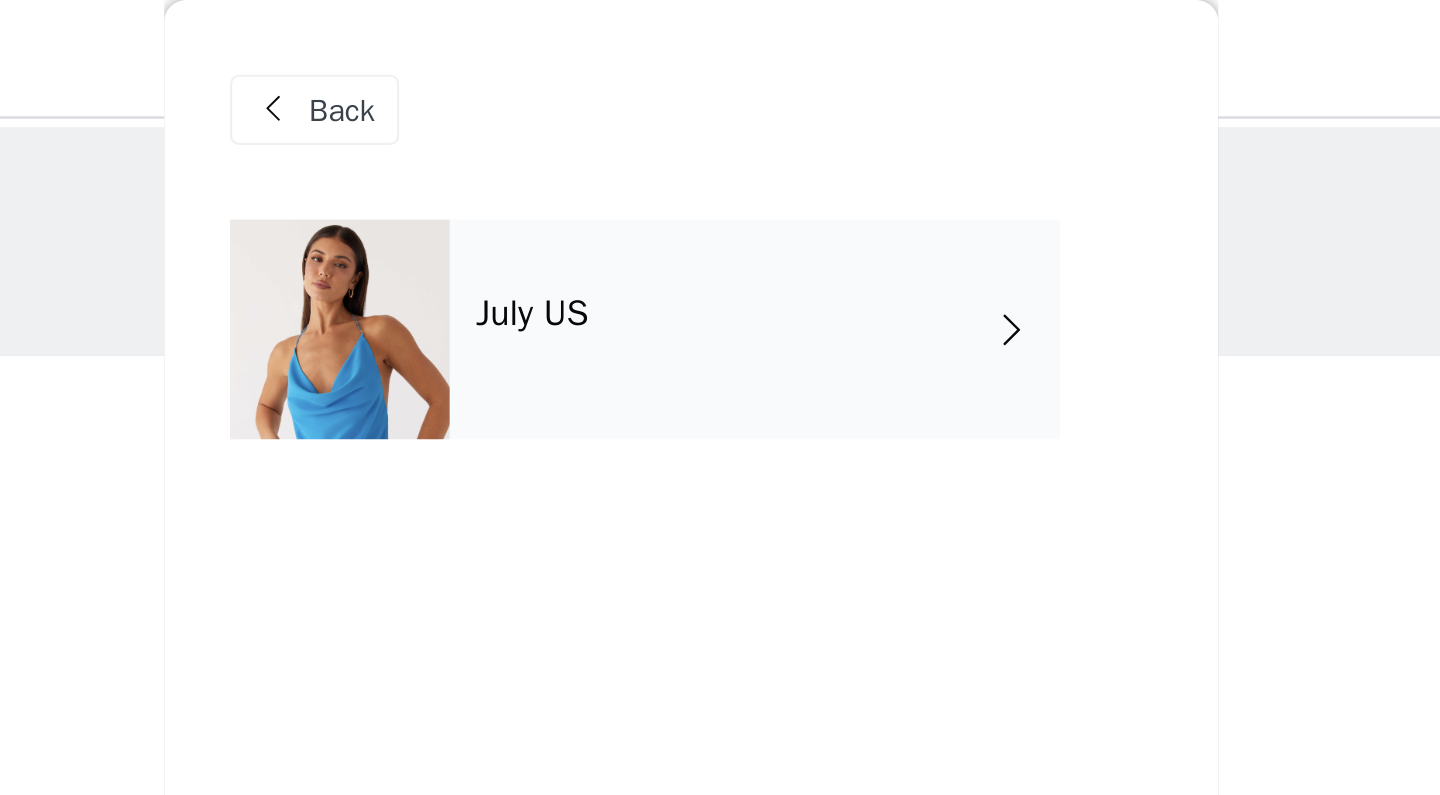 scroll, scrollTop: -1, scrollLeft: 0, axis: vertical 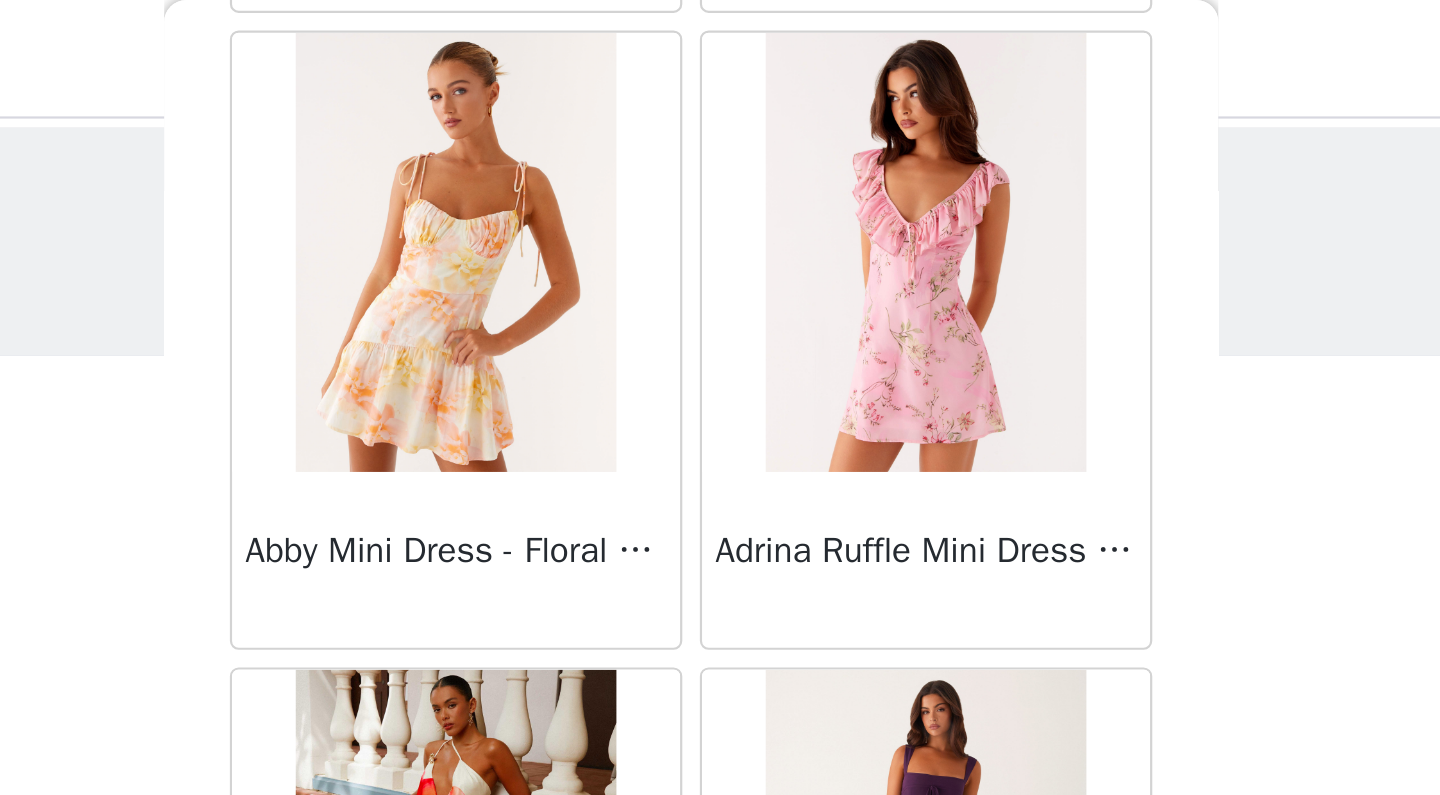 click on "Abby Mini Dress - Floral Print" at bounding box center [613, 255] 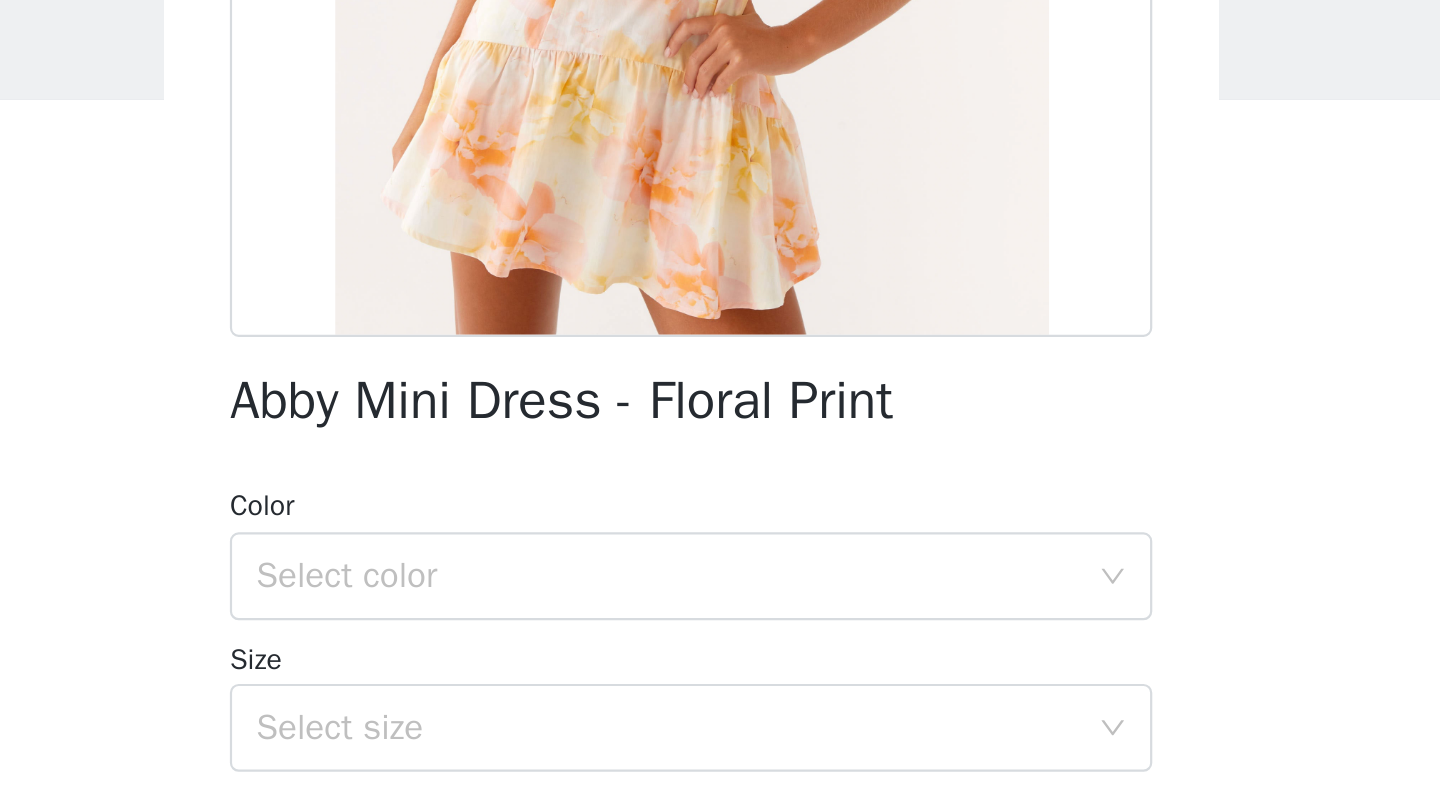 scroll, scrollTop: 279, scrollLeft: 0, axis: vertical 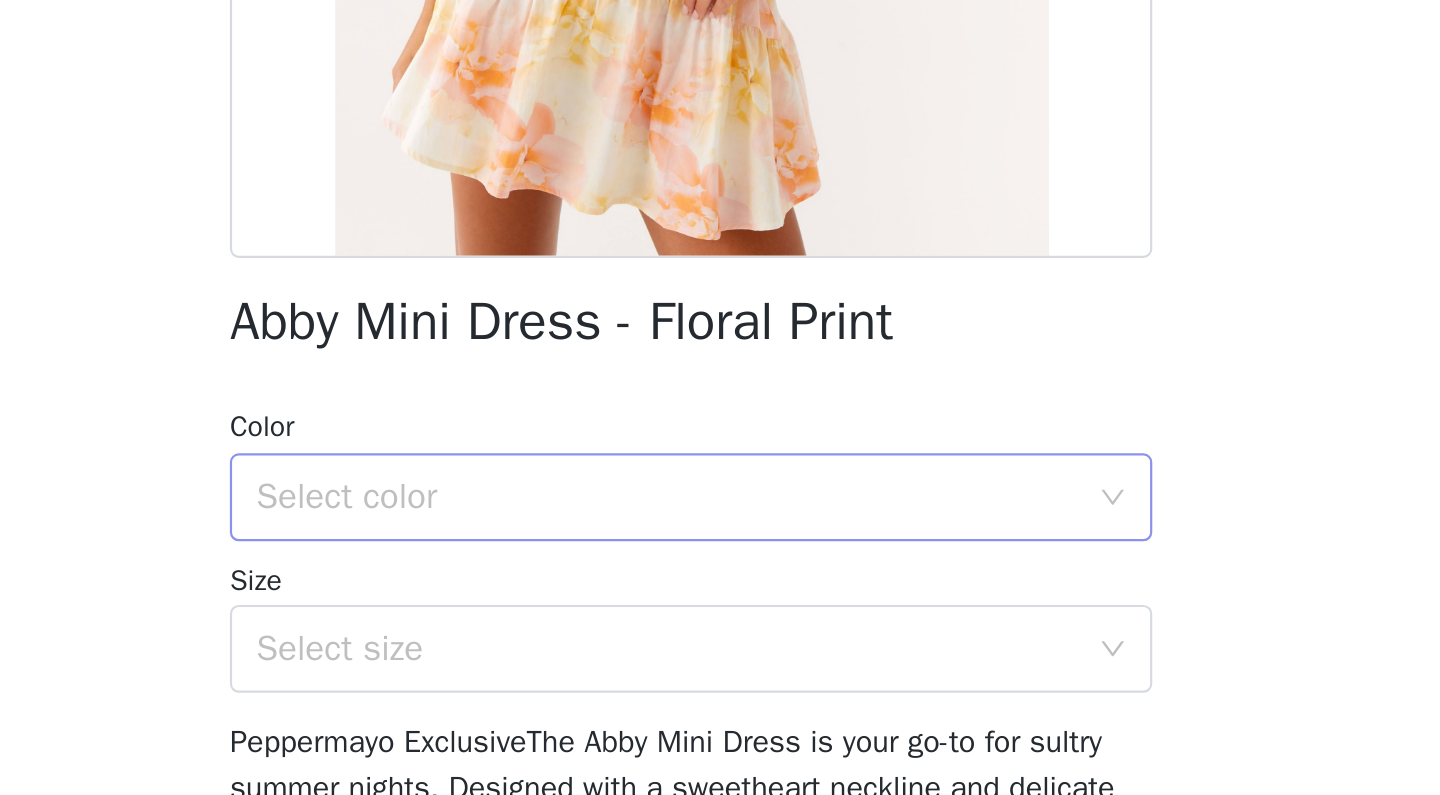 click on "Select color" at bounding box center (709, 659) 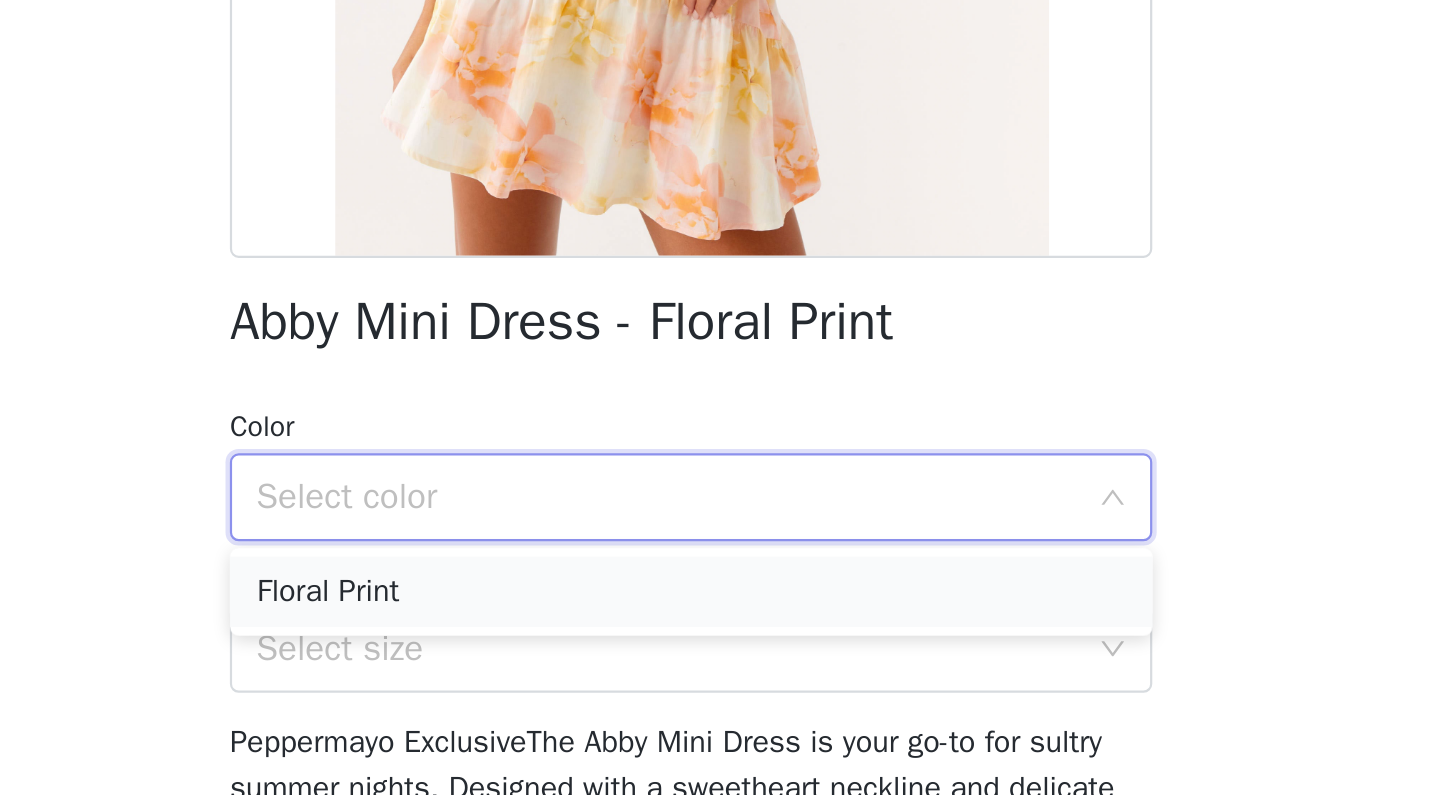 click on "Floral Print" at bounding box center (720, 702) 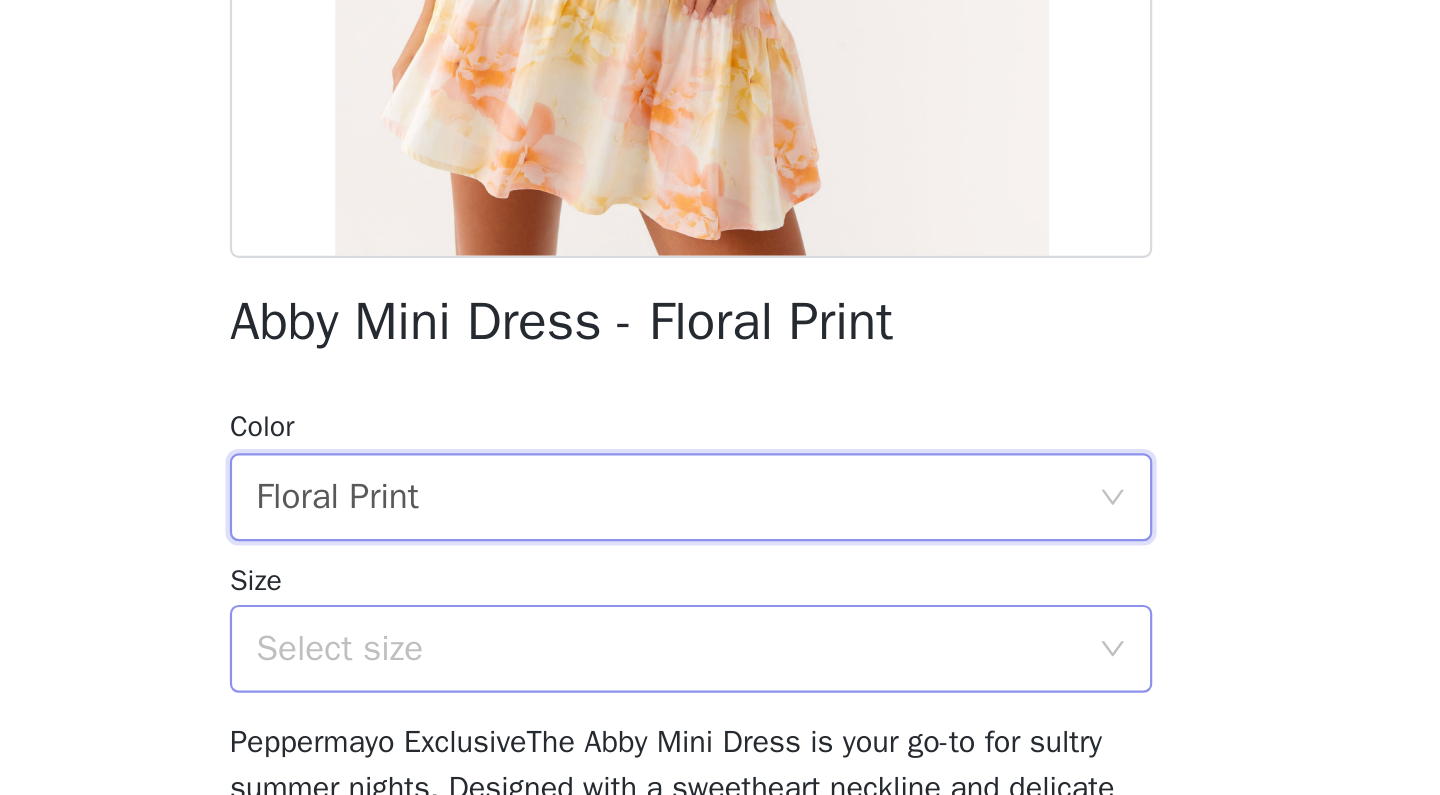 click on "Select size" at bounding box center (709, 728) 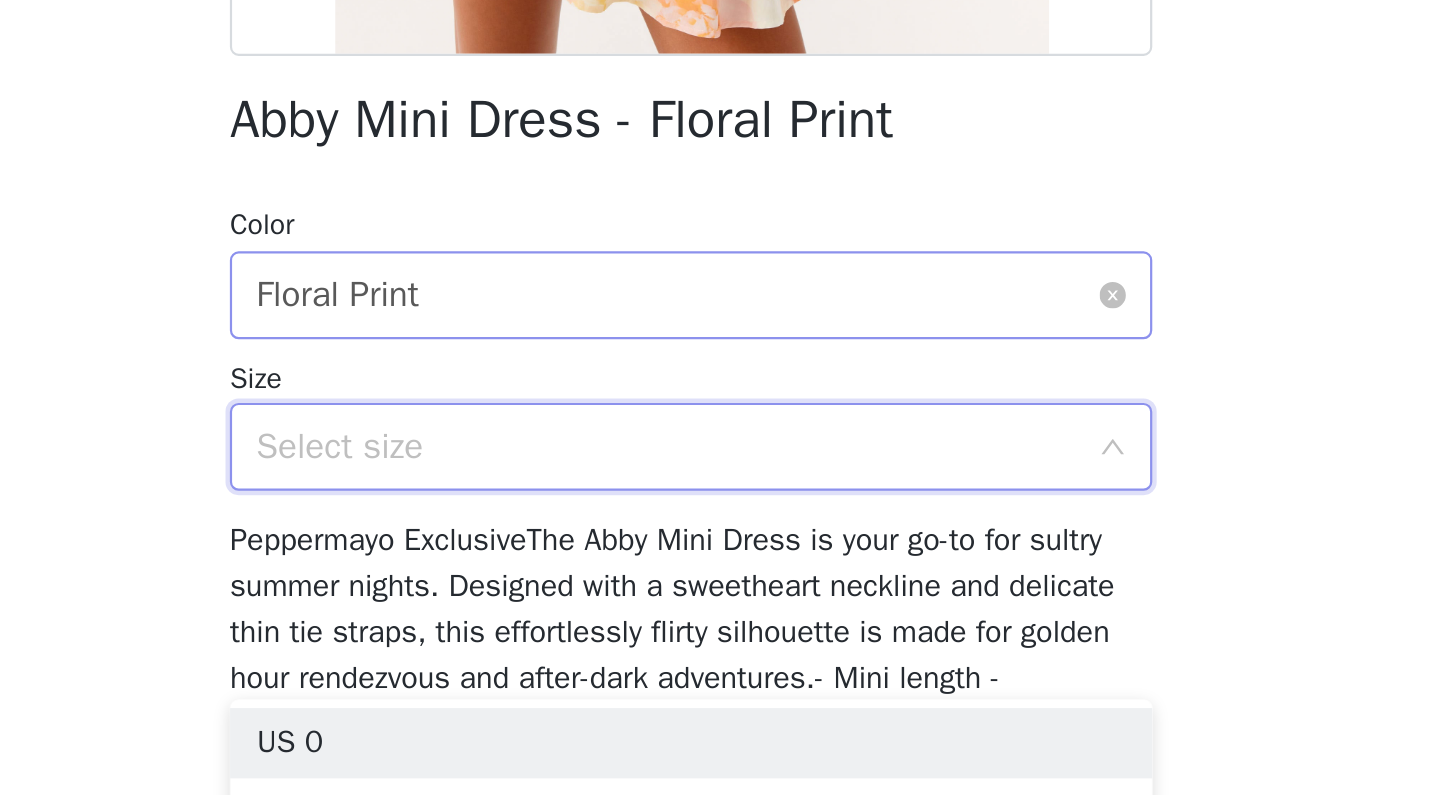 scroll, scrollTop: 228, scrollLeft: 0, axis: vertical 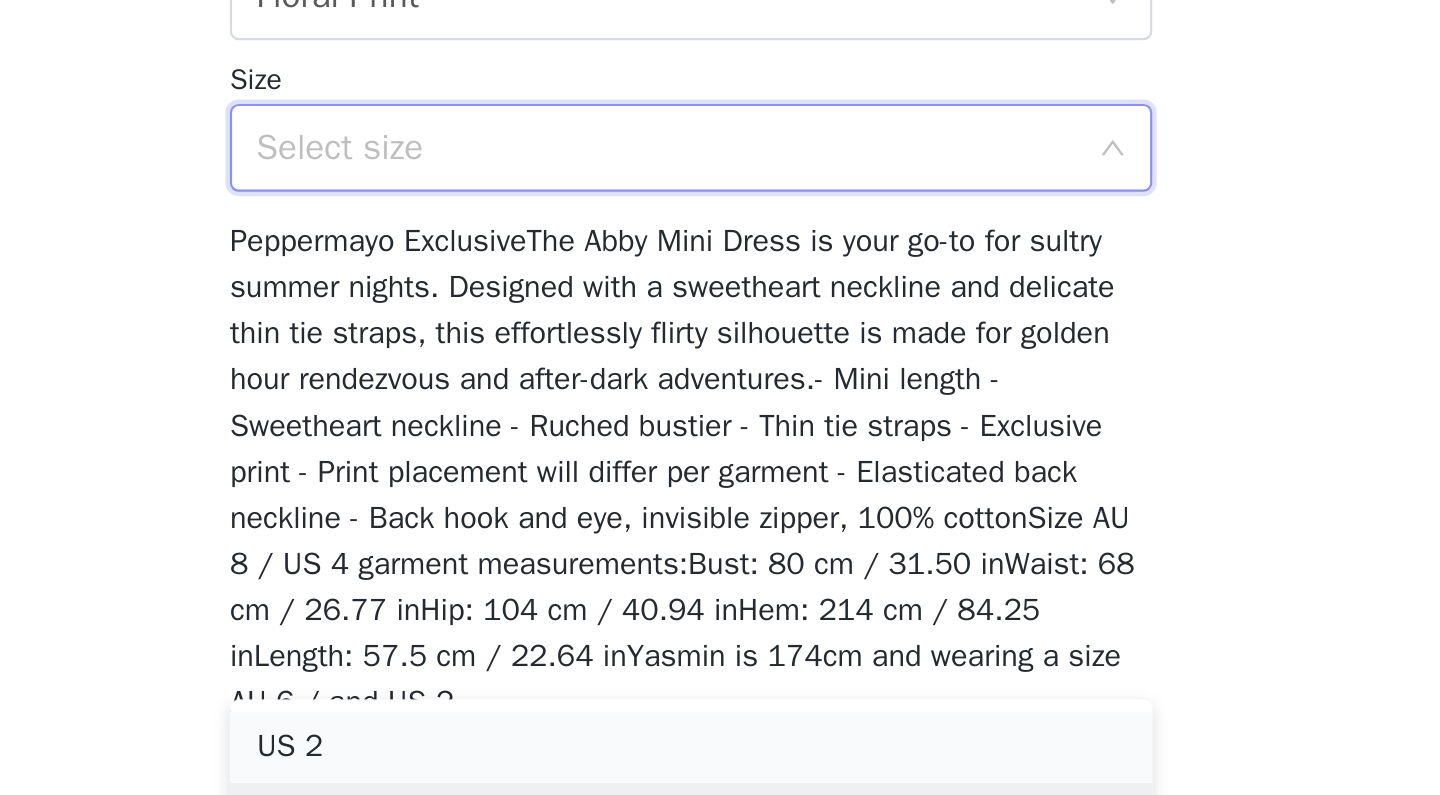 click on "US 2" at bounding box center (720, 773) 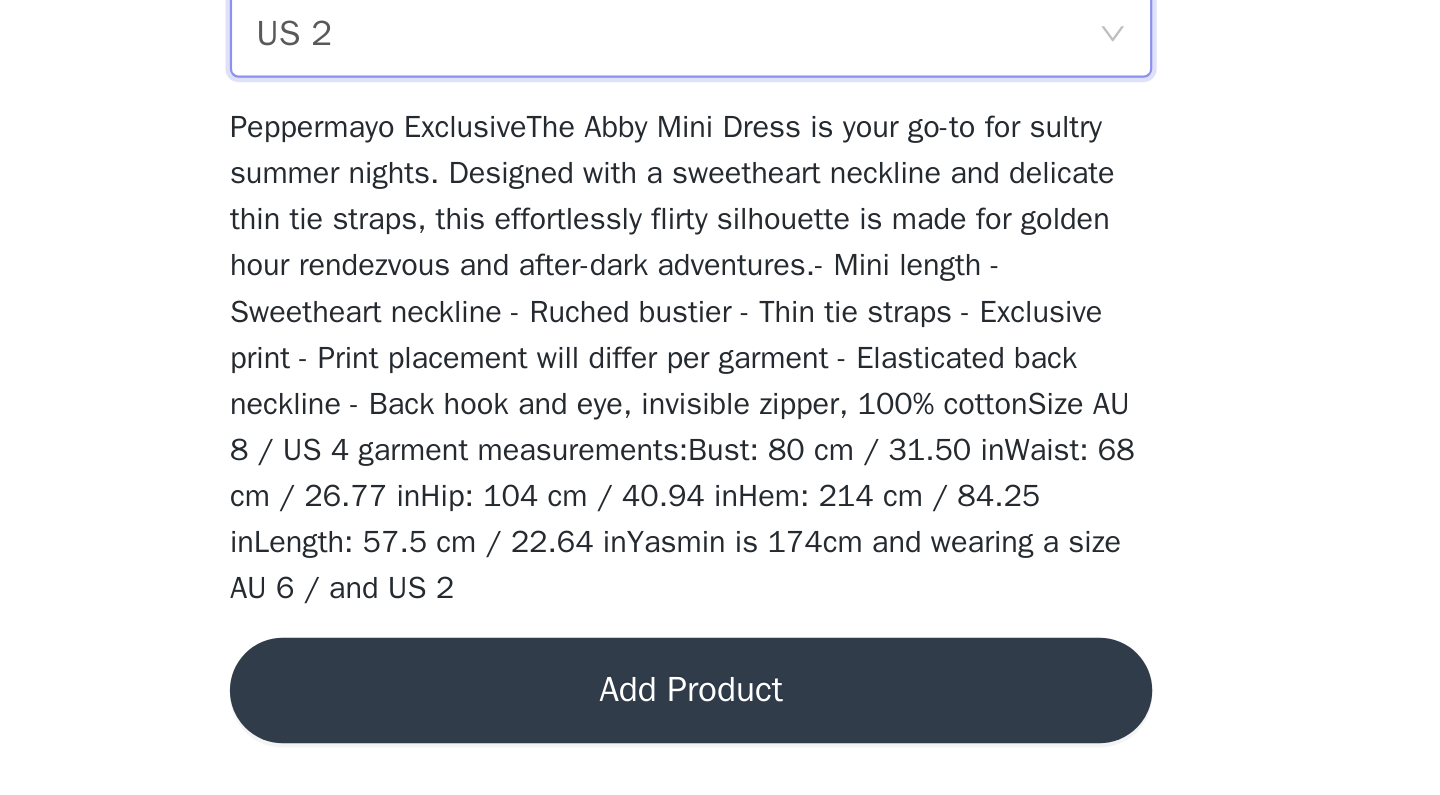 scroll, scrollTop: 279, scrollLeft: 0, axis: vertical 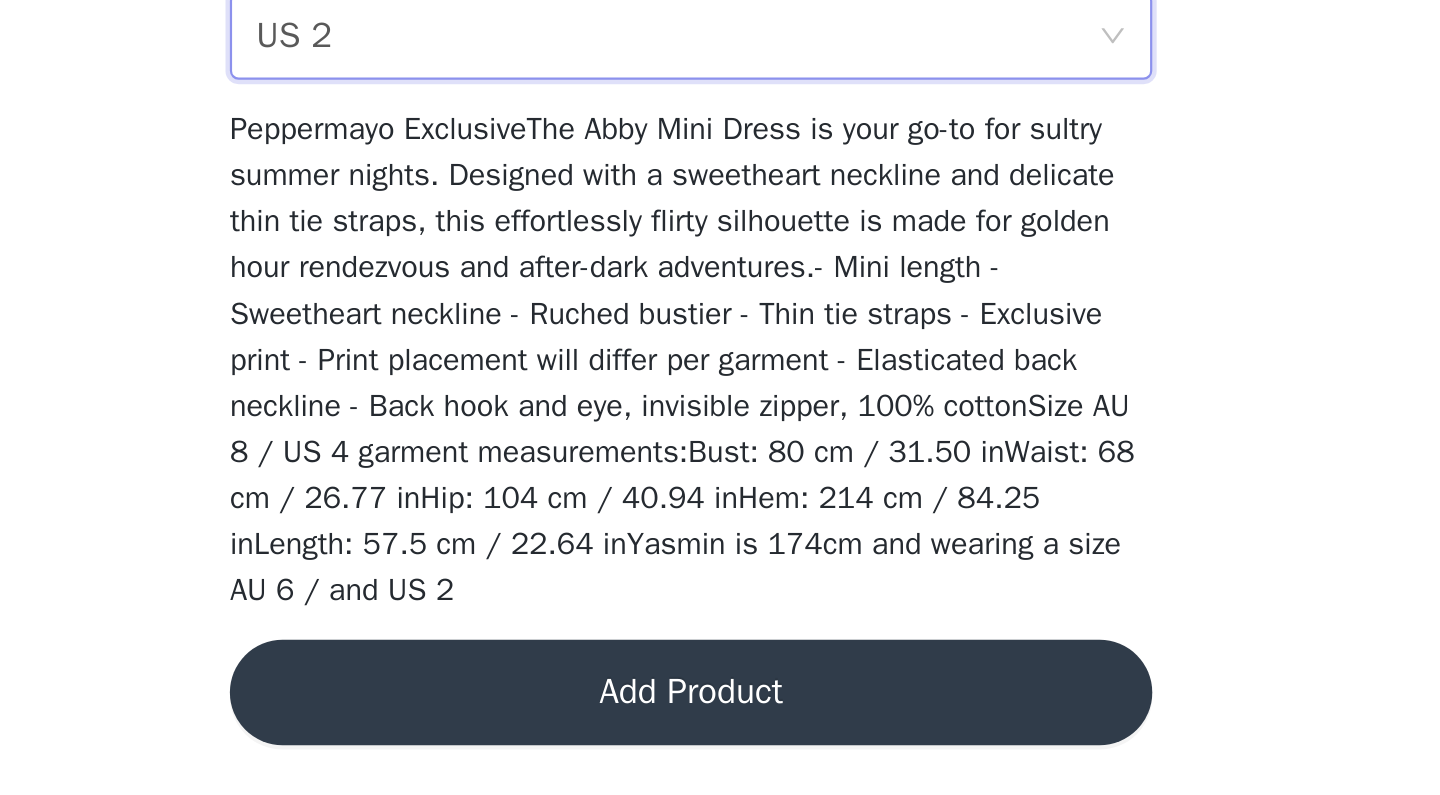 click on "Add Product" at bounding box center (720, 748) 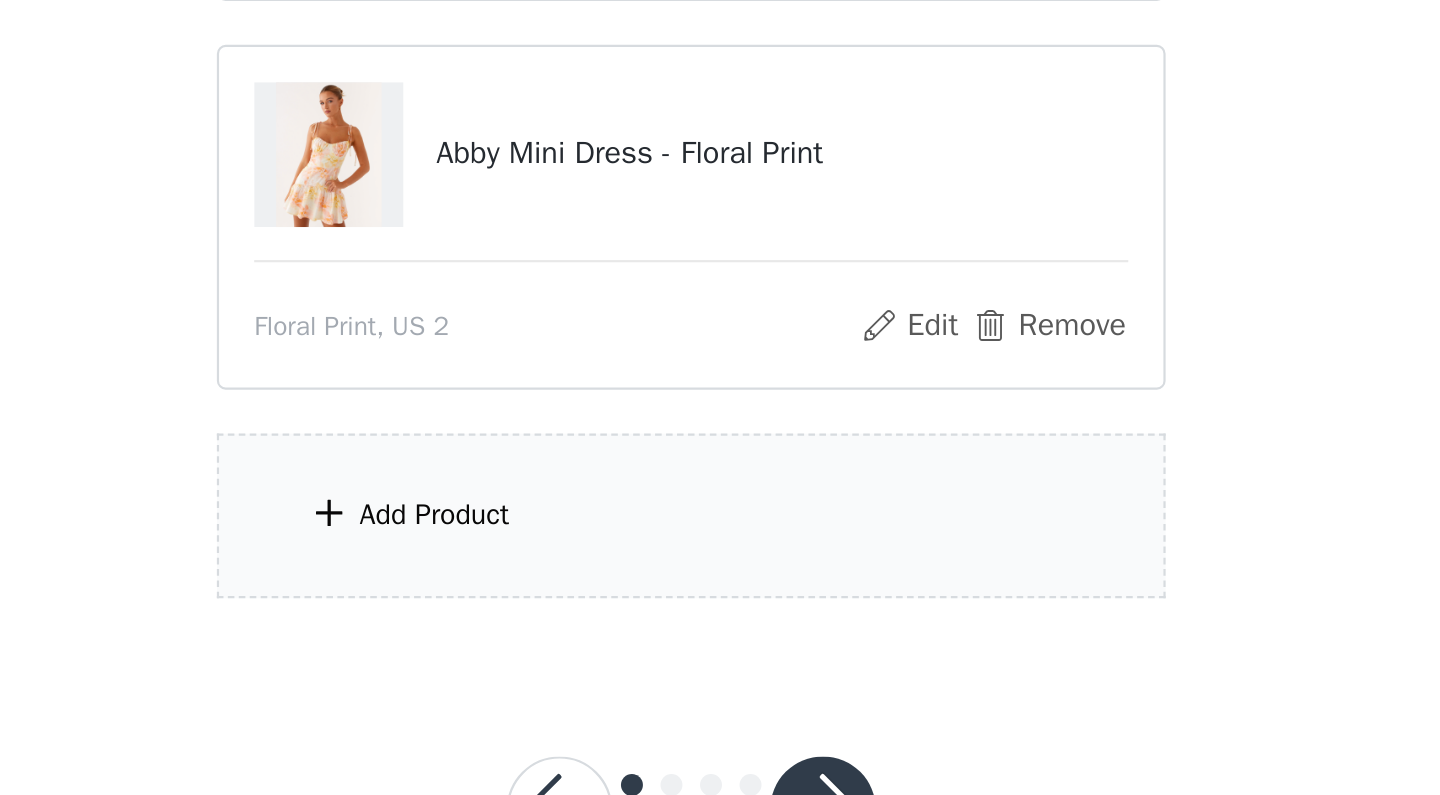 click on "Add Product" at bounding box center [720, 667] 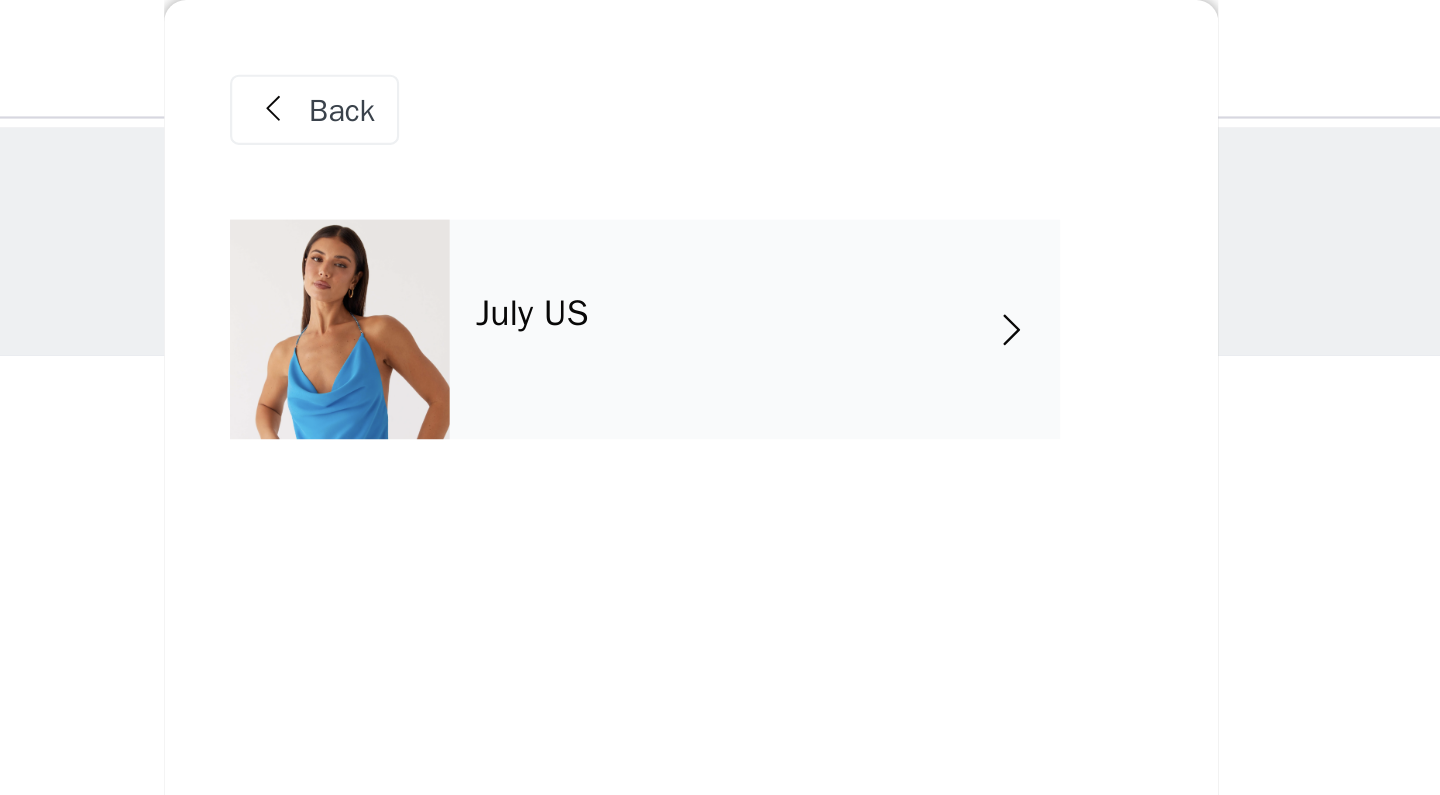 scroll, scrollTop: -1, scrollLeft: 0, axis: vertical 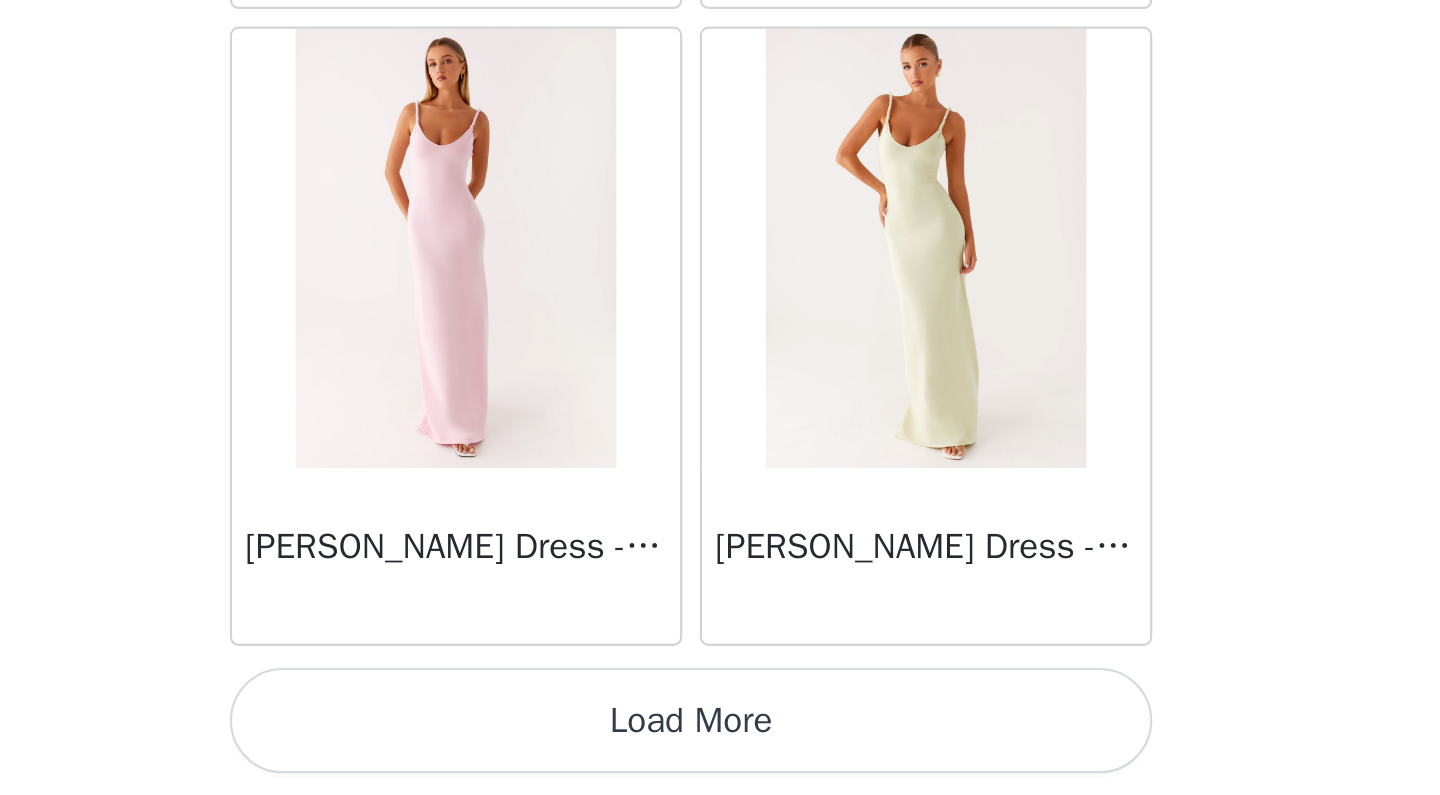 click on "Load More" at bounding box center (720, 761) 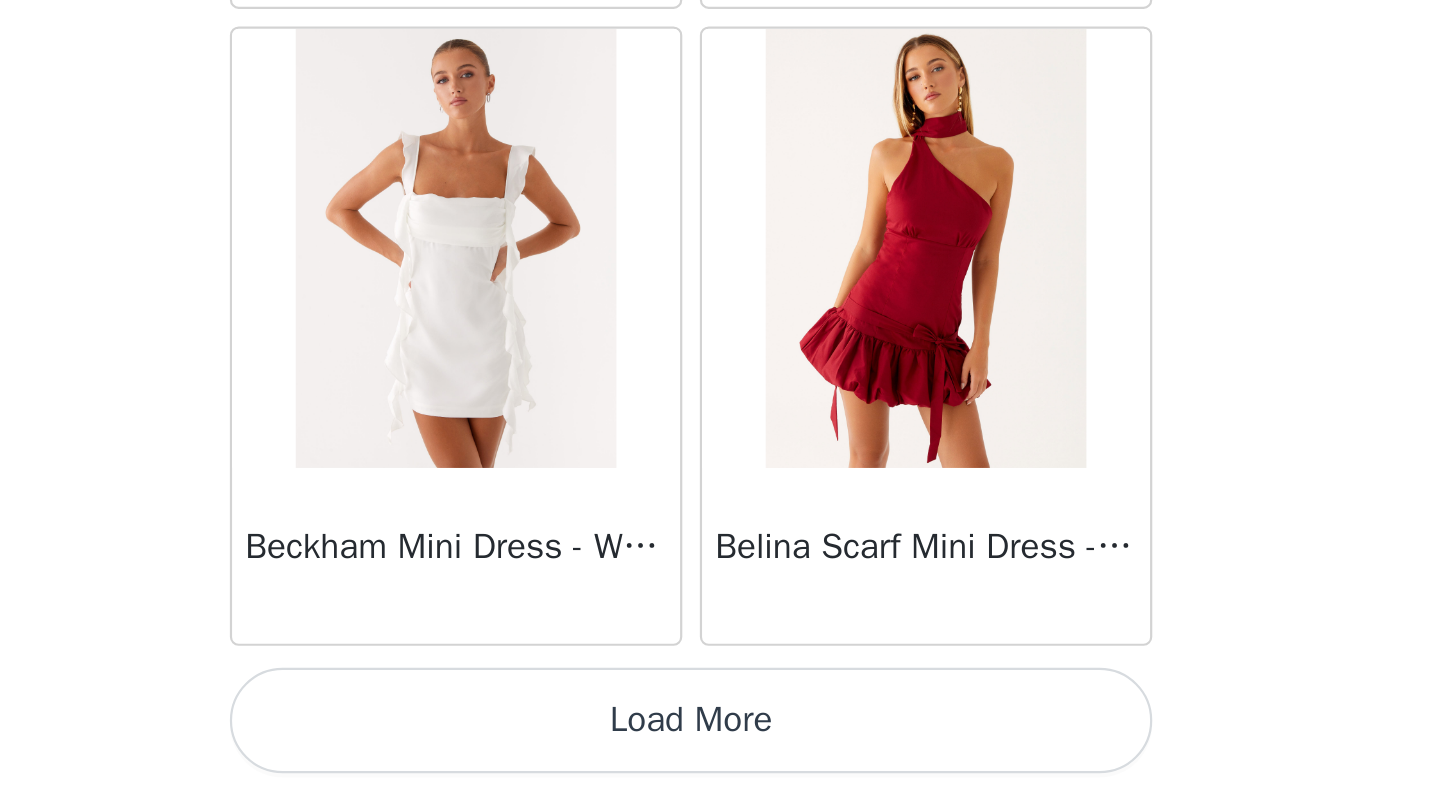 click on "Load More" at bounding box center [720, 761] 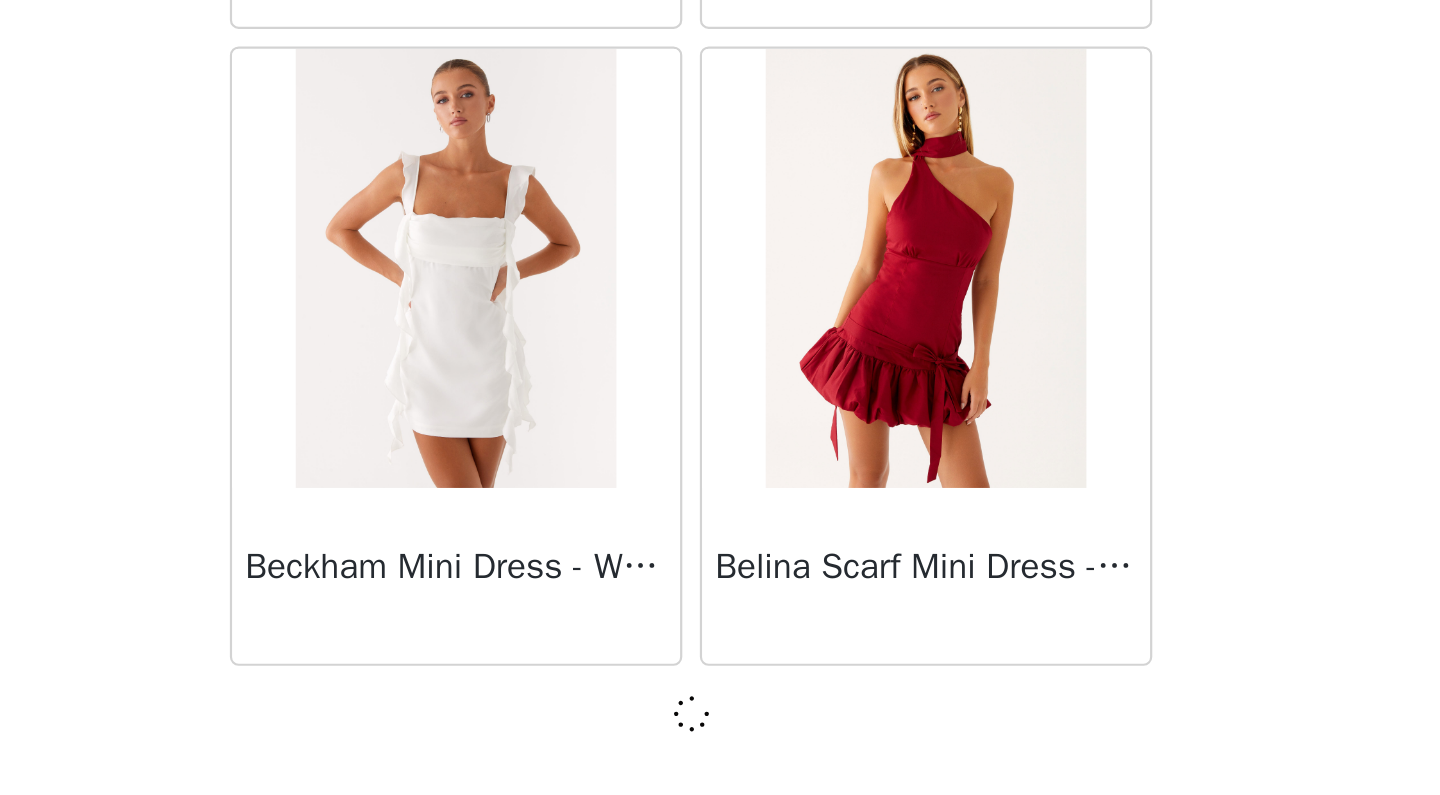 scroll, scrollTop: 5156, scrollLeft: 0, axis: vertical 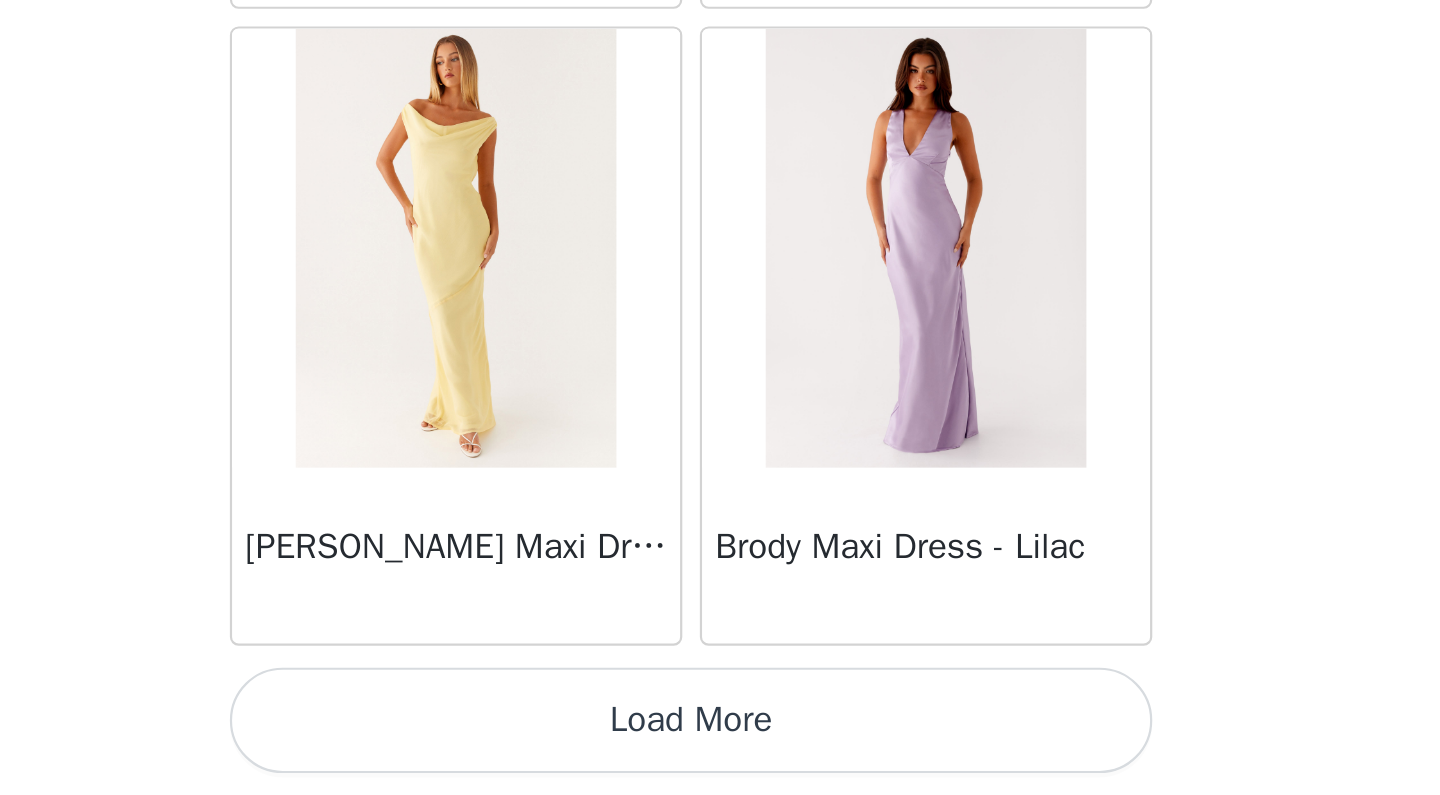 click on "Load More" at bounding box center (720, 761) 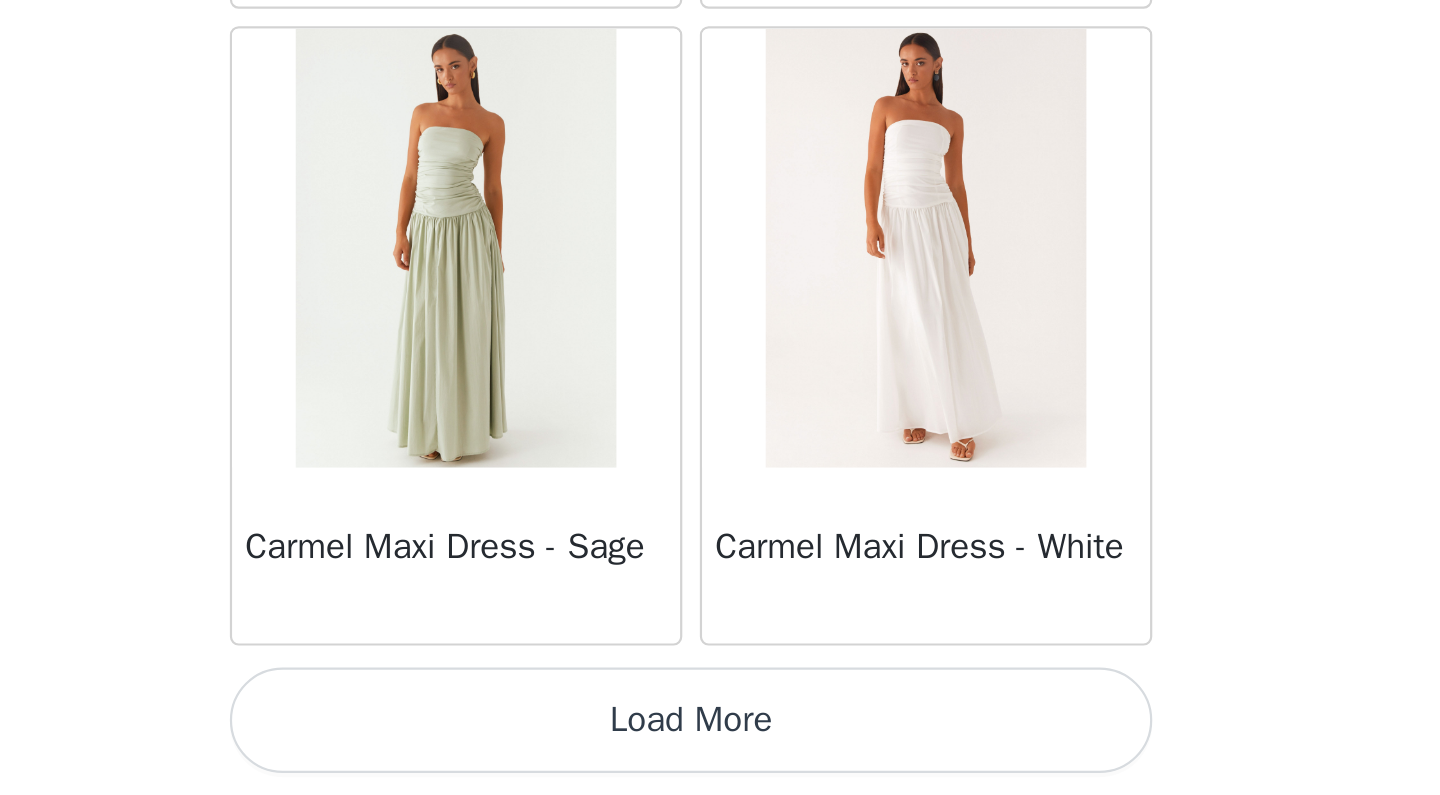 click on "Load More" at bounding box center [720, 761] 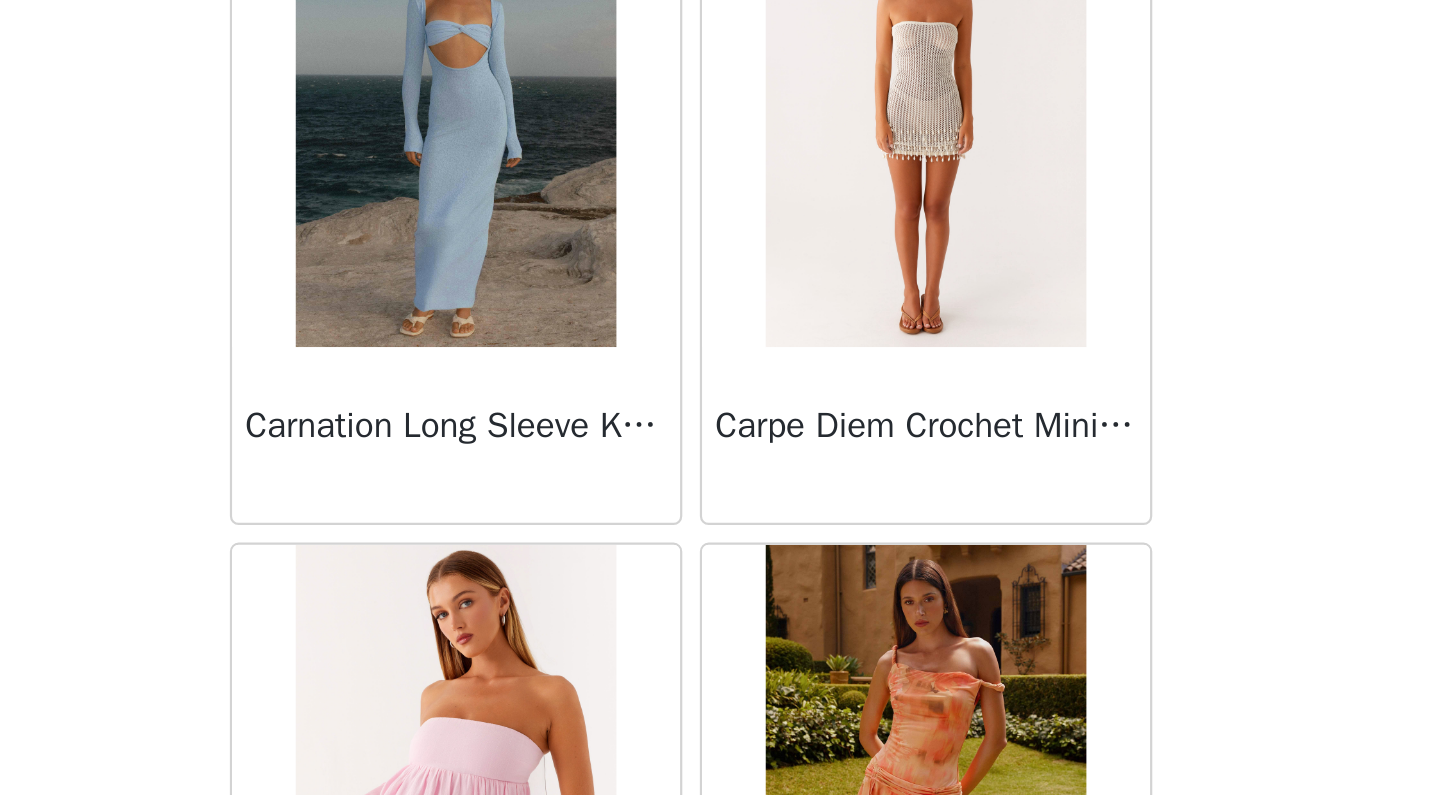 scroll, scrollTop: 12472, scrollLeft: 0, axis: vertical 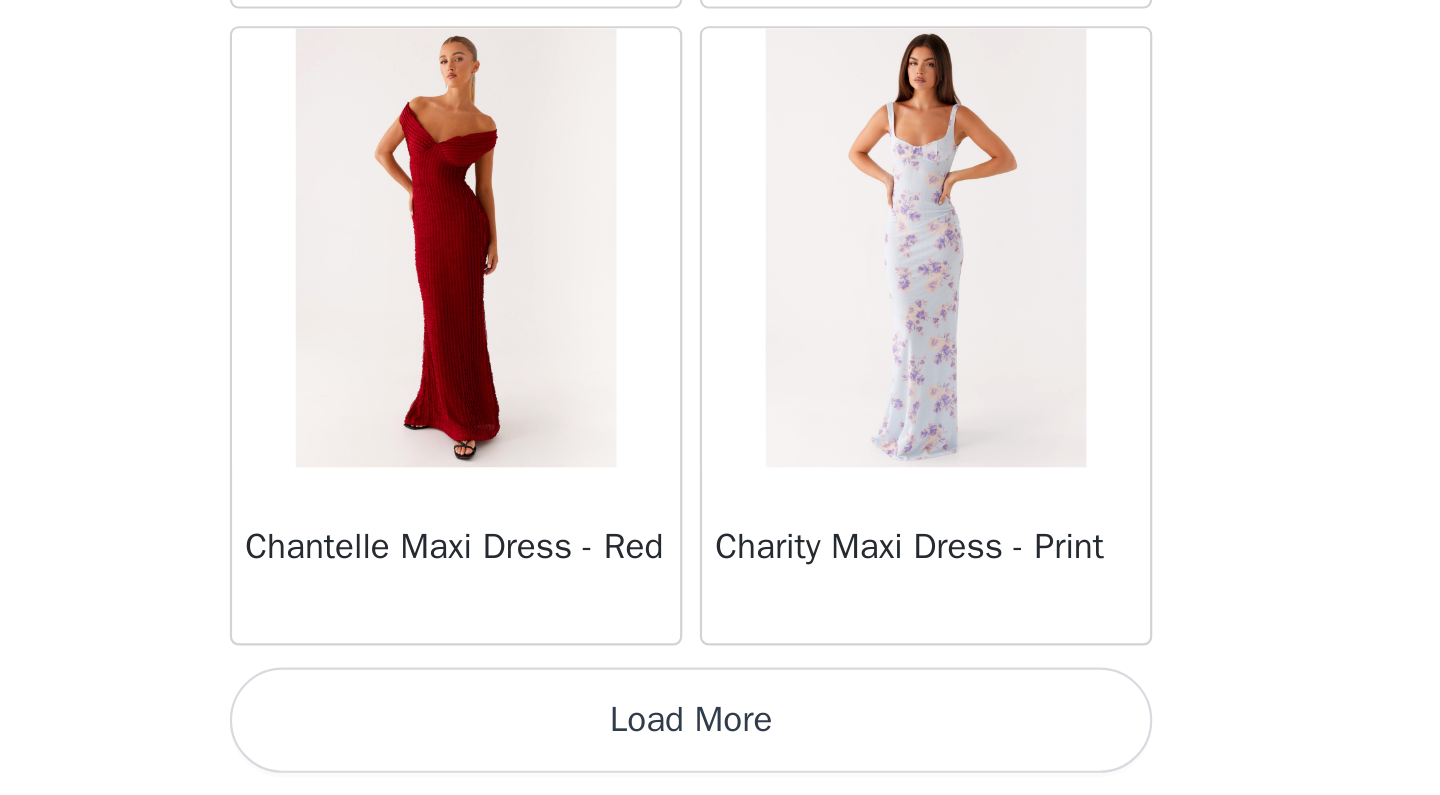 click on "Load More" at bounding box center [720, 761] 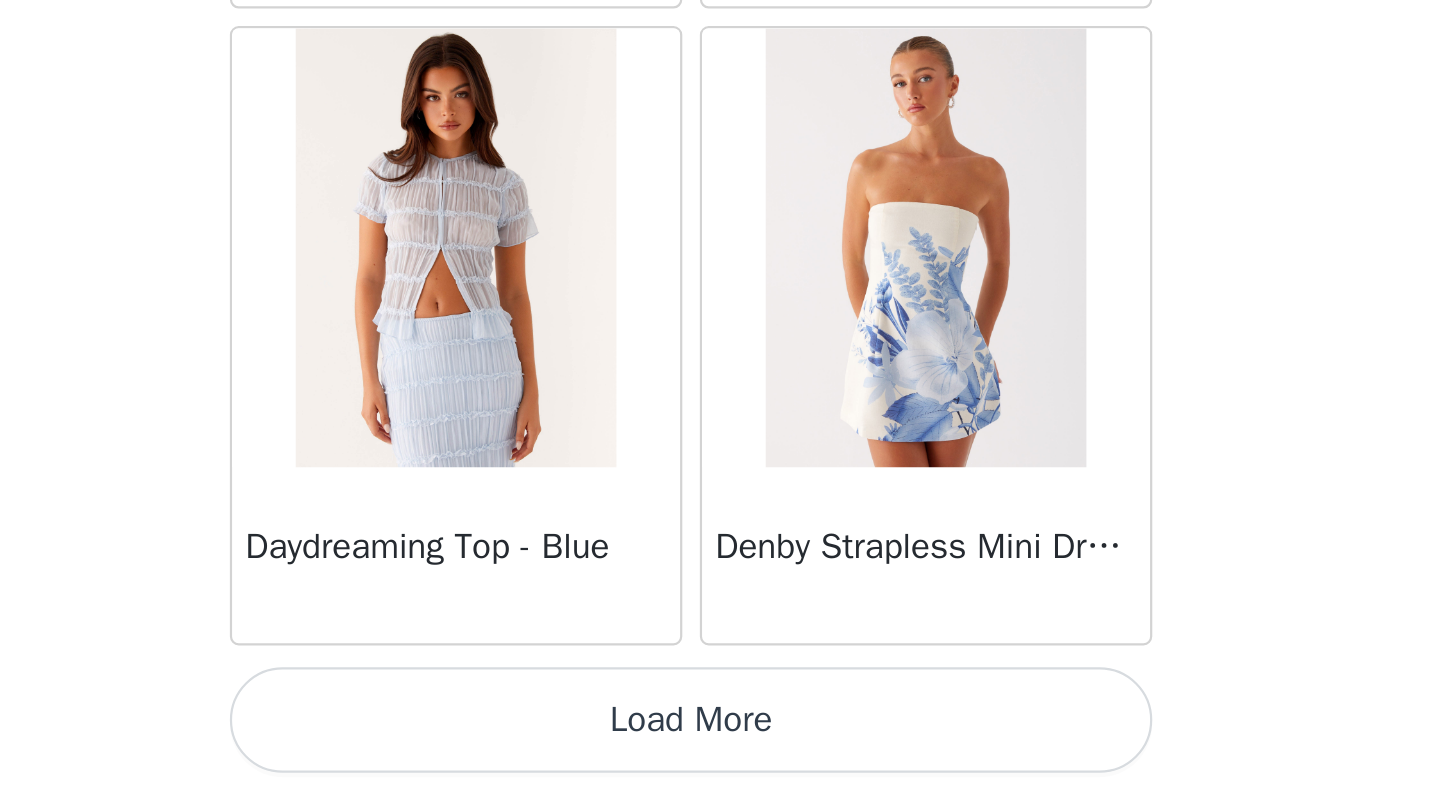 scroll, scrollTop: 16765, scrollLeft: 0, axis: vertical 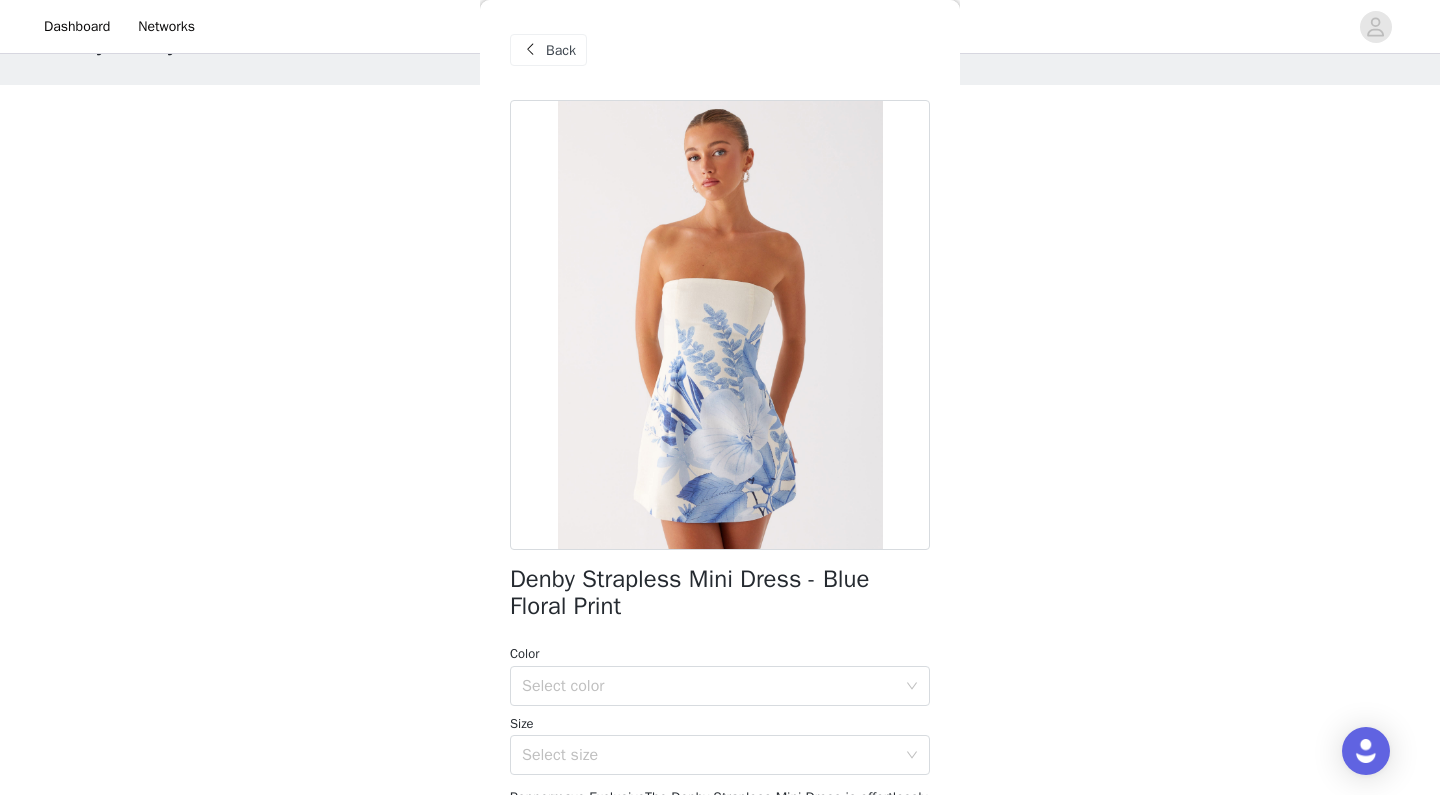 click on "Back" at bounding box center (561, 50) 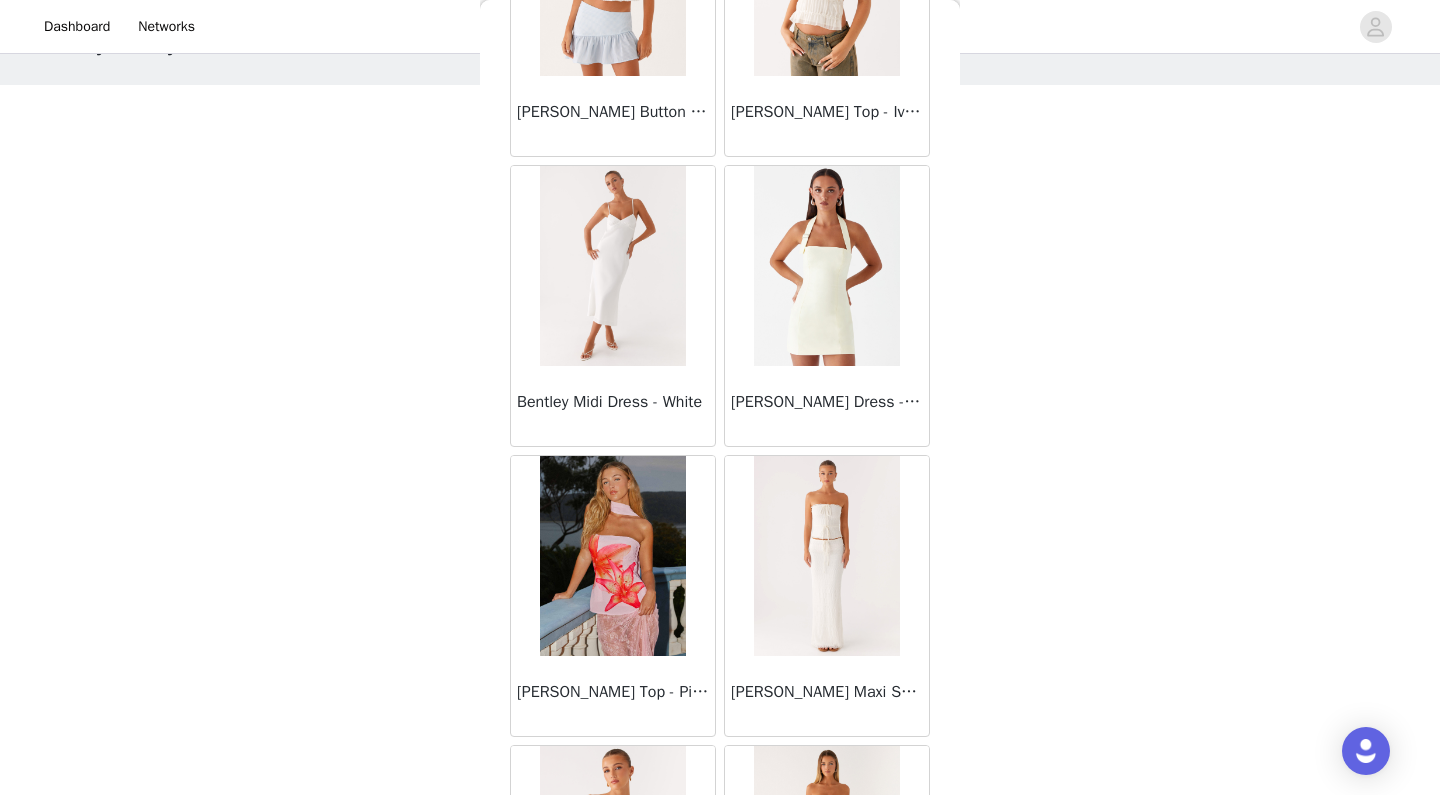 scroll, scrollTop: 6609, scrollLeft: 0, axis: vertical 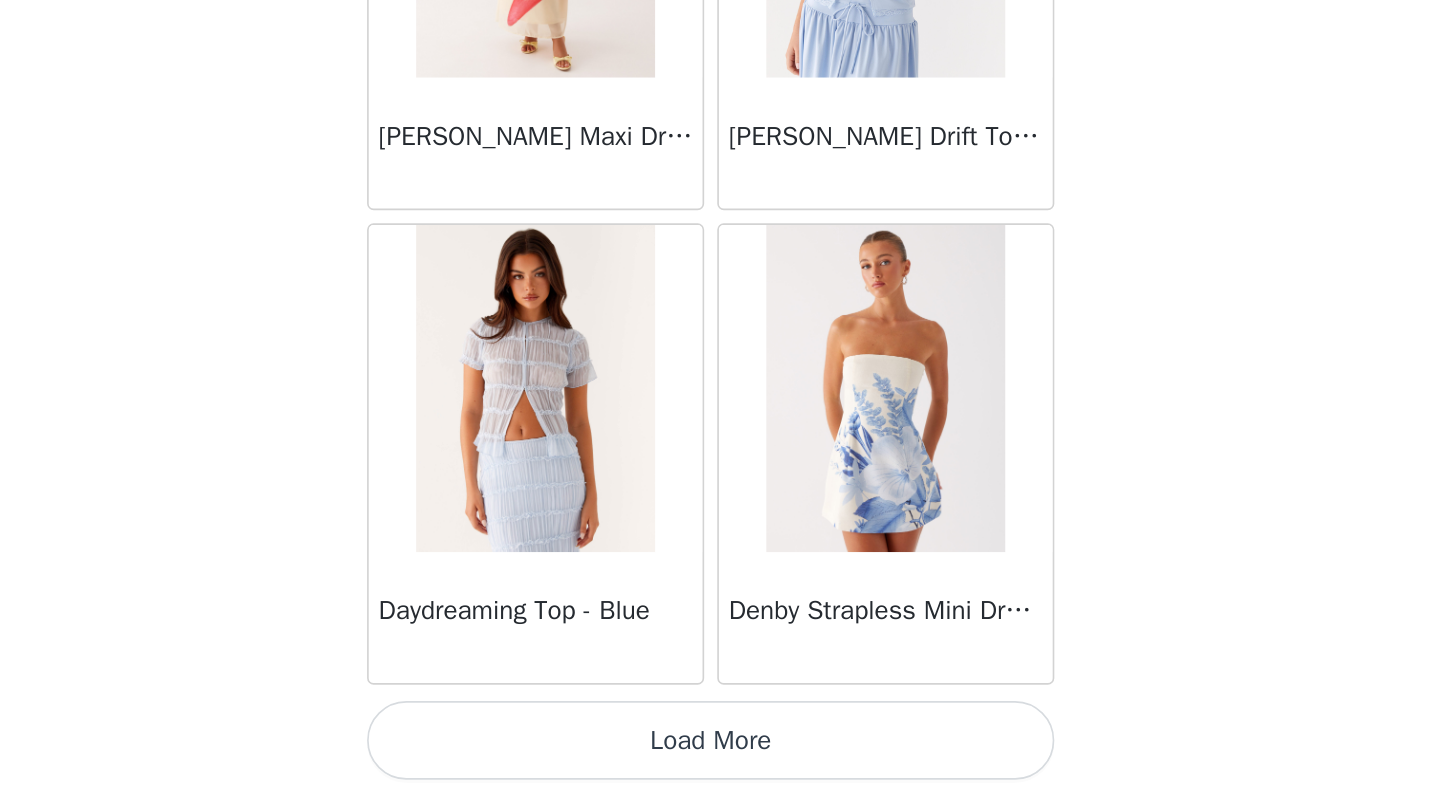 click on "Load More" at bounding box center [720, 761] 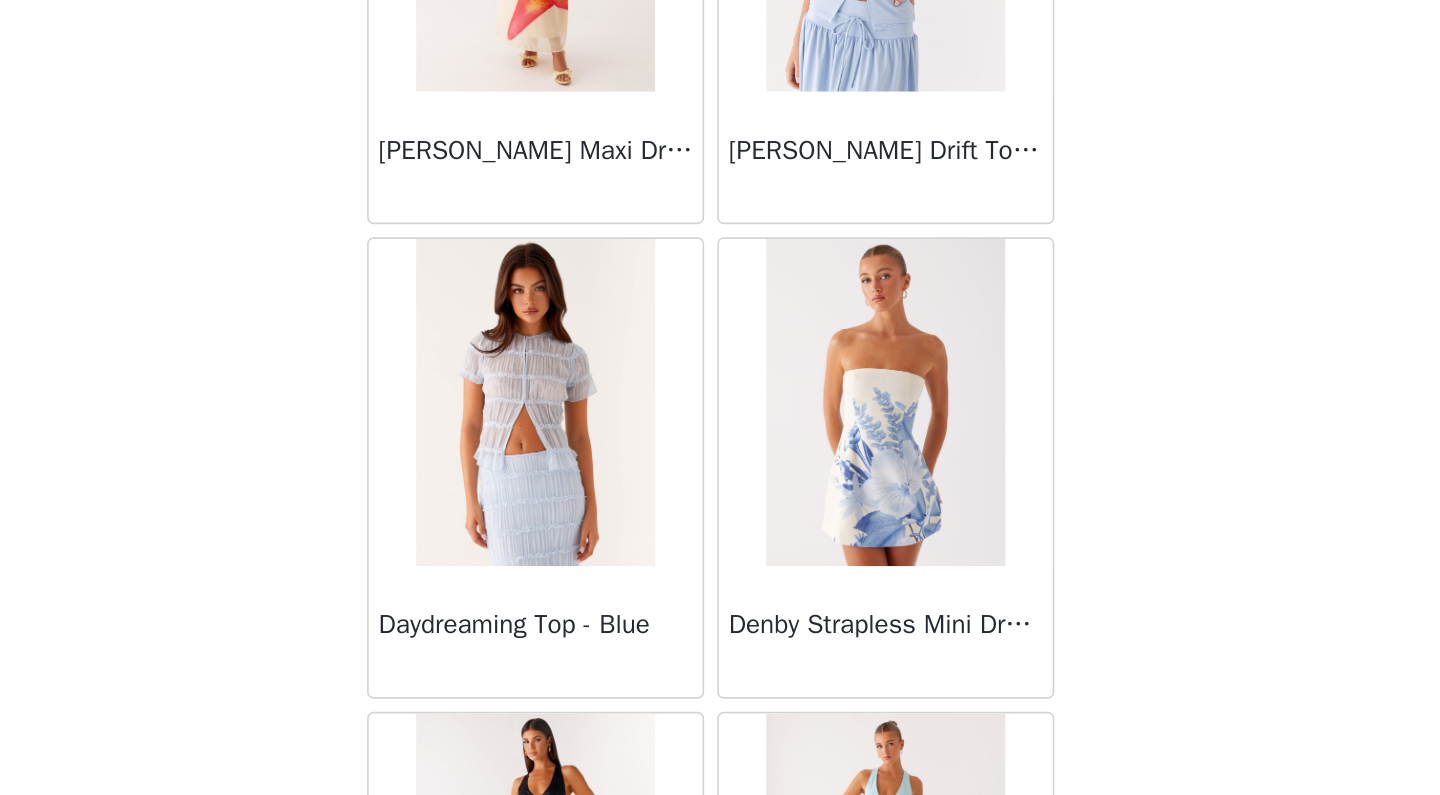 scroll, scrollTop: 77, scrollLeft: 0, axis: vertical 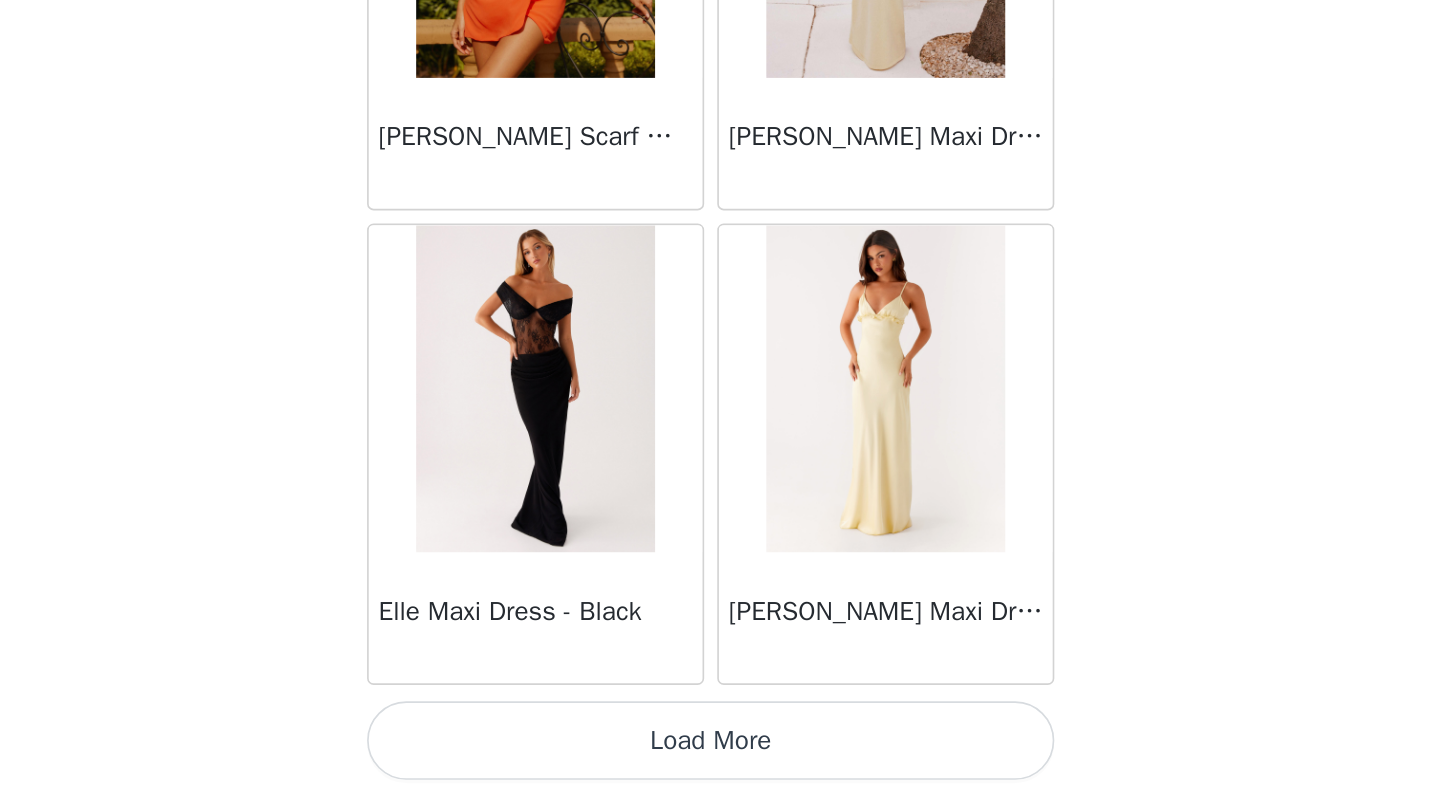 click on "Load More" at bounding box center [720, 761] 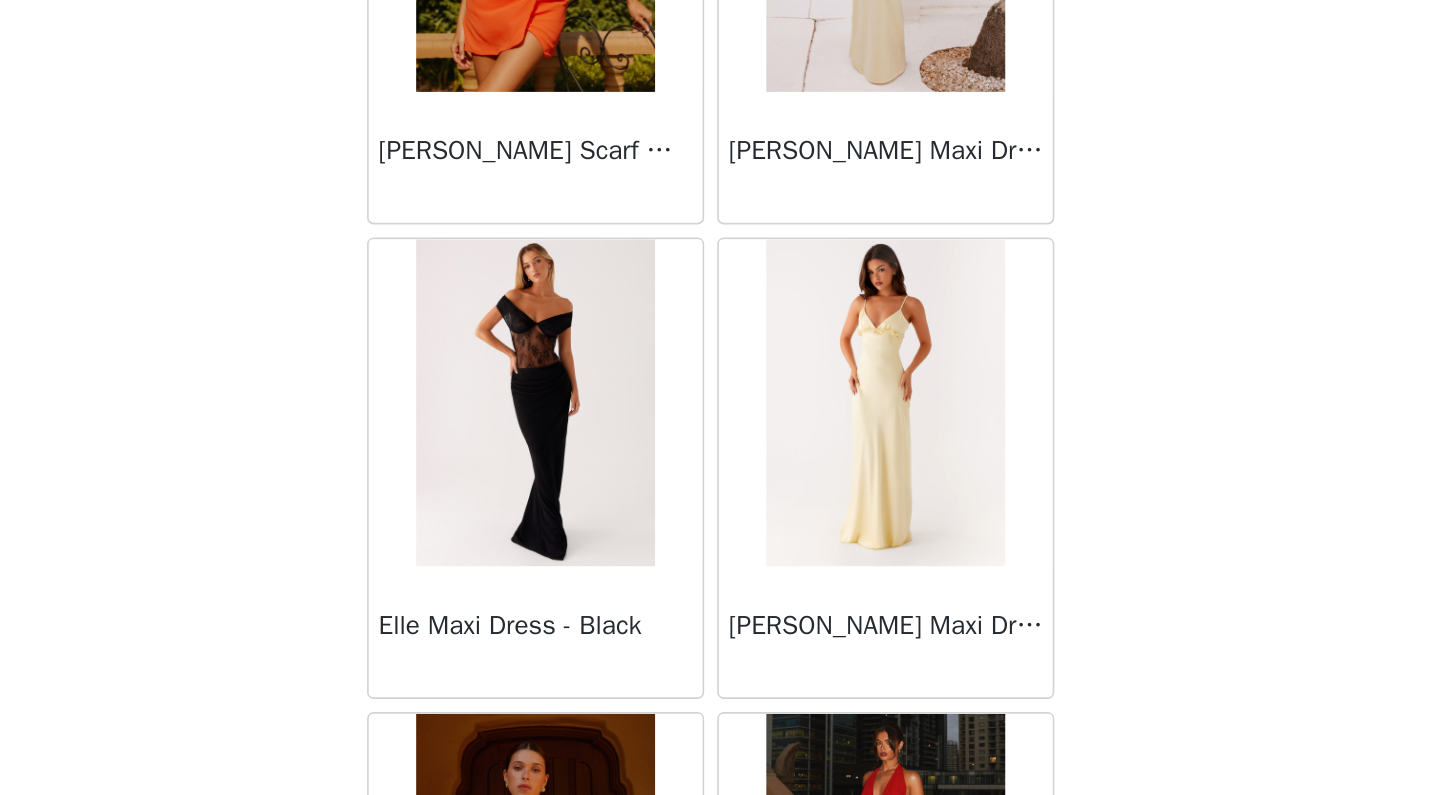 scroll, scrollTop: 77, scrollLeft: 0, axis: vertical 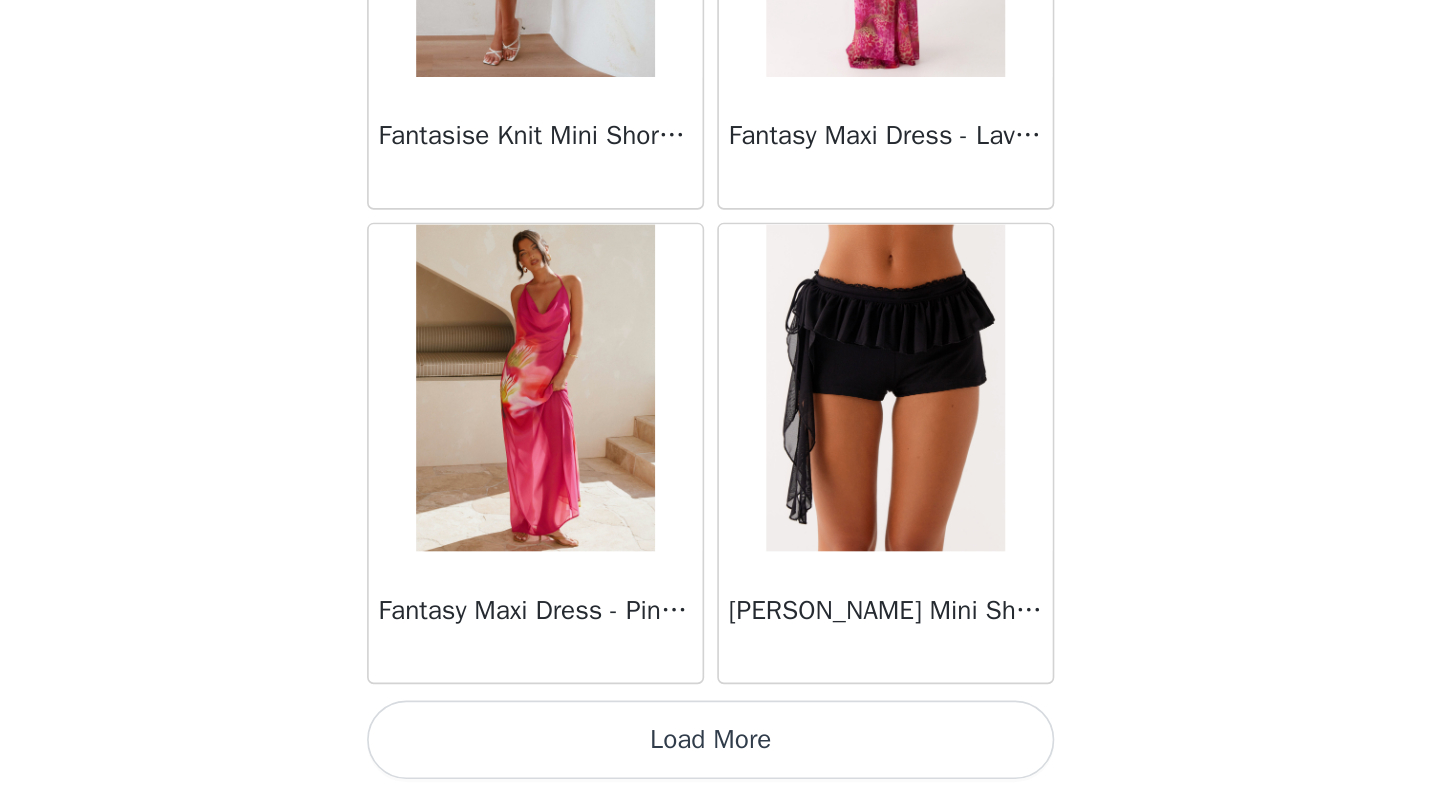click on "Load More" at bounding box center [720, 761] 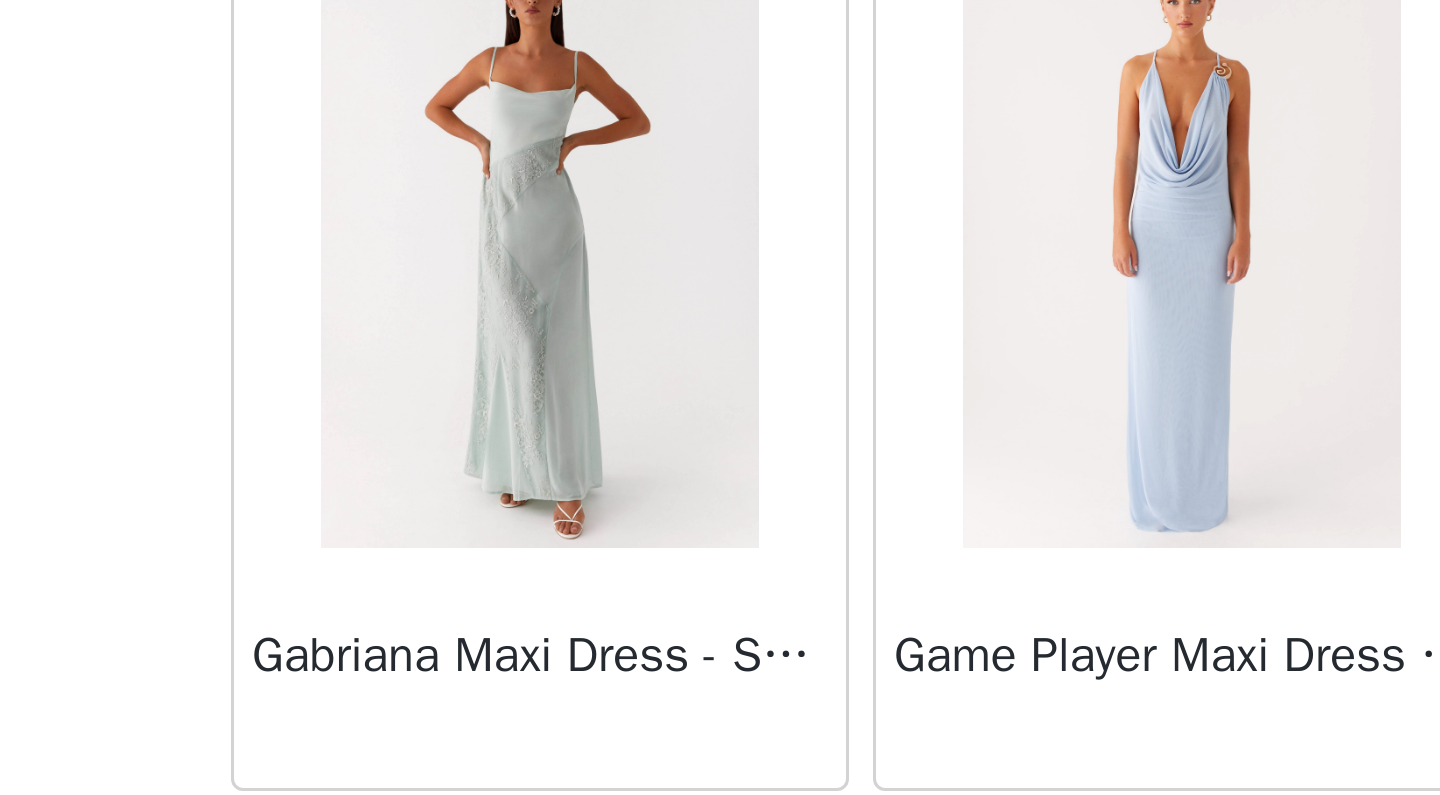 scroll, scrollTop: 25035, scrollLeft: 0, axis: vertical 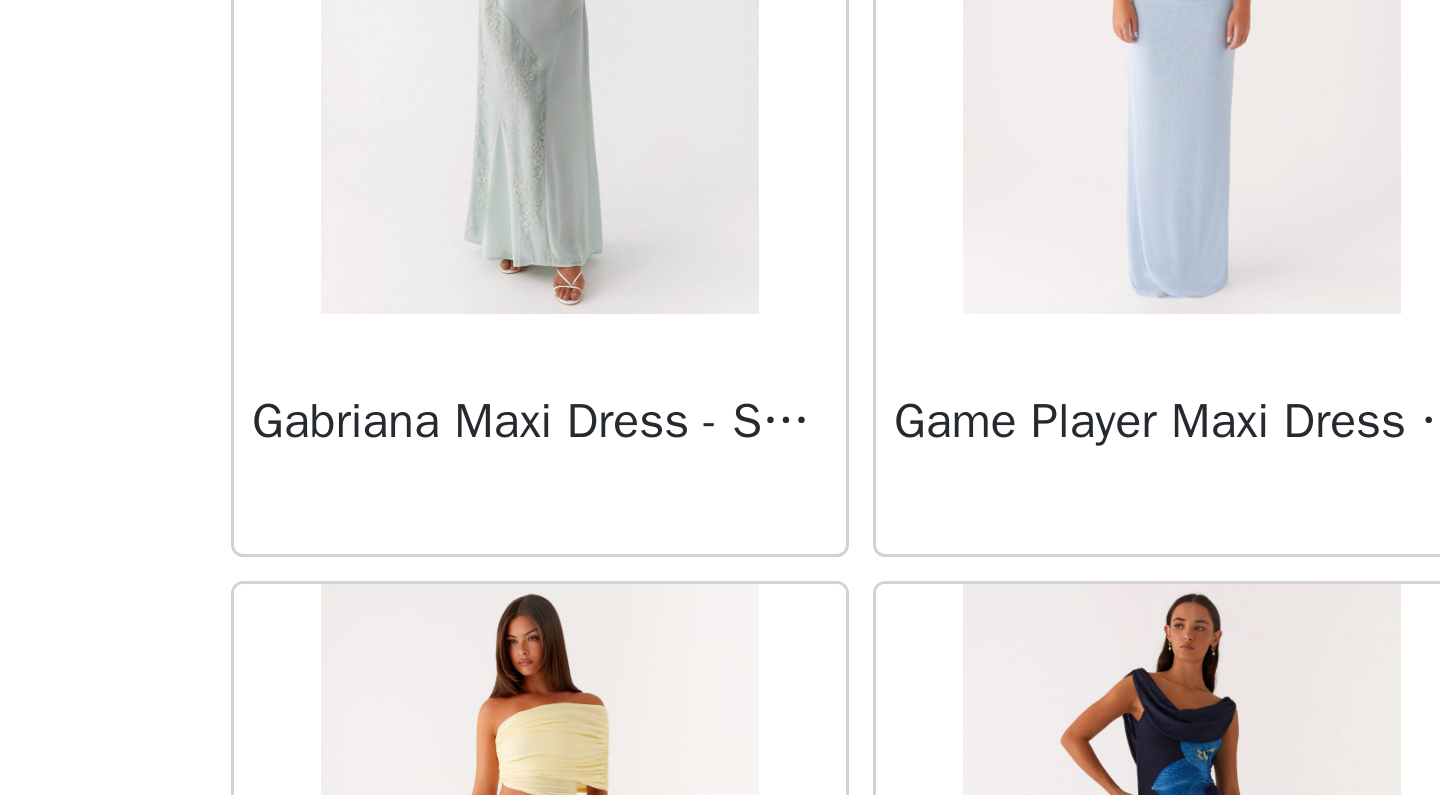 click at bounding box center [612, 396] 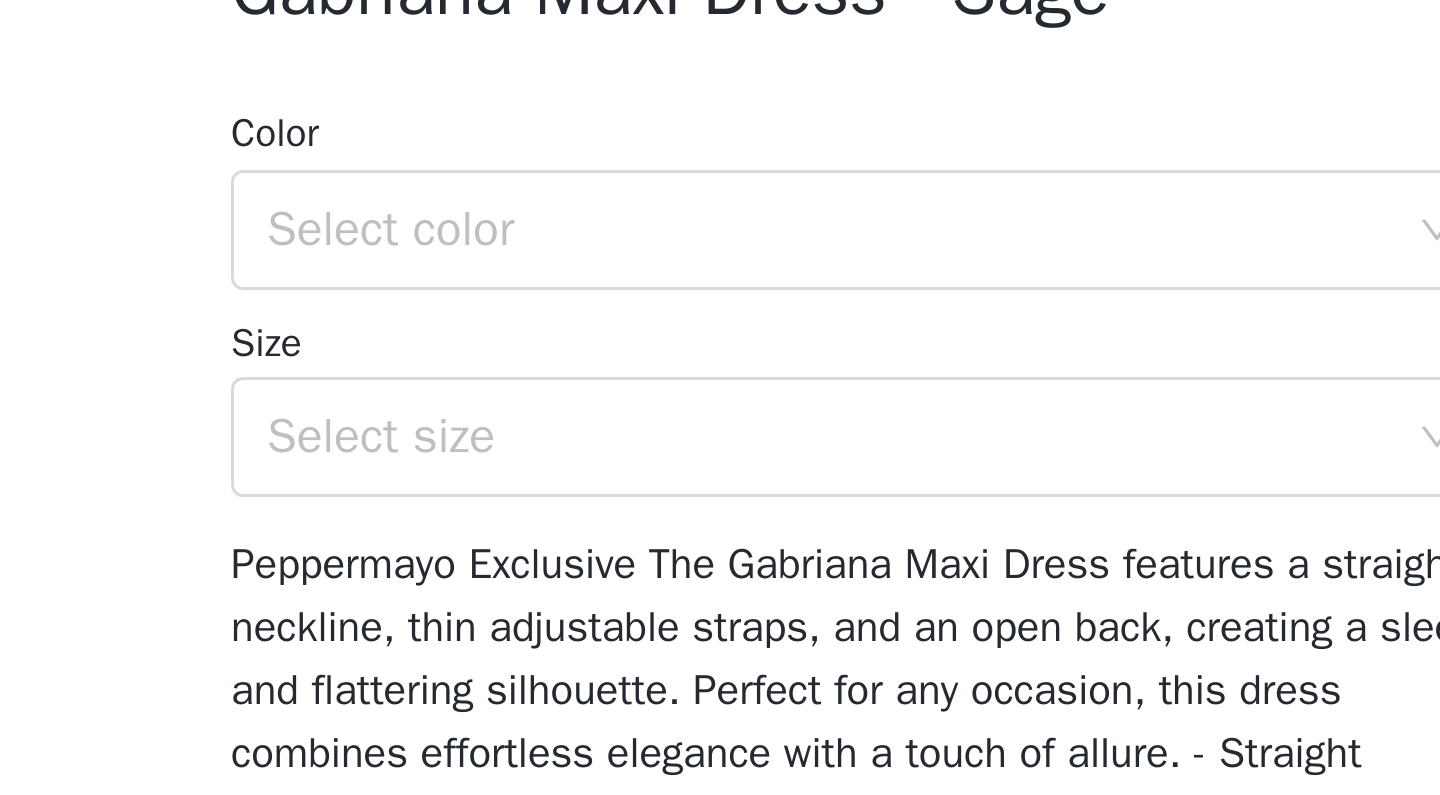 scroll, scrollTop: 229, scrollLeft: 0, axis: vertical 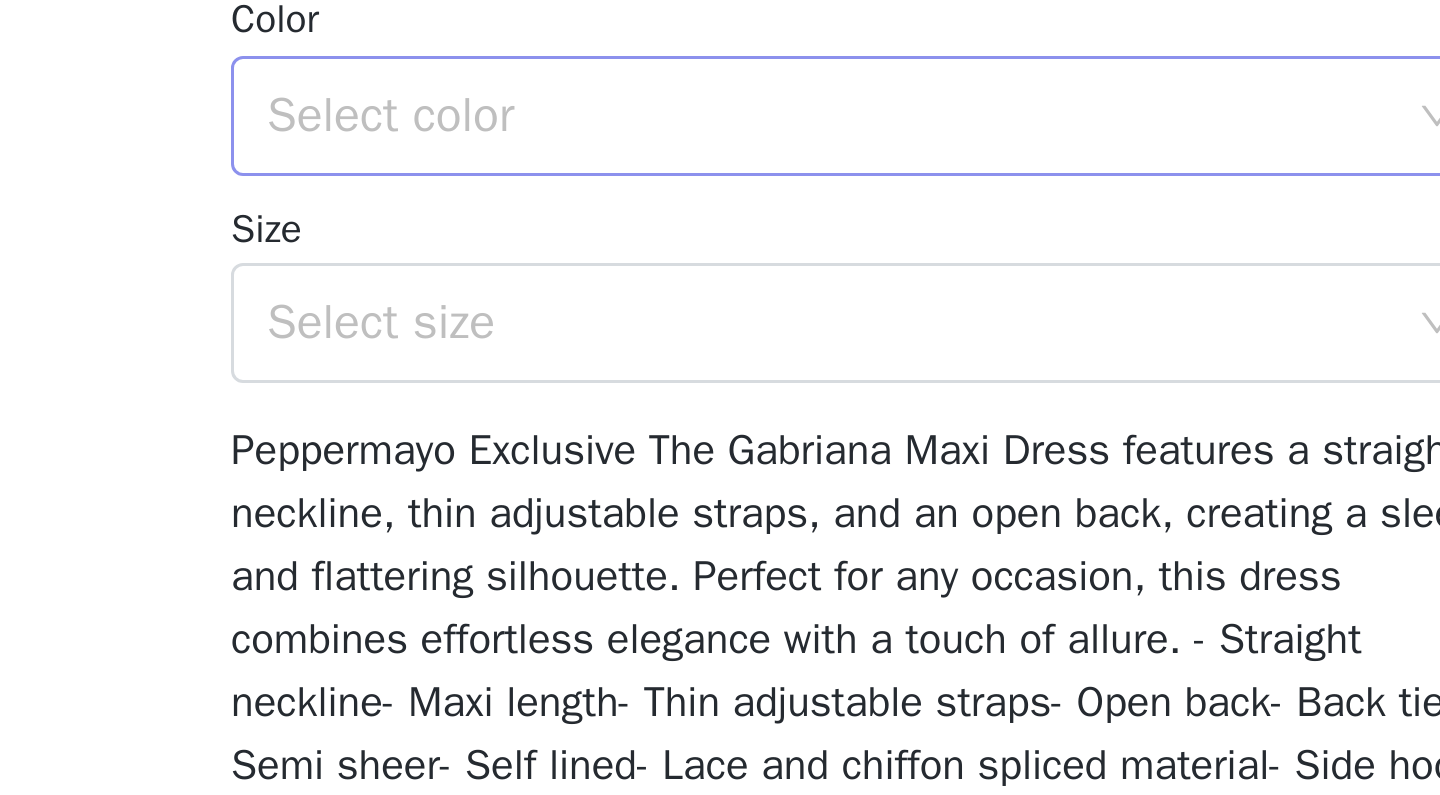 click on "Select color" at bounding box center (709, 430) 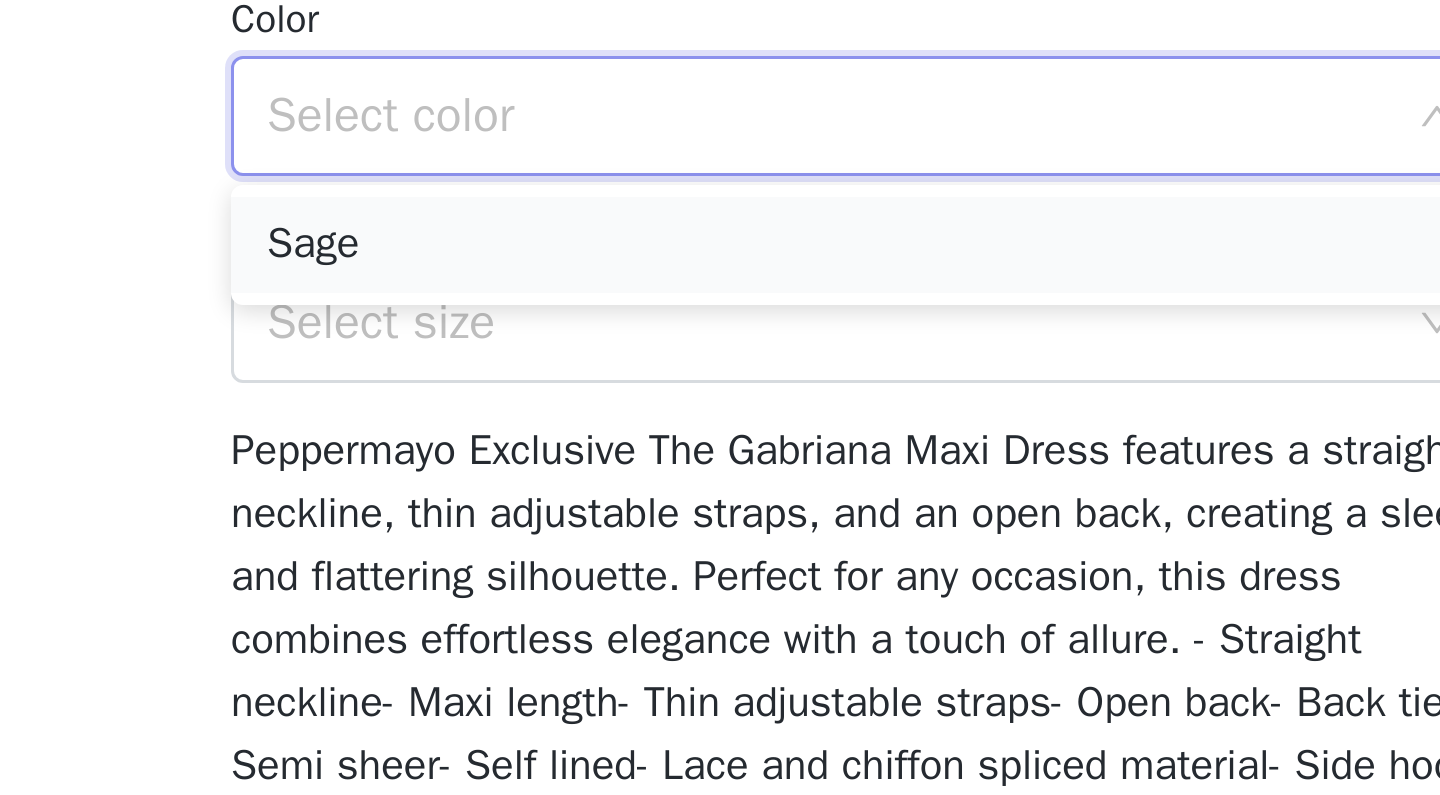 click on "Sage" at bounding box center (720, 473) 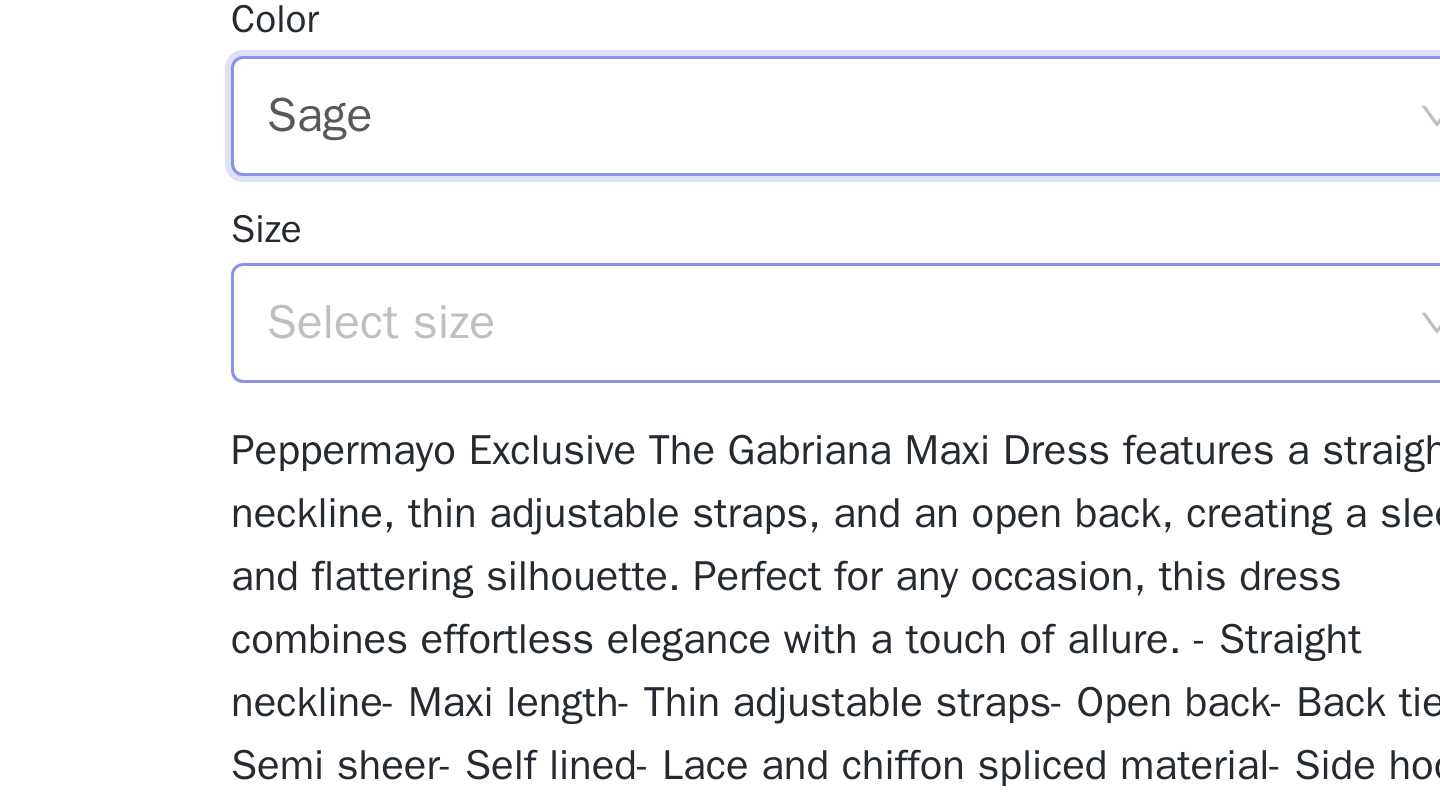 click on "Select size" at bounding box center (713, 499) 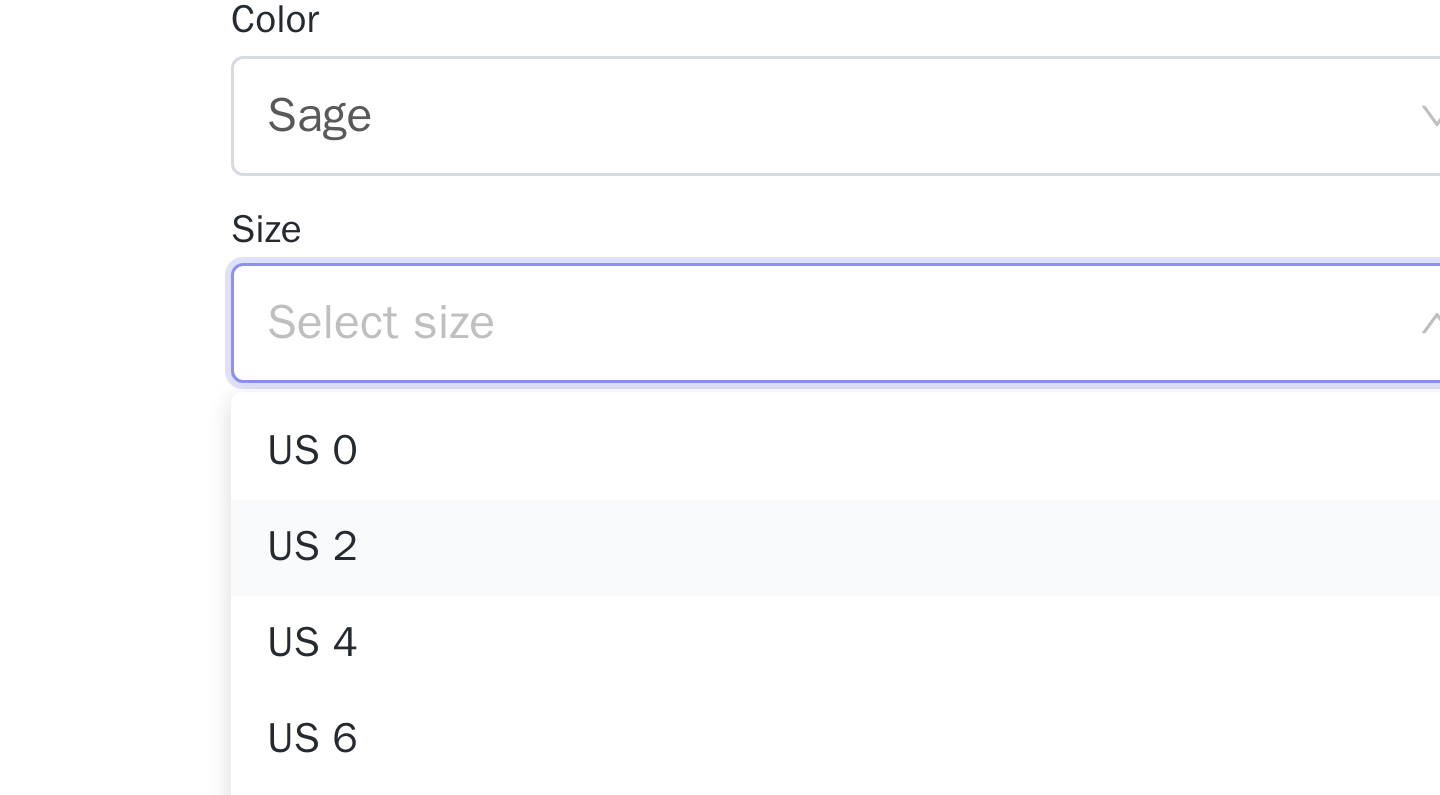 click on "US 2" at bounding box center (720, 574) 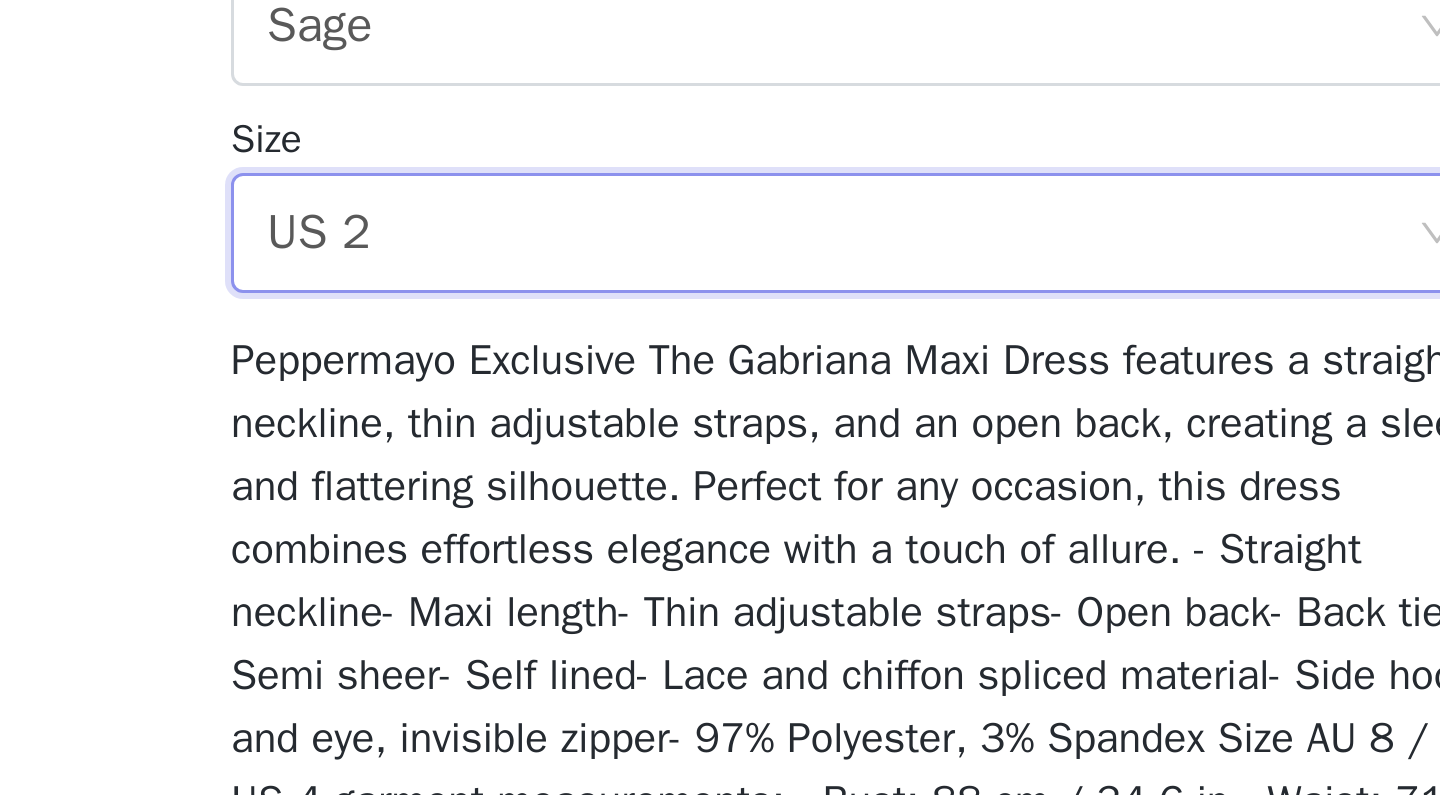 scroll, scrollTop: 279, scrollLeft: 0, axis: vertical 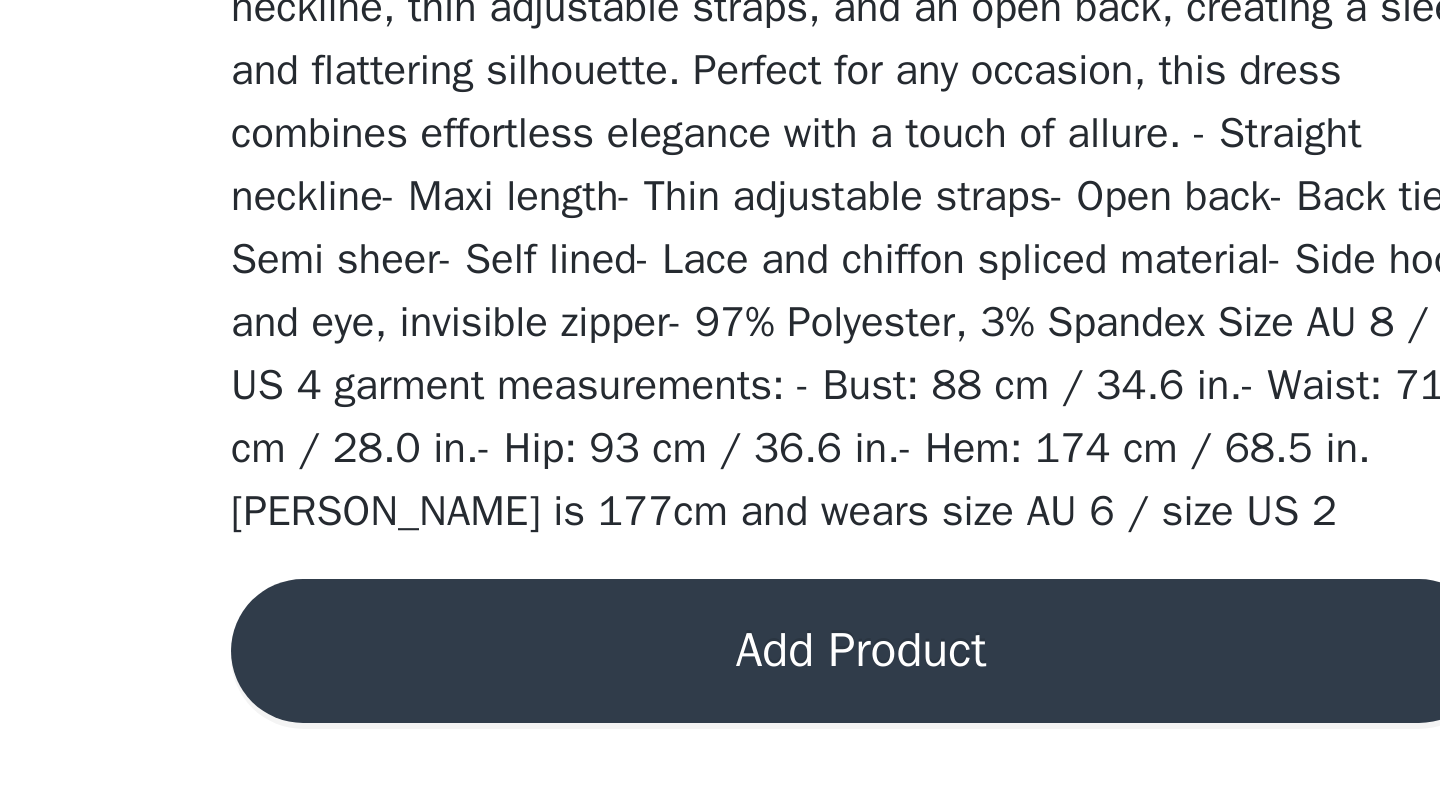 click on "Add Product" at bounding box center [720, 747] 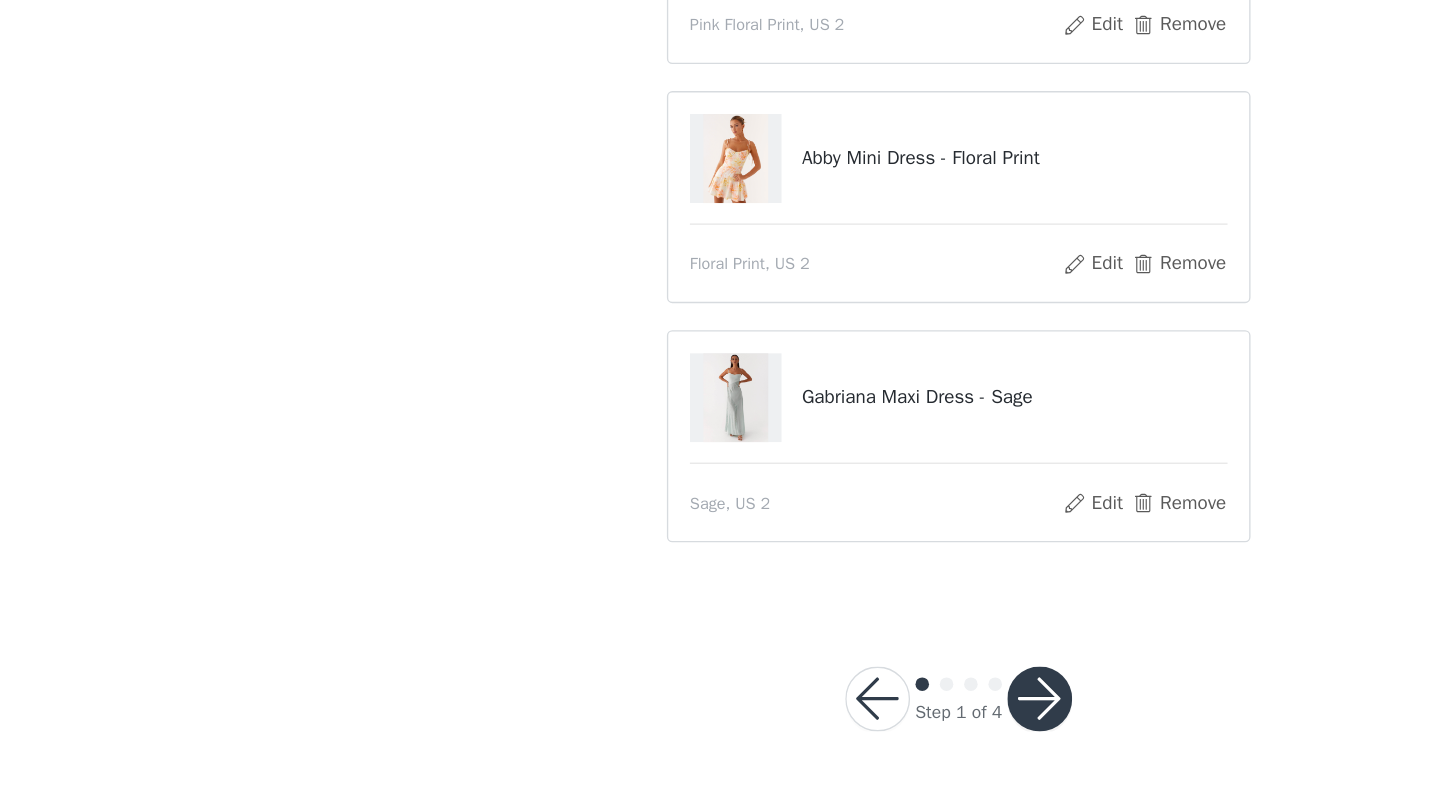scroll, scrollTop: 125, scrollLeft: 0, axis: vertical 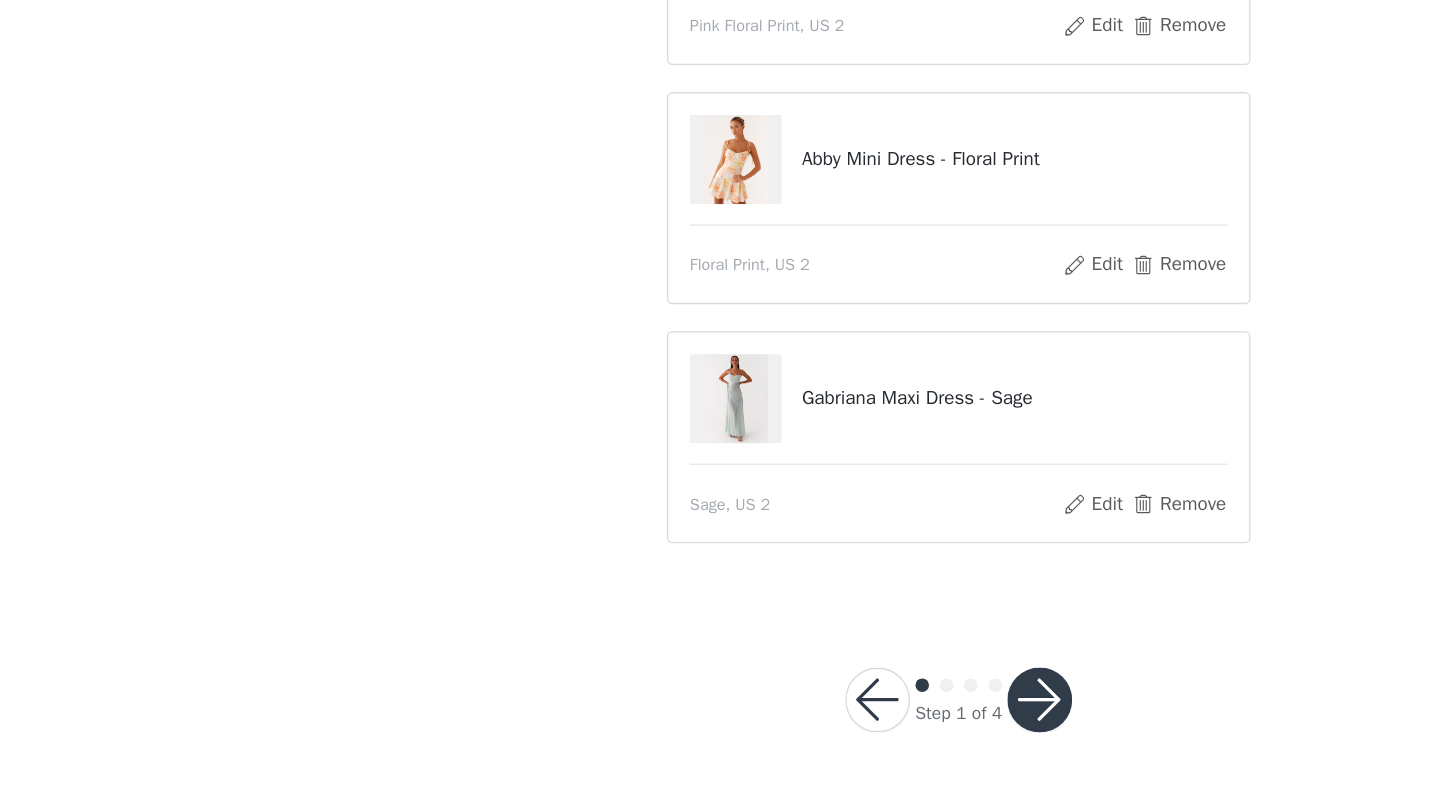 click at bounding box center (780, 724) 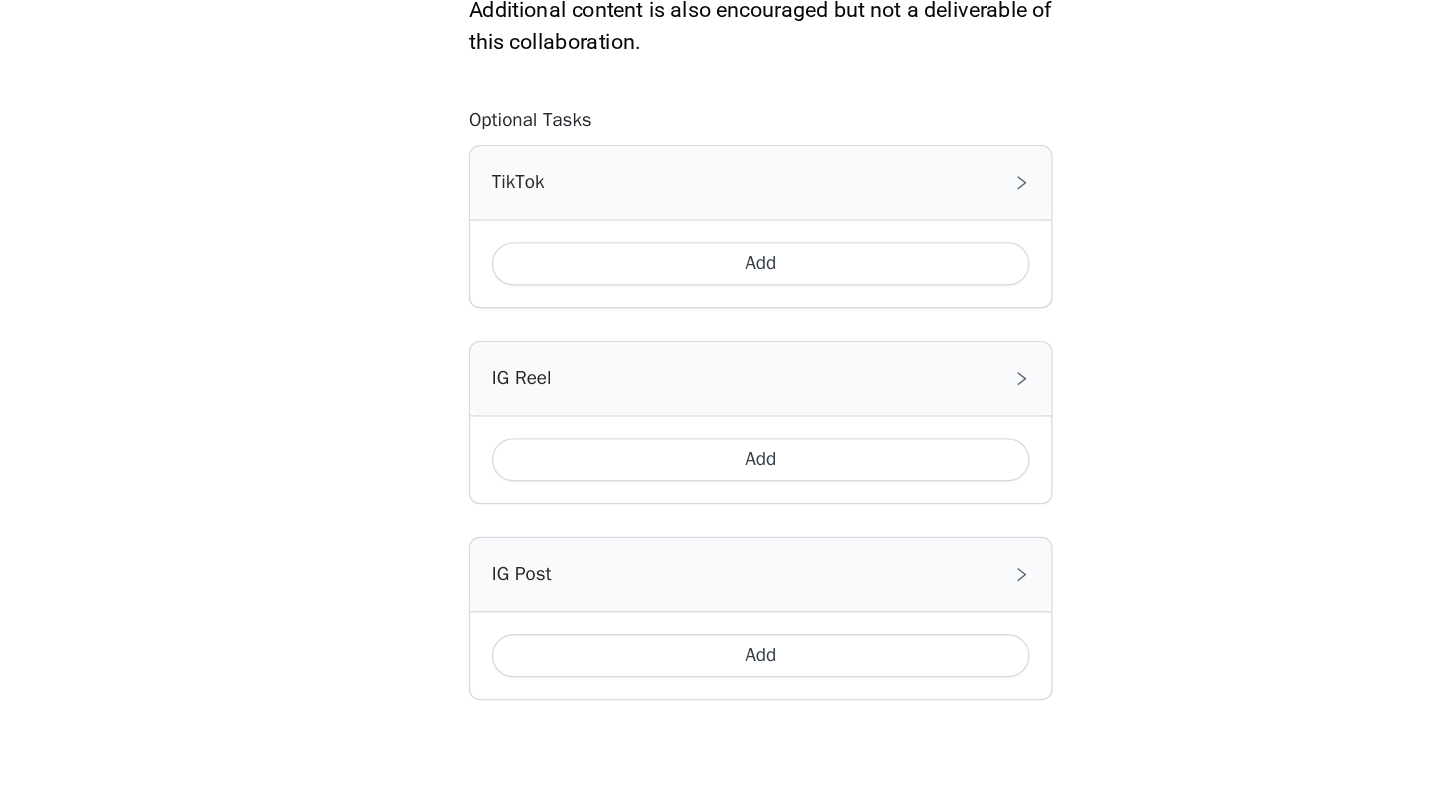 scroll, scrollTop: 1003, scrollLeft: 0, axis: vertical 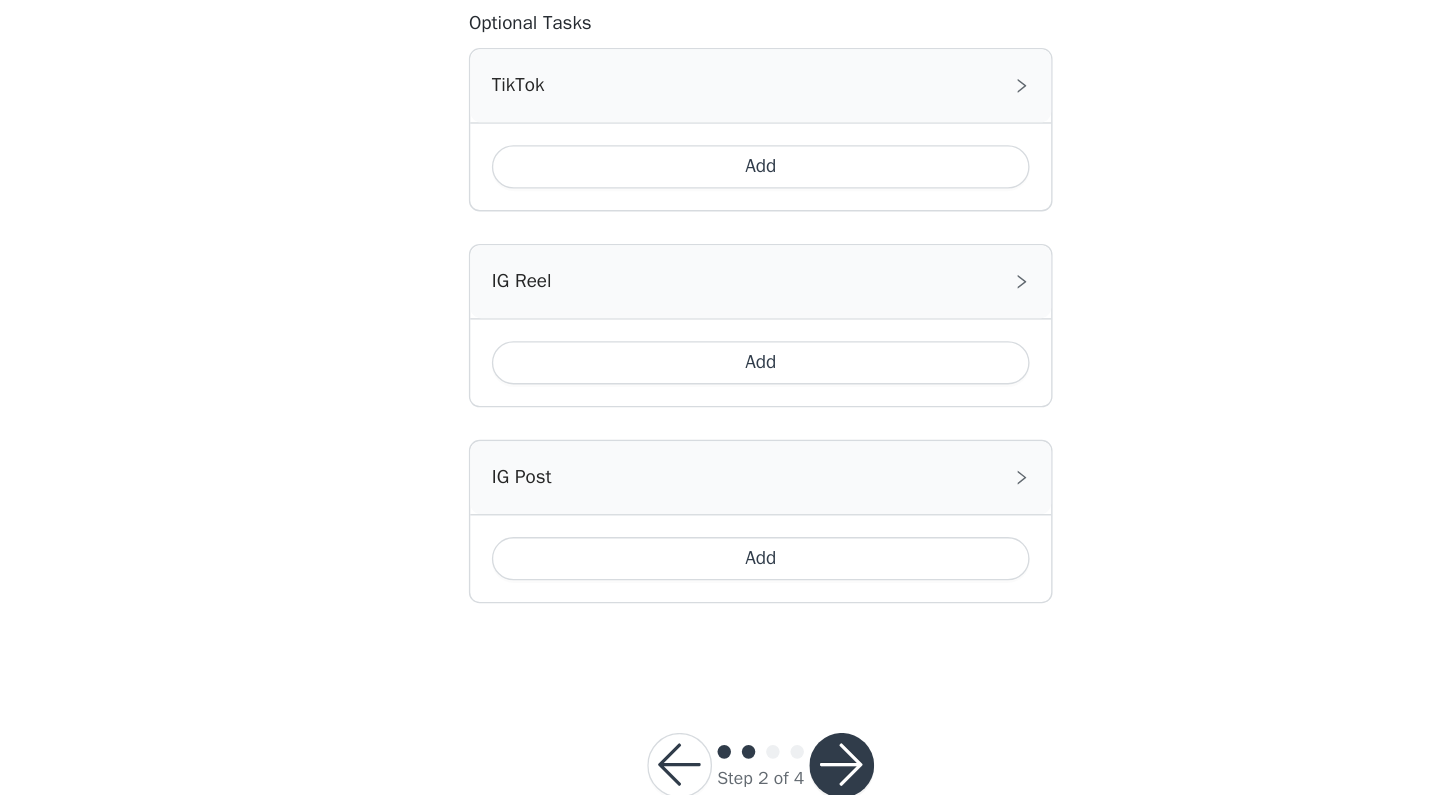 click at bounding box center [780, 773] 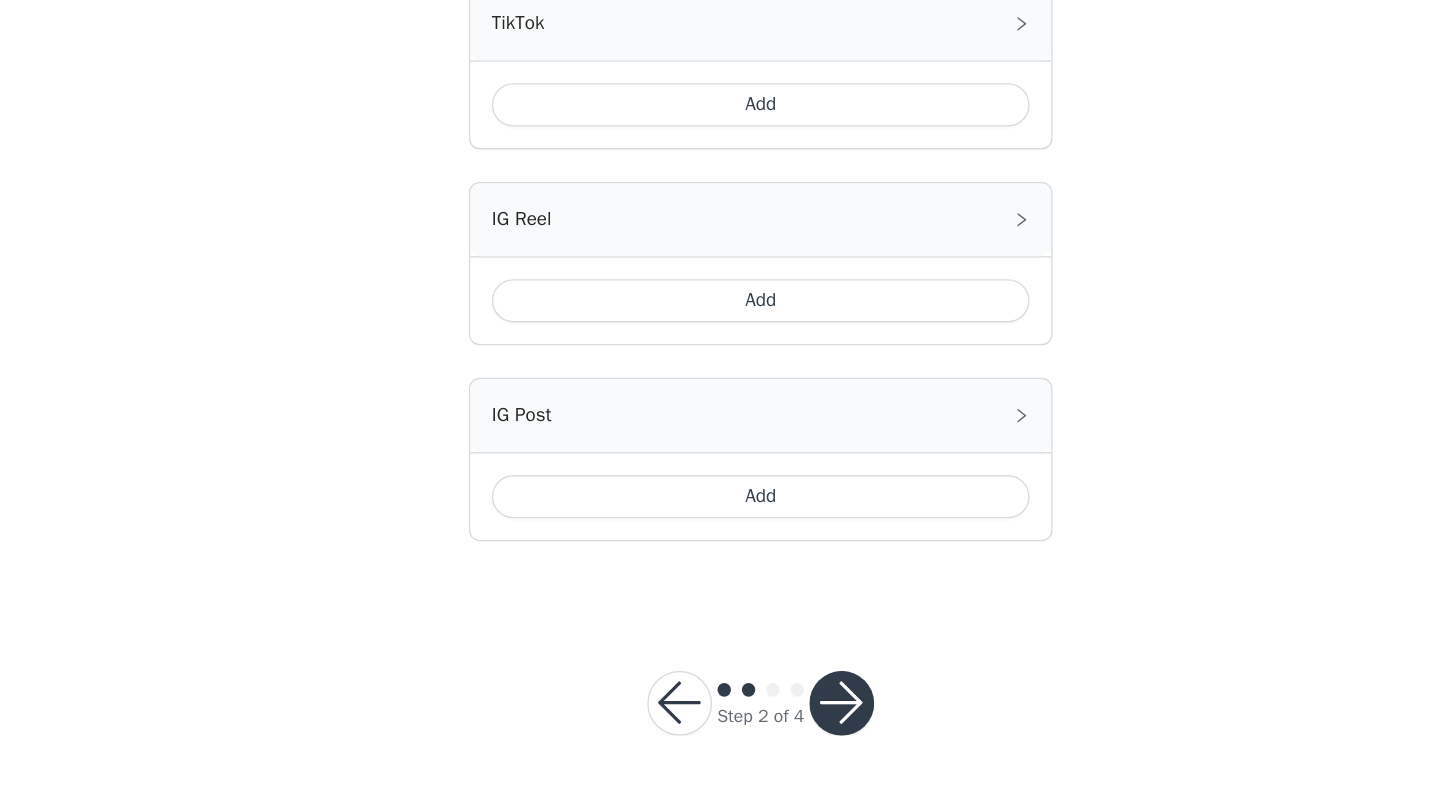 scroll, scrollTop: 1049, scrollLeft: 0, axis: vertical 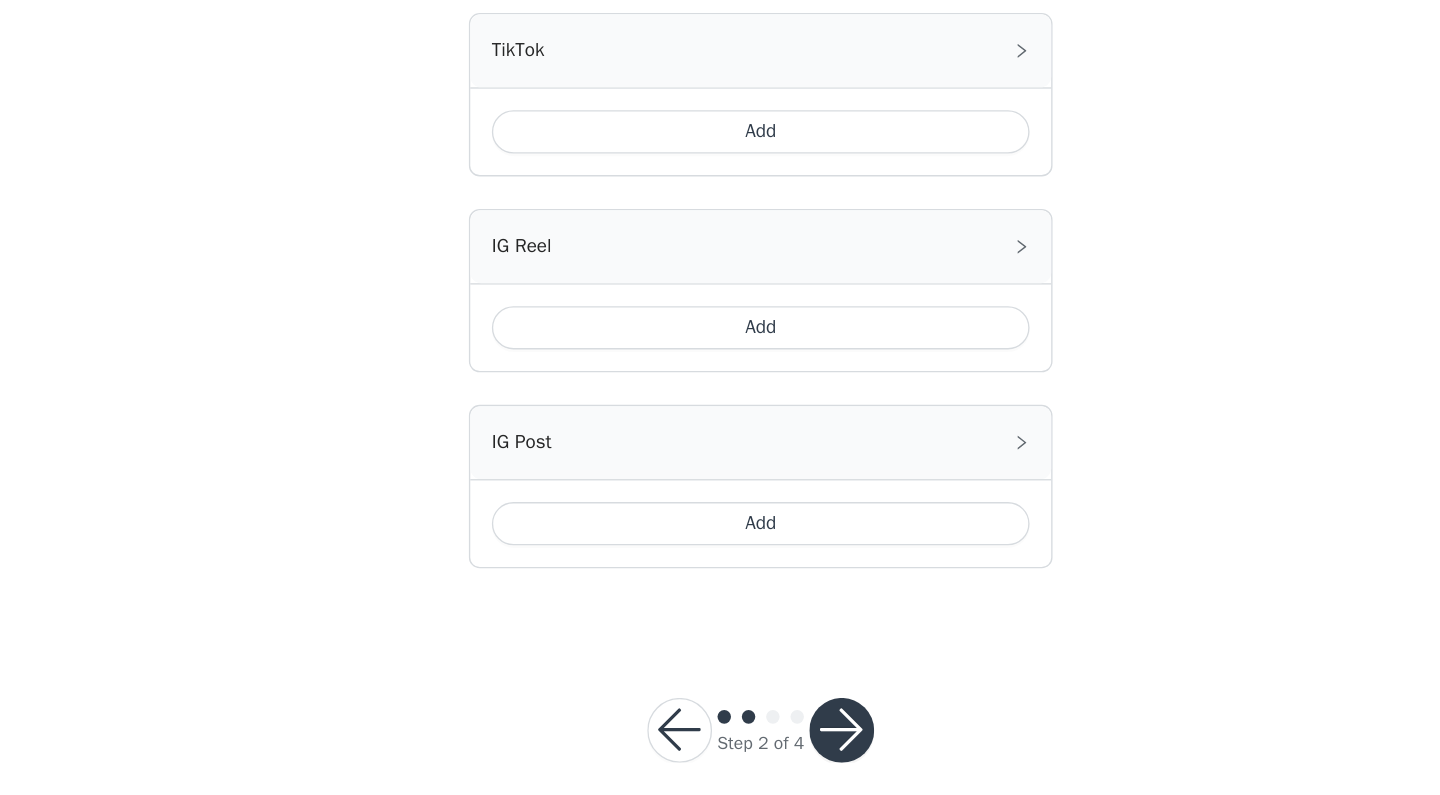 click on "Add" at bounding box center (720, 304) 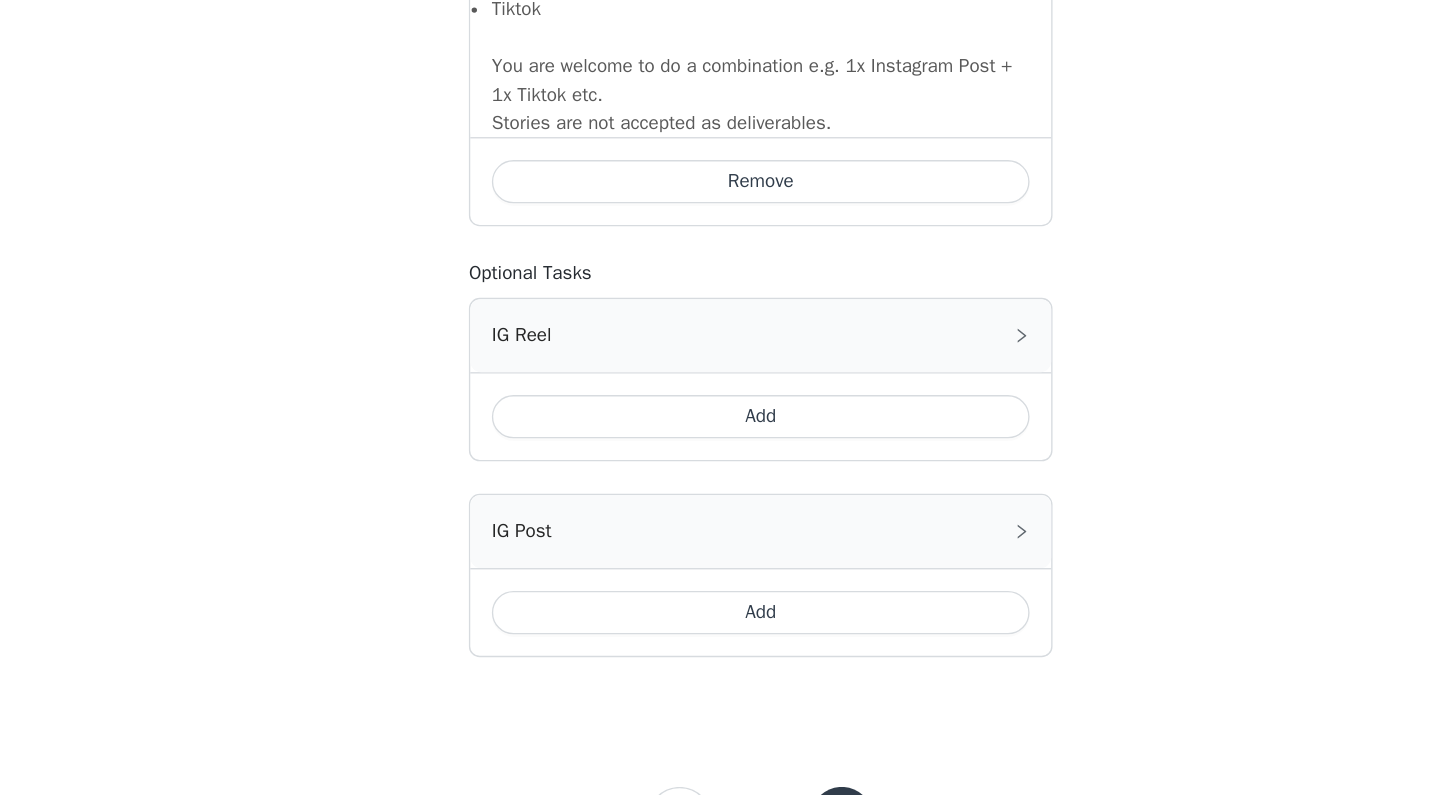 scroll, scrollTop: 1388, scrollLeft: 0, axis: vertical 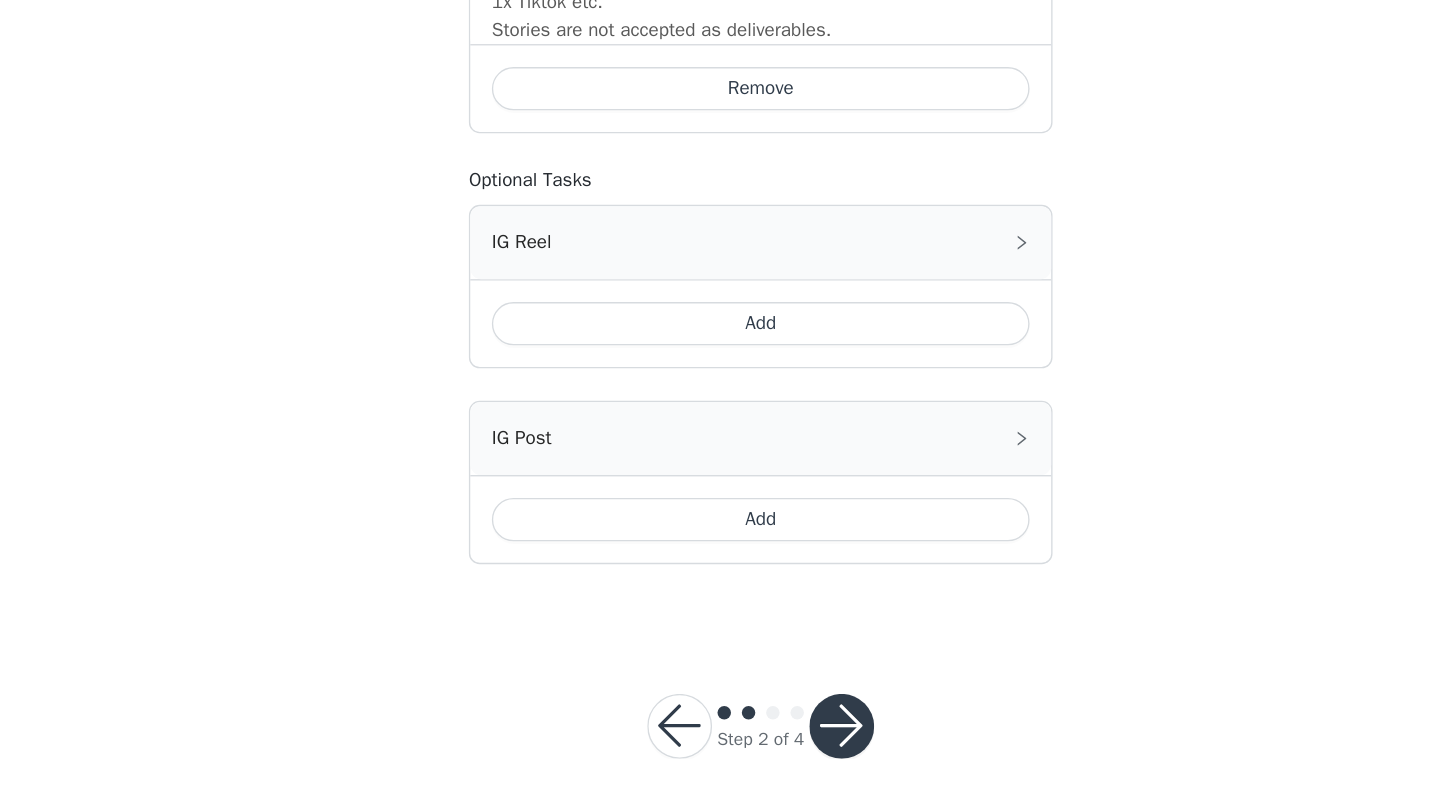 click on "Add" at bounding box center (720, 445) 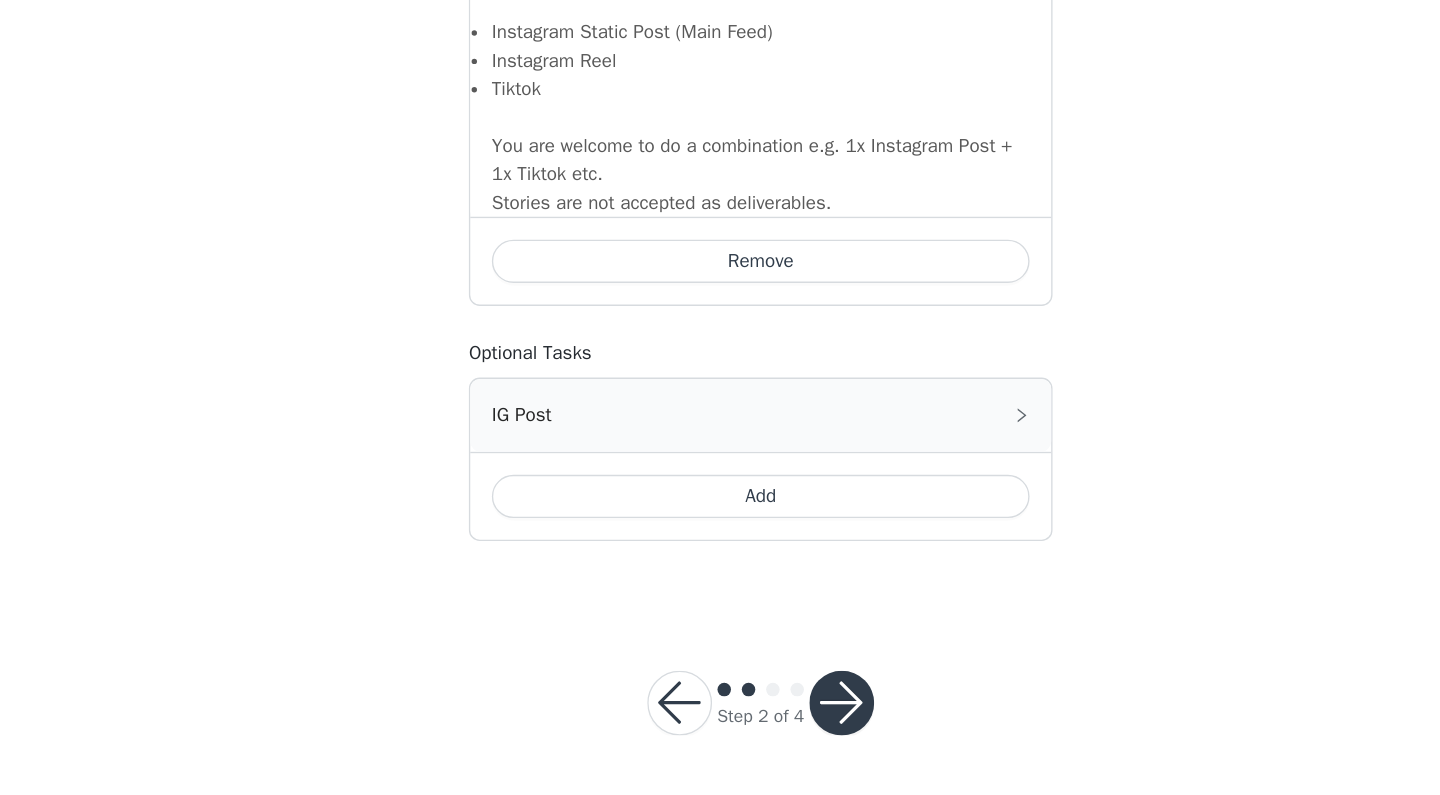scroll, scrollTop: 1732, scrollLeft: 0, axis: vertical 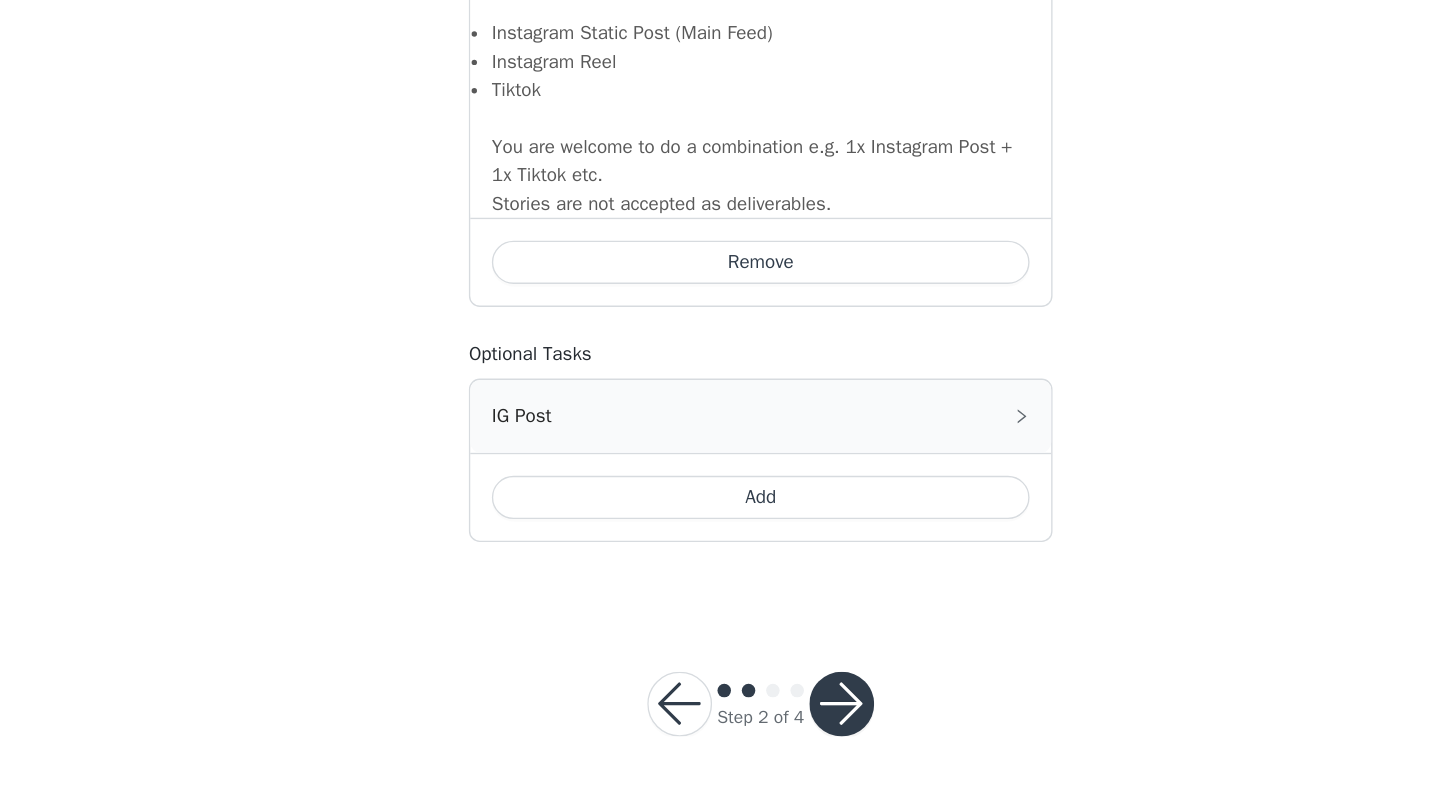 click at bounding box center (780, 727) 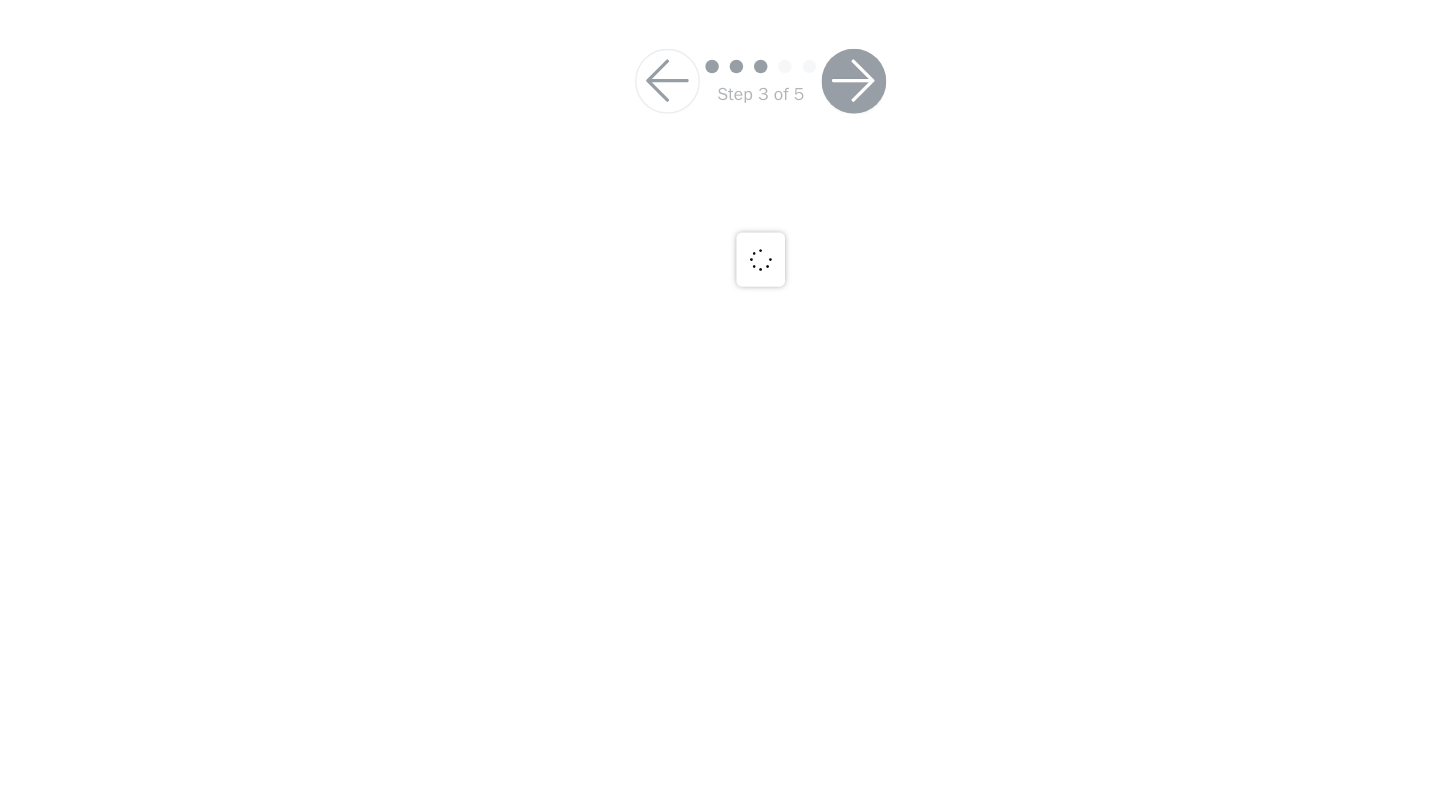 scroll, scrollTop: 0, scrollLeft: 0, axis: both 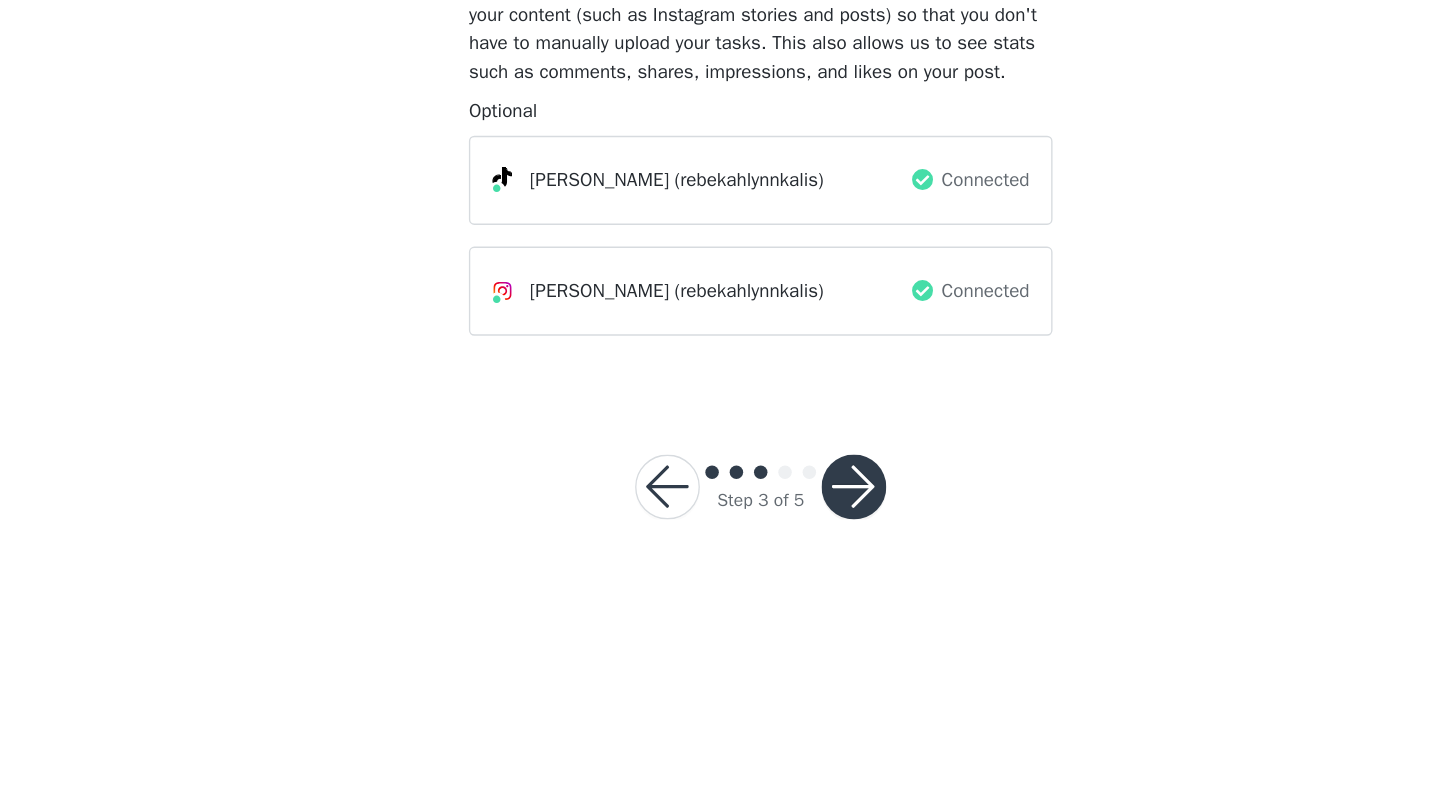 click at bounding box center (789, 567) 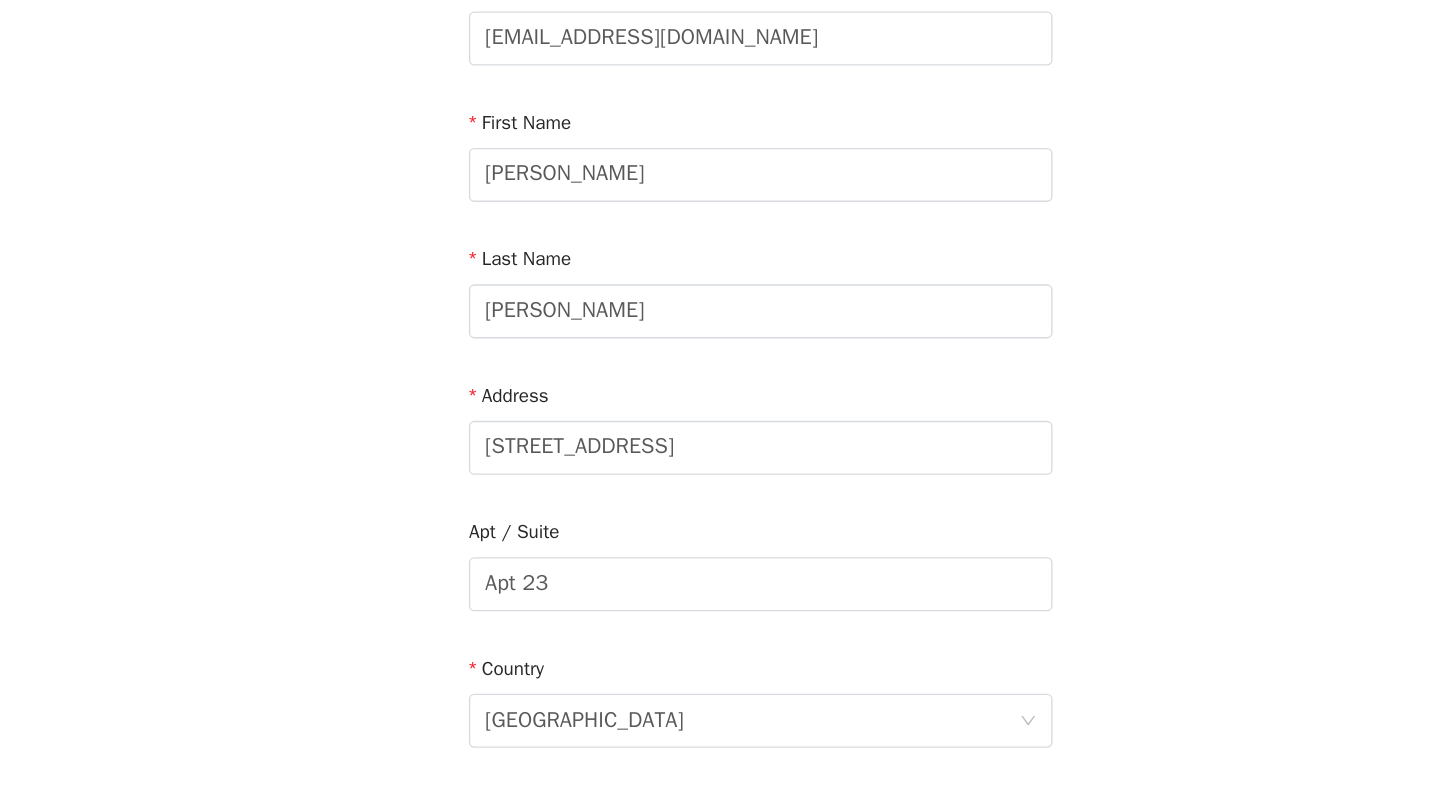 scroll, scrollTop: 543, scrollLeft: 0, axis: vertical 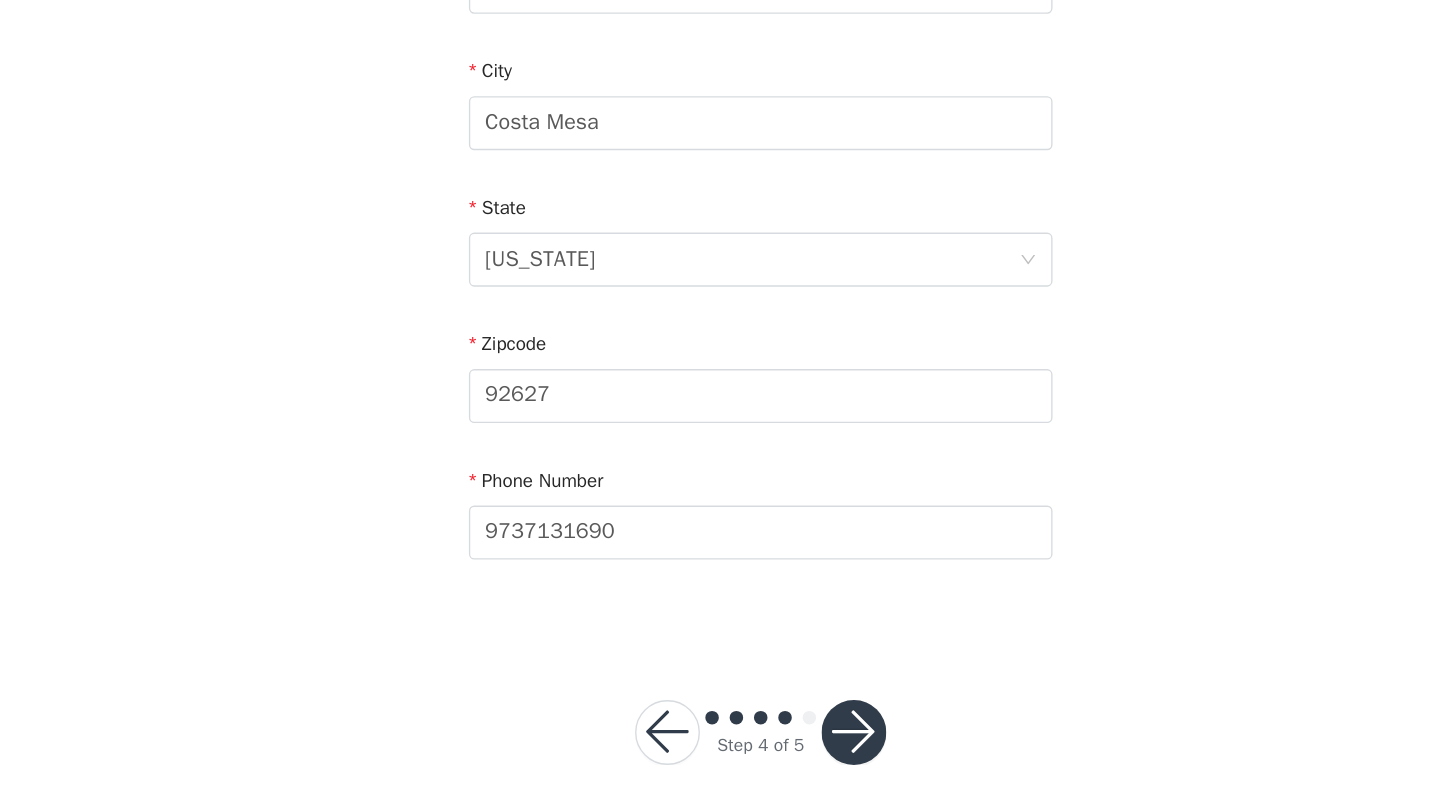 click at bounding box center (789, 749) 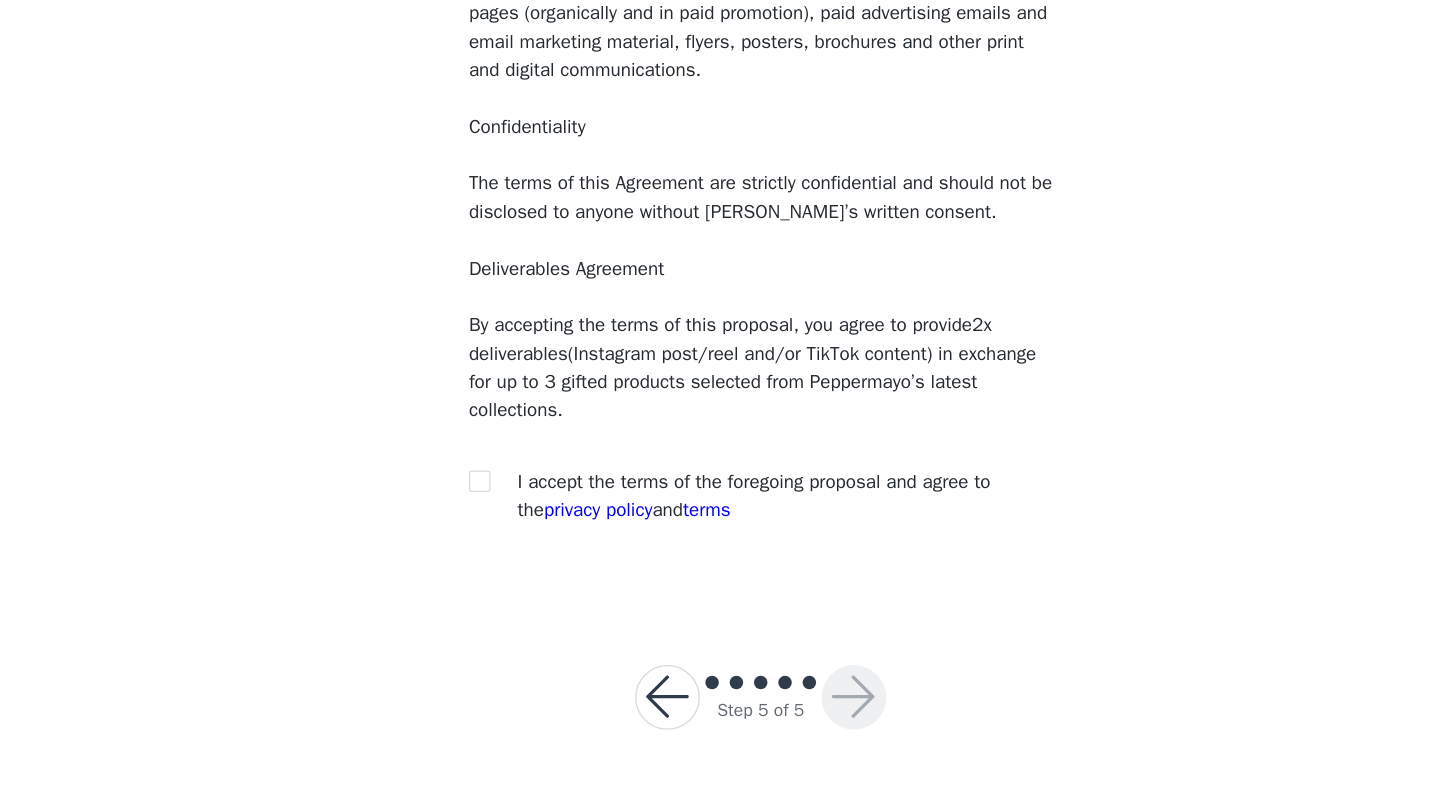 scroll, scrollTop: 129, scrollLeft: 0, axis: vertical 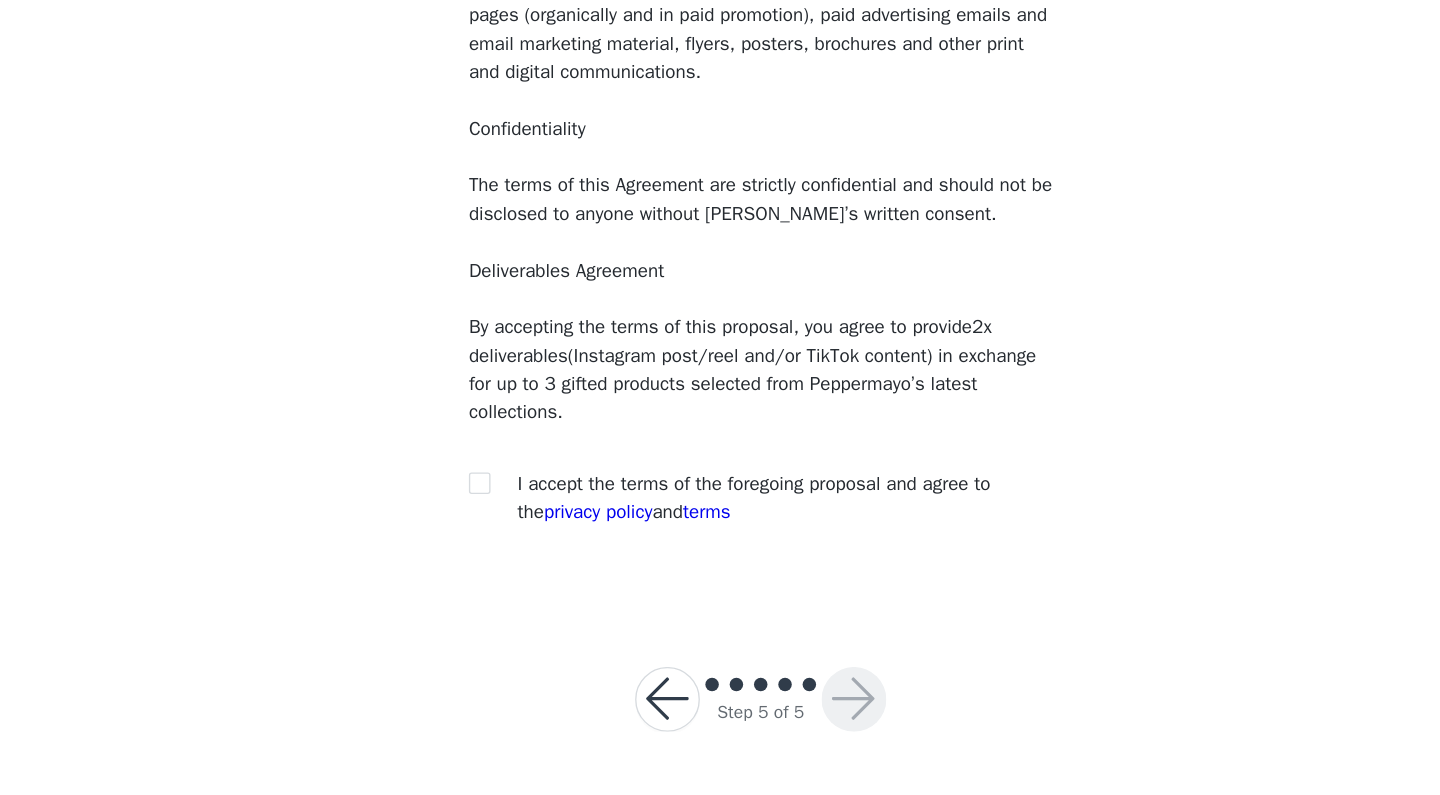 click at bounding box center [518, 564] 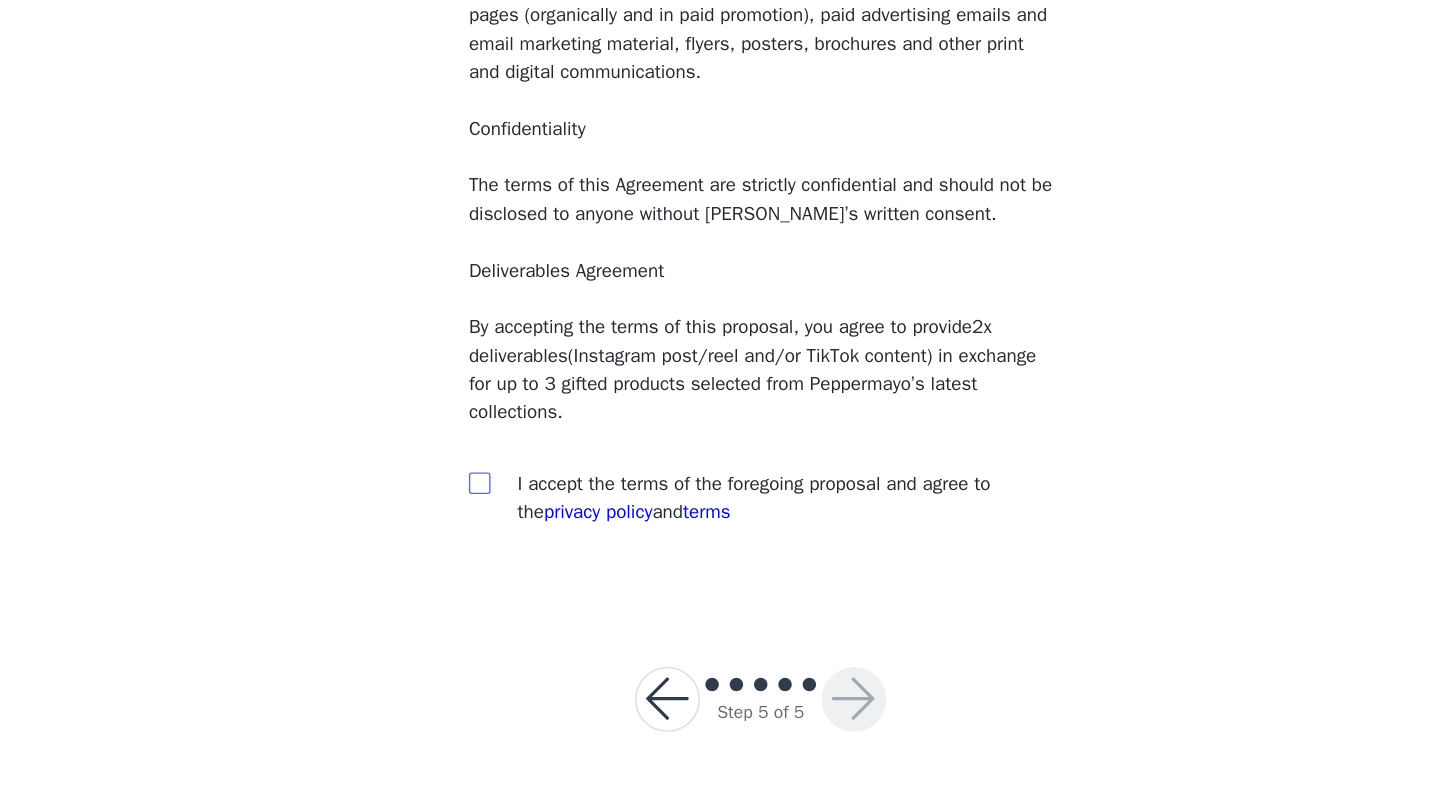 click at bounding box center (511, 563) 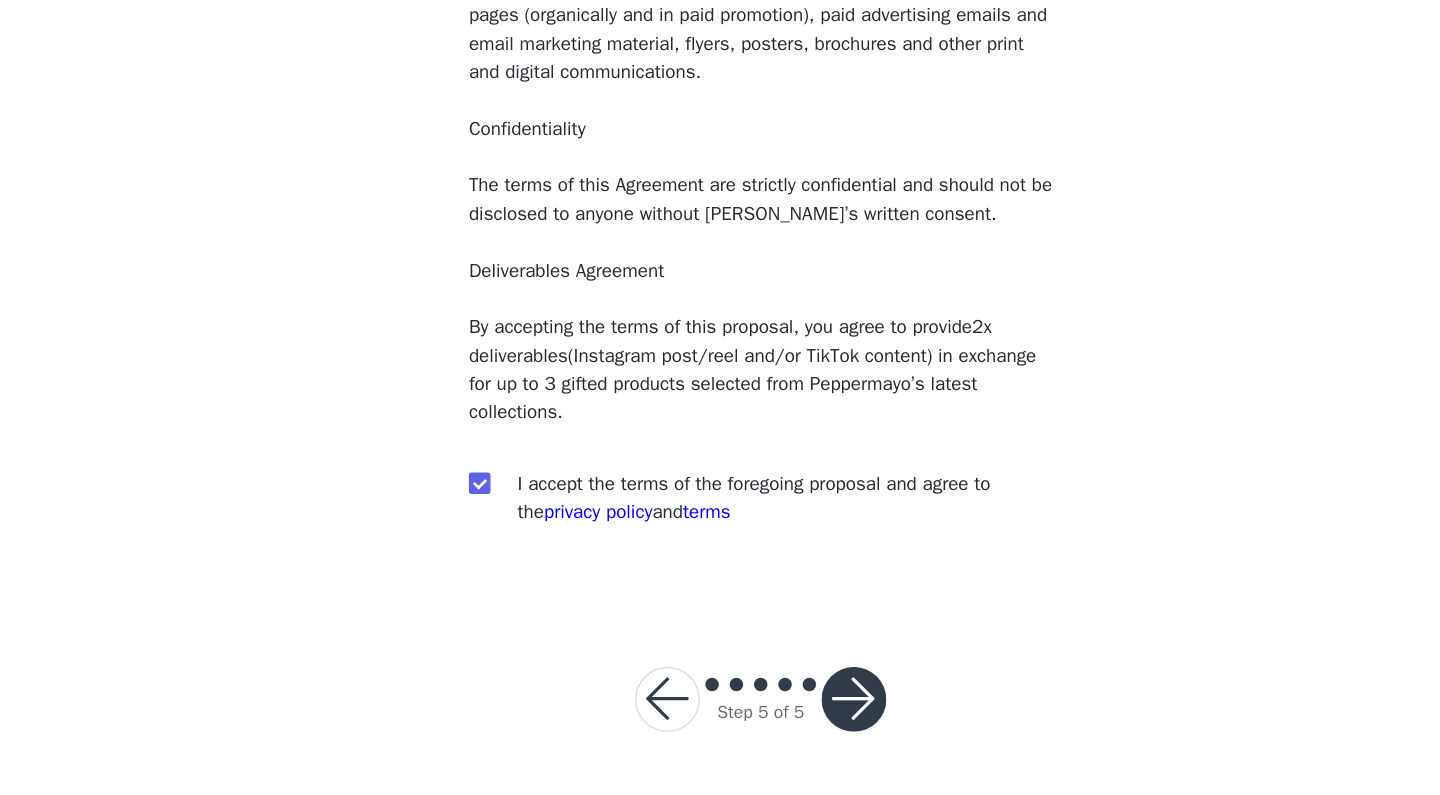 click at bounding box center [789, 724] 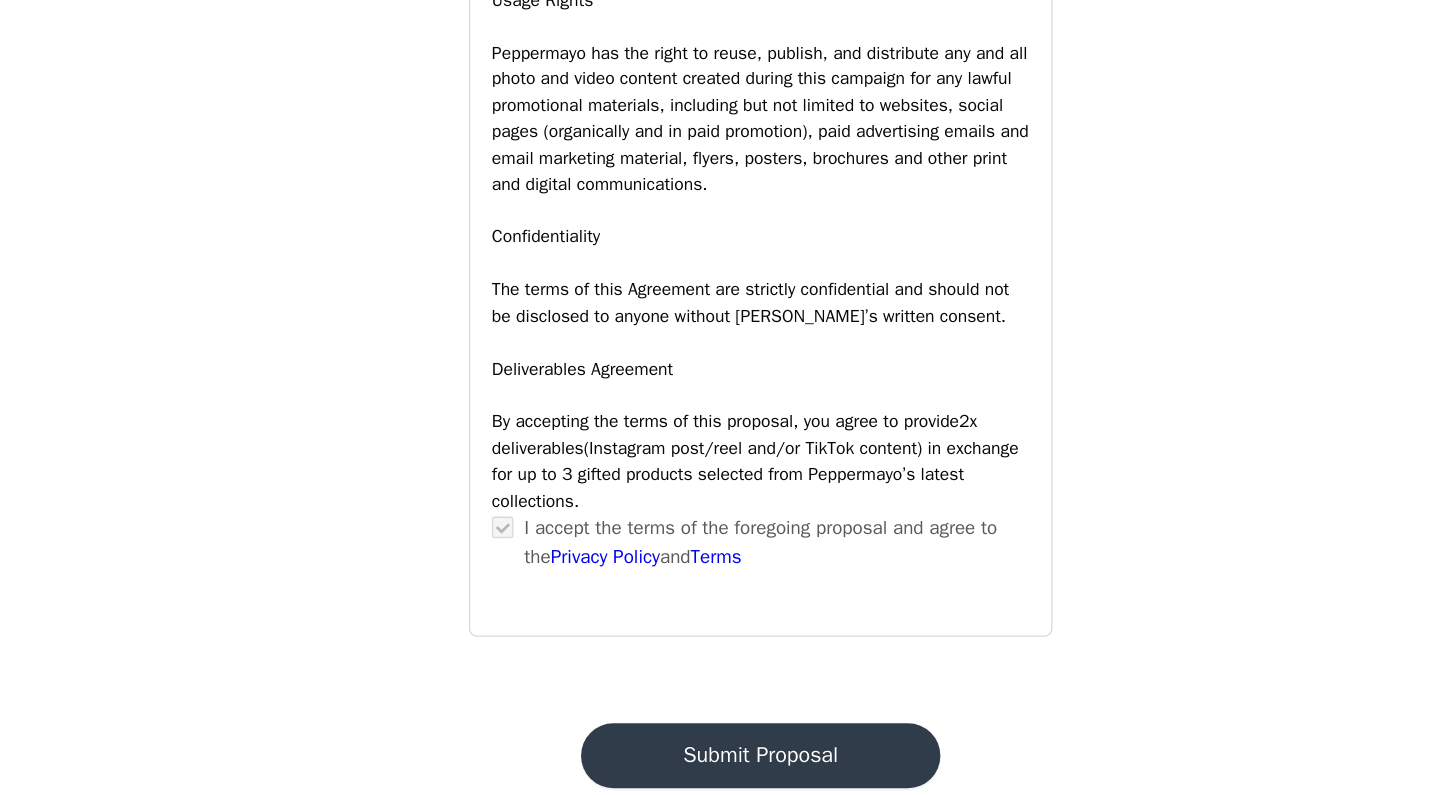click on "Submit Proposal" at bounding box center (720, 766) 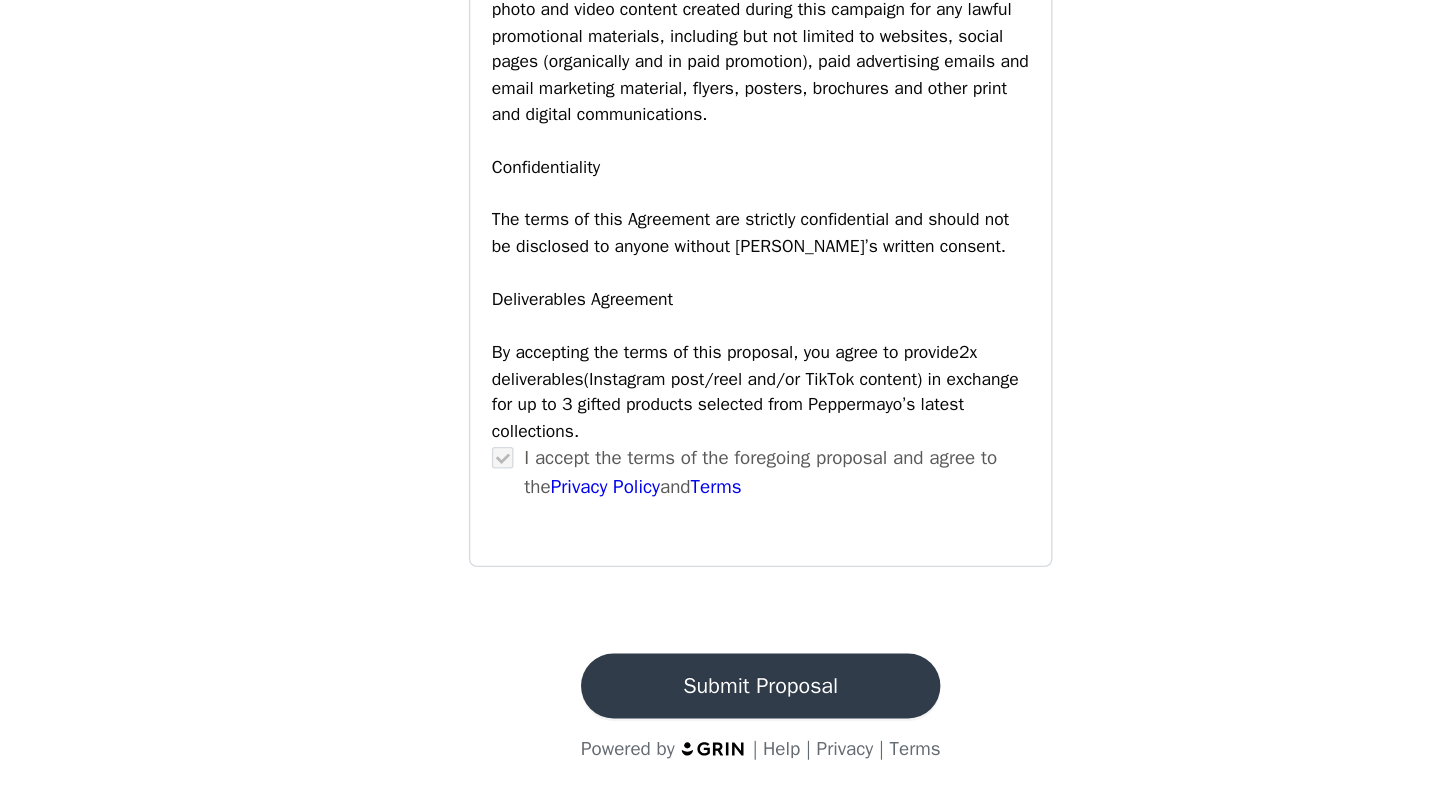 scroll, scrollTop: 0, scrollLeft: 0, axis: both 